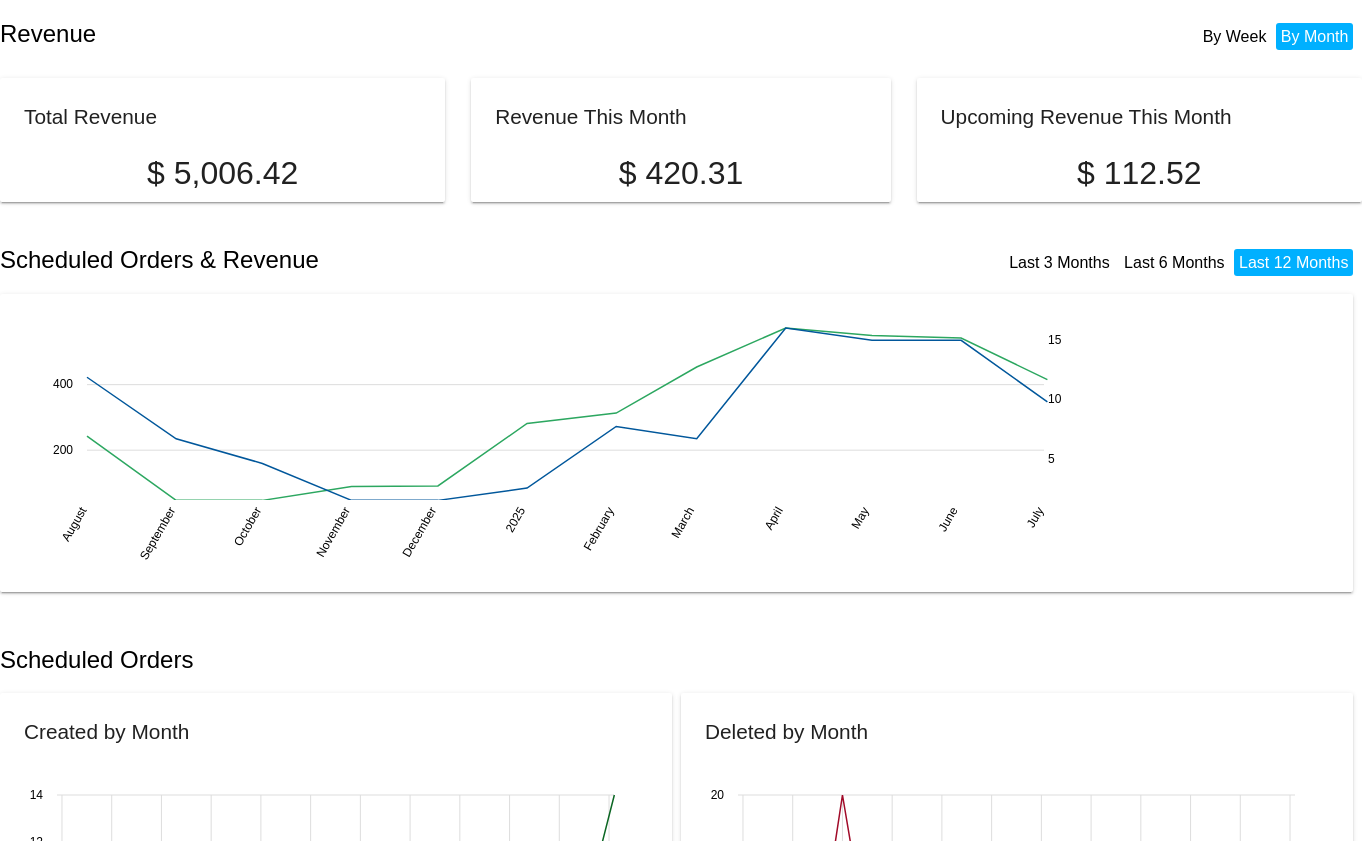 scroll, scrollTop: 0, scrollLeft: 0, axis: both 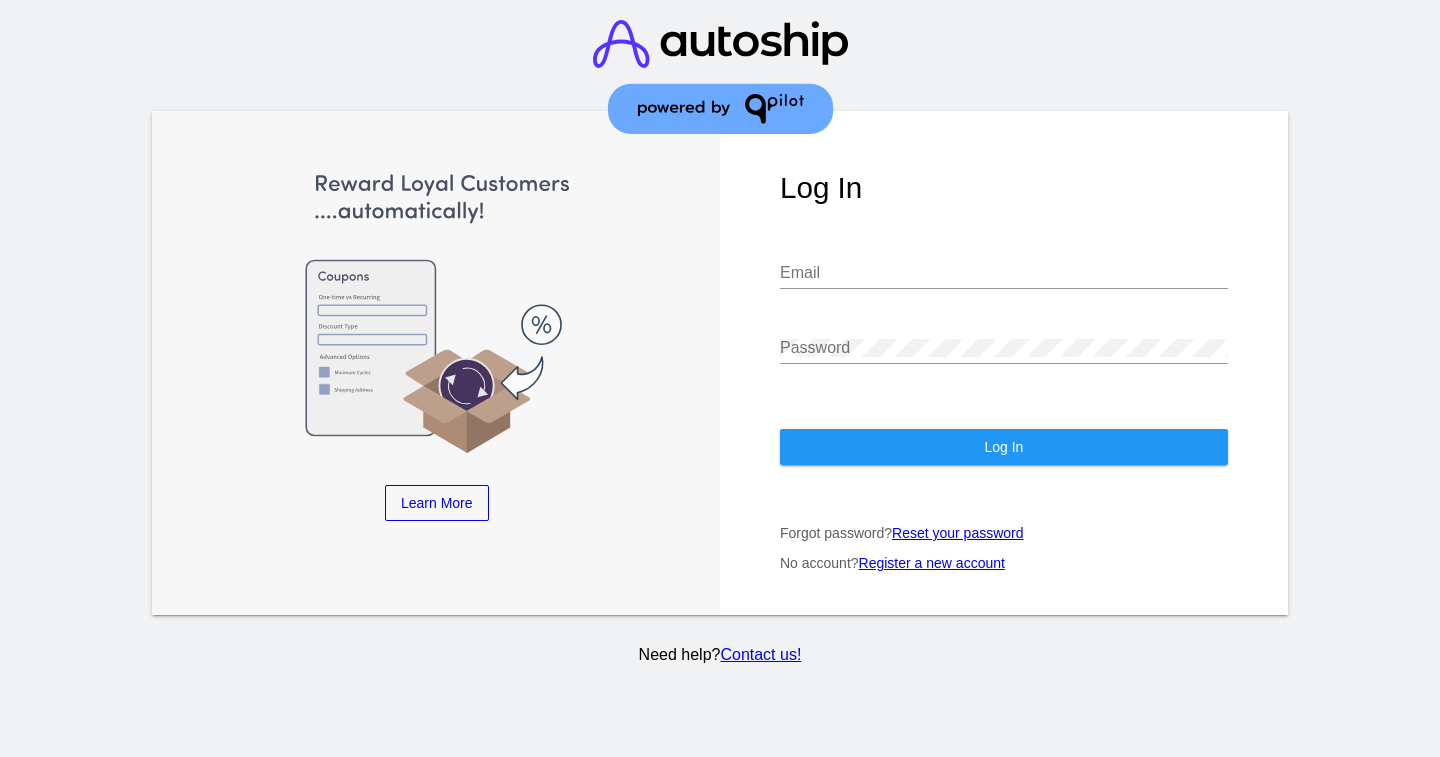 type on "lanieccsviatl@gmail.com" 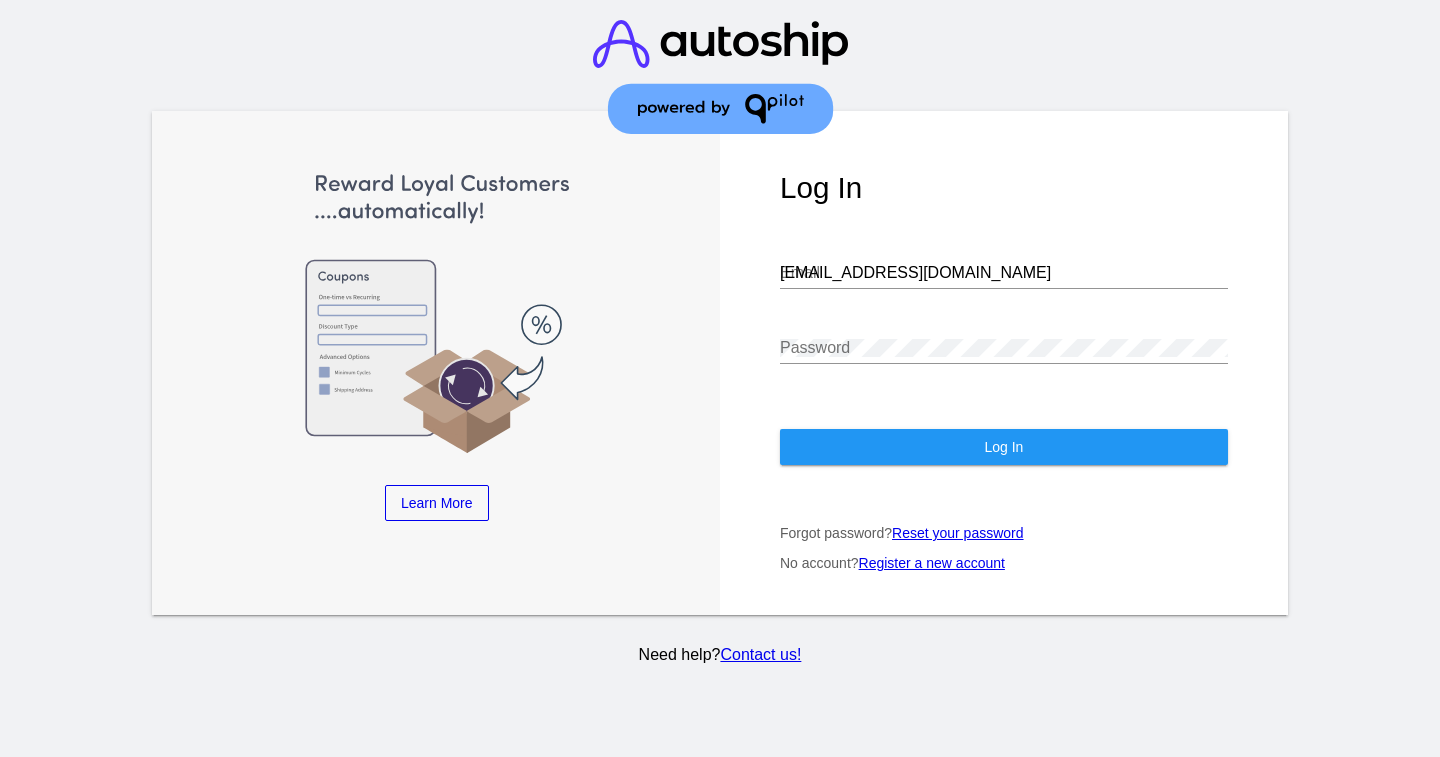 click on "Log In" 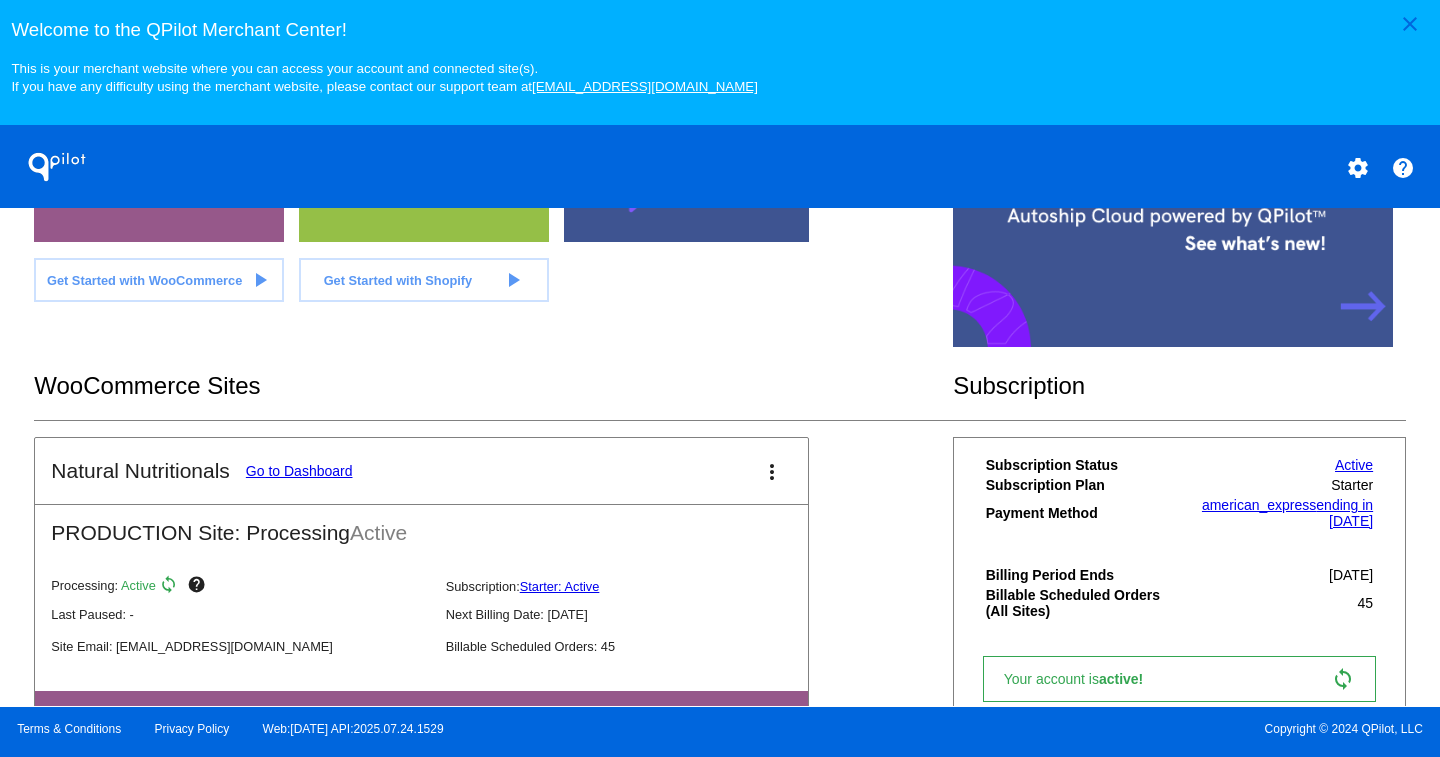 scroll, scrollTop: 589, scrollLeft: 0, axis: vertical 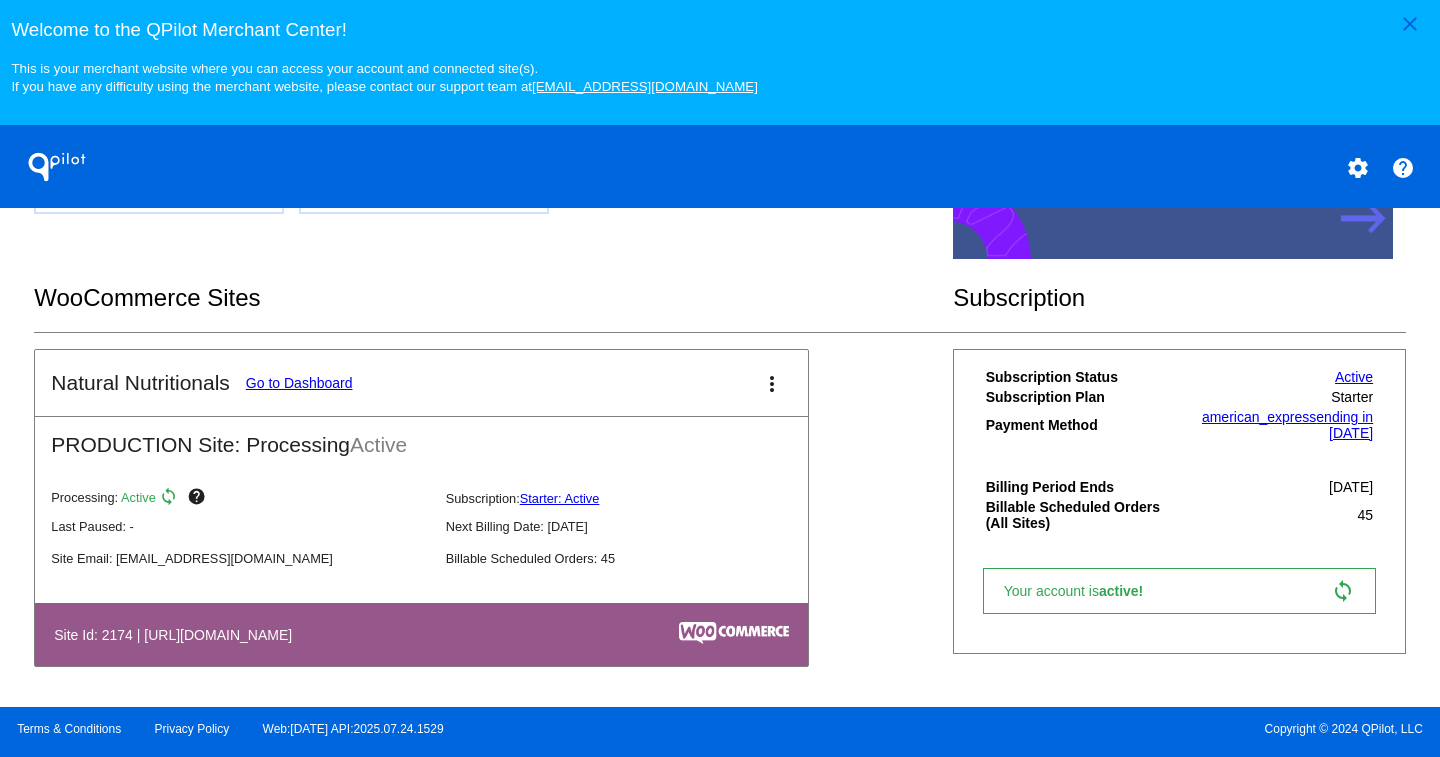 click on "Go to Dashboard" at bounding box center [299, 383] 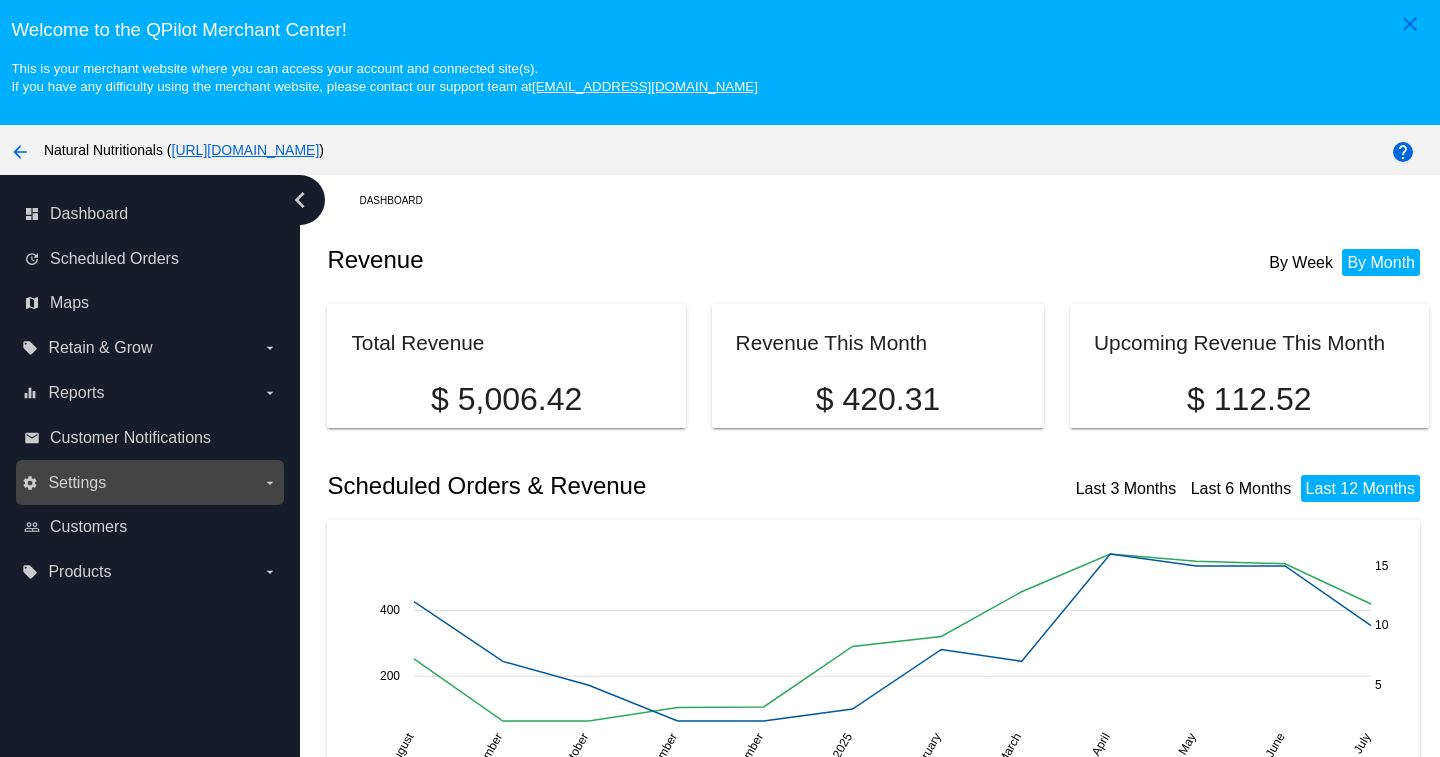 click on "Settings" at bounding box center [77, 483] 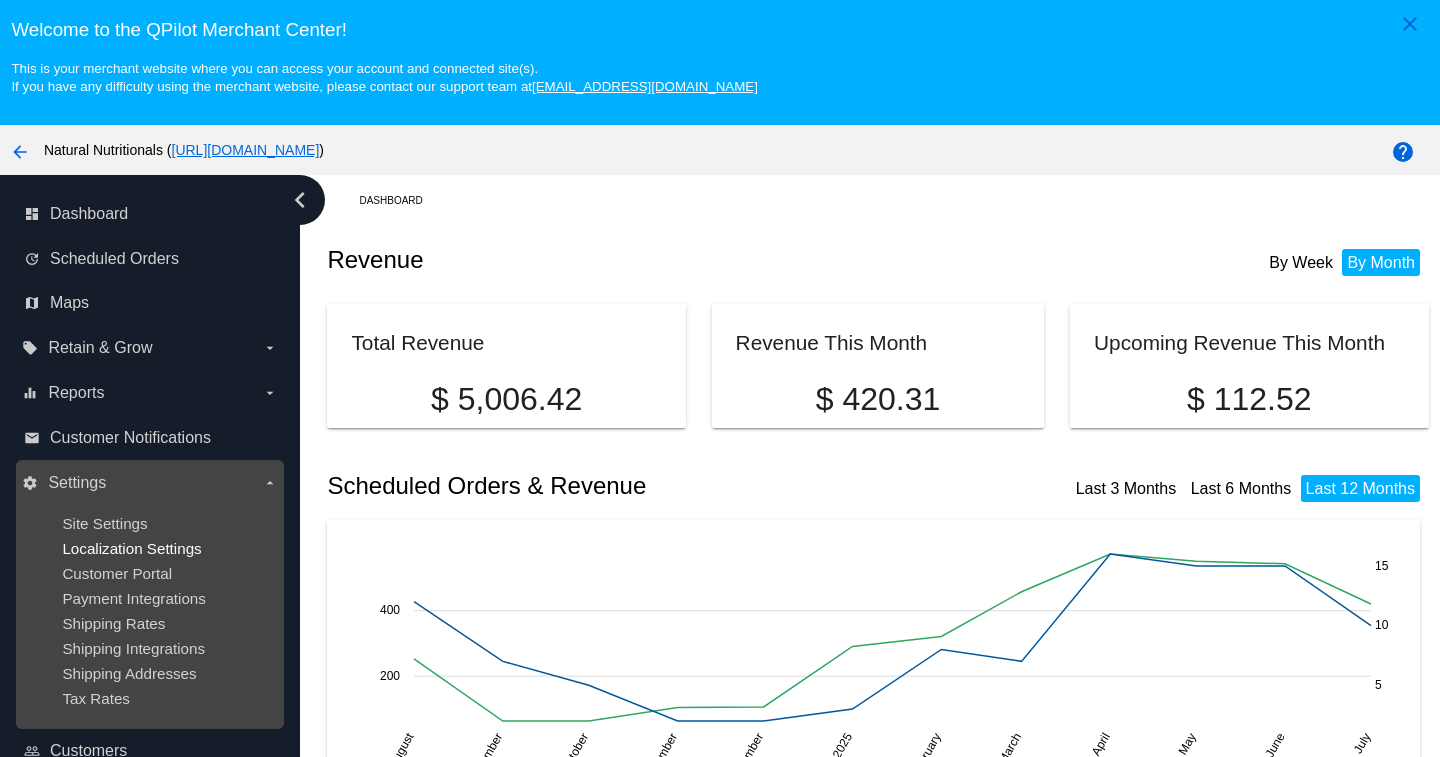 click on "Localization Settings" at bounding box center [131, 548] 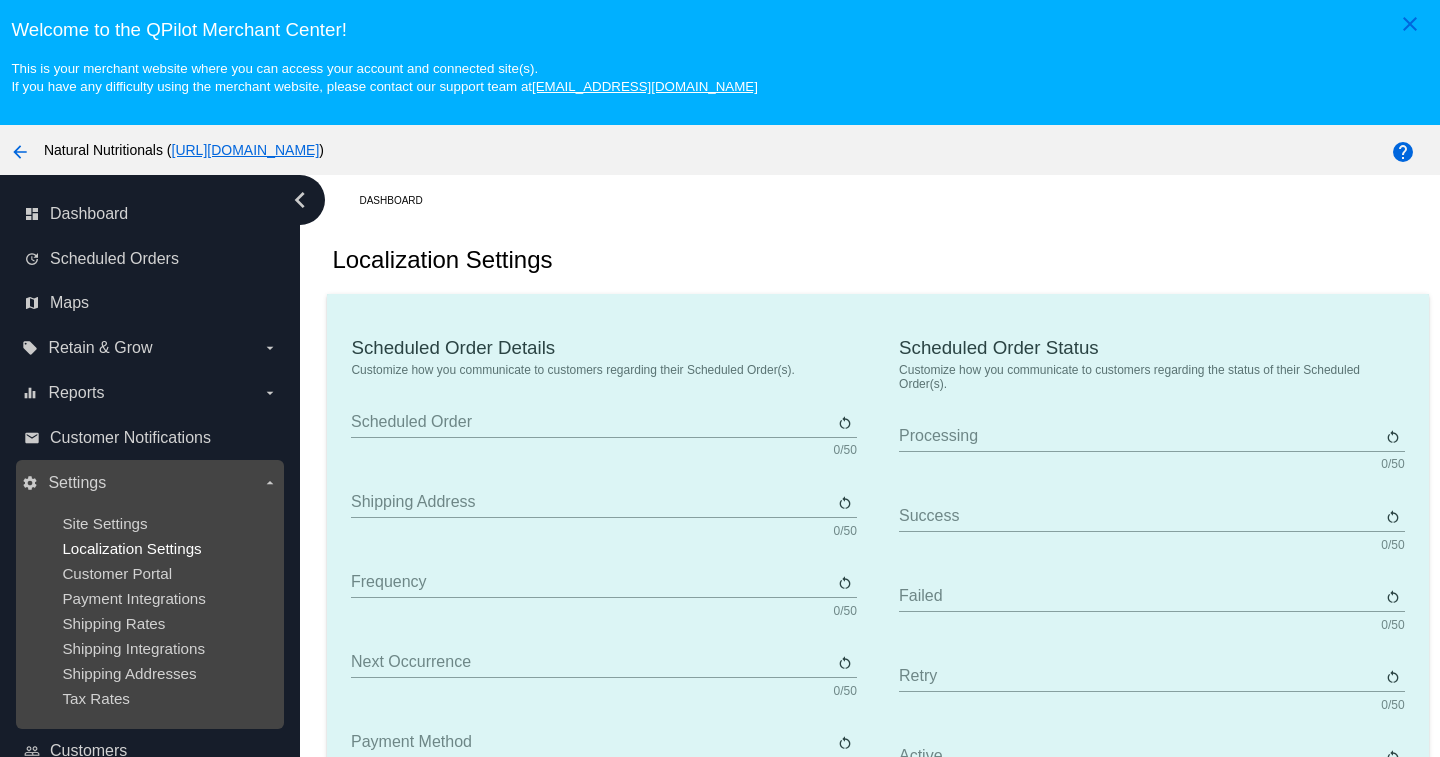 type on "Scheduled Order" 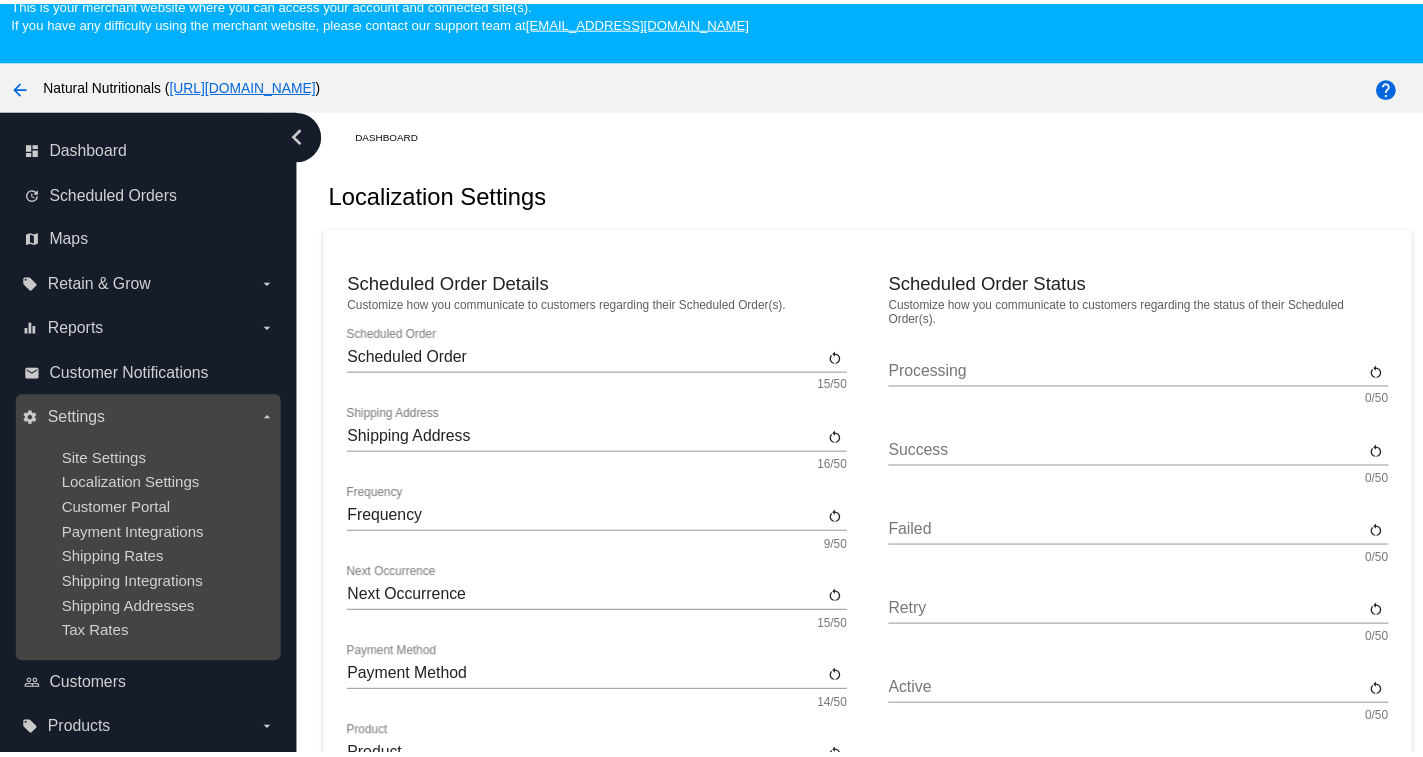 scroll, scrollTop: 125, scrollLeft: 0, axis: vertical 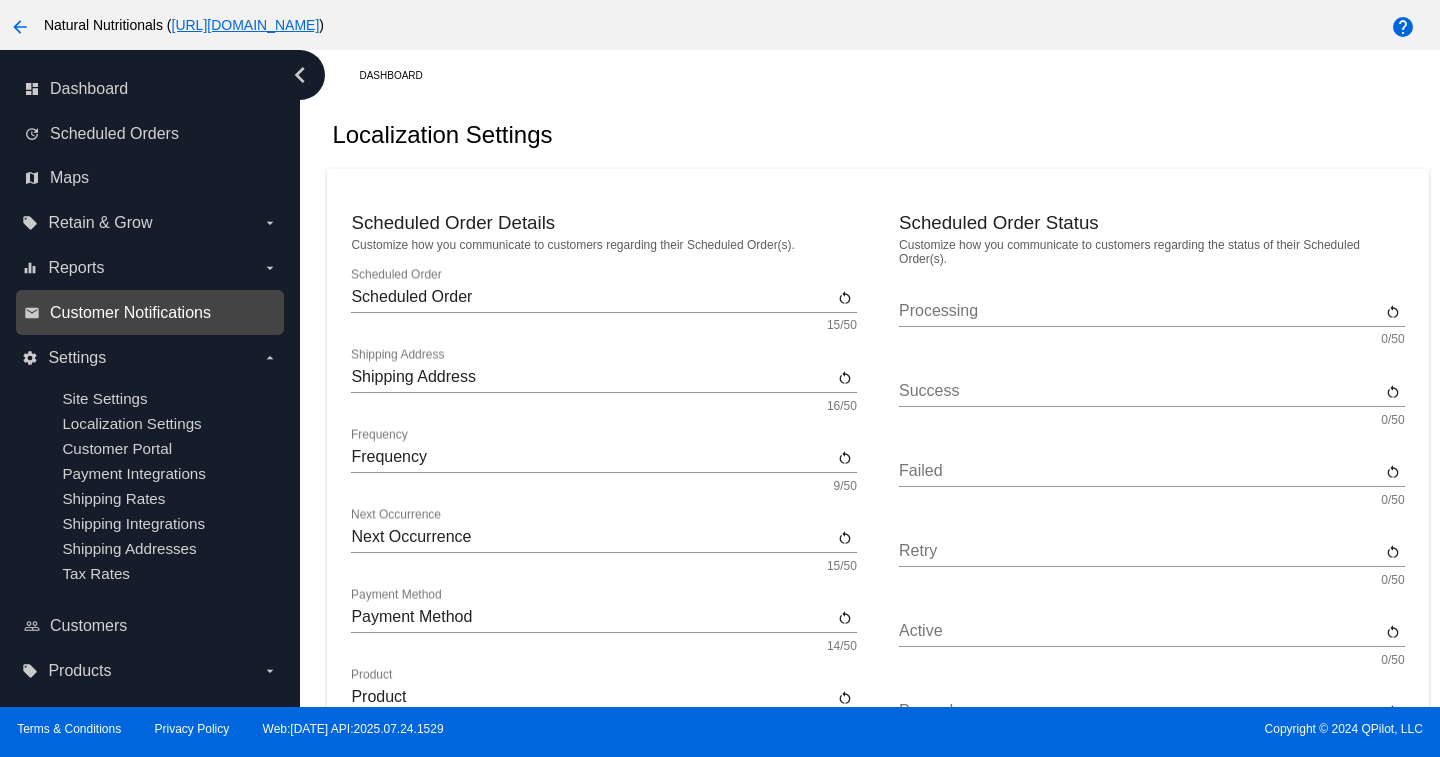 click on "Customer Notifications" at bounding box center [130, 313] 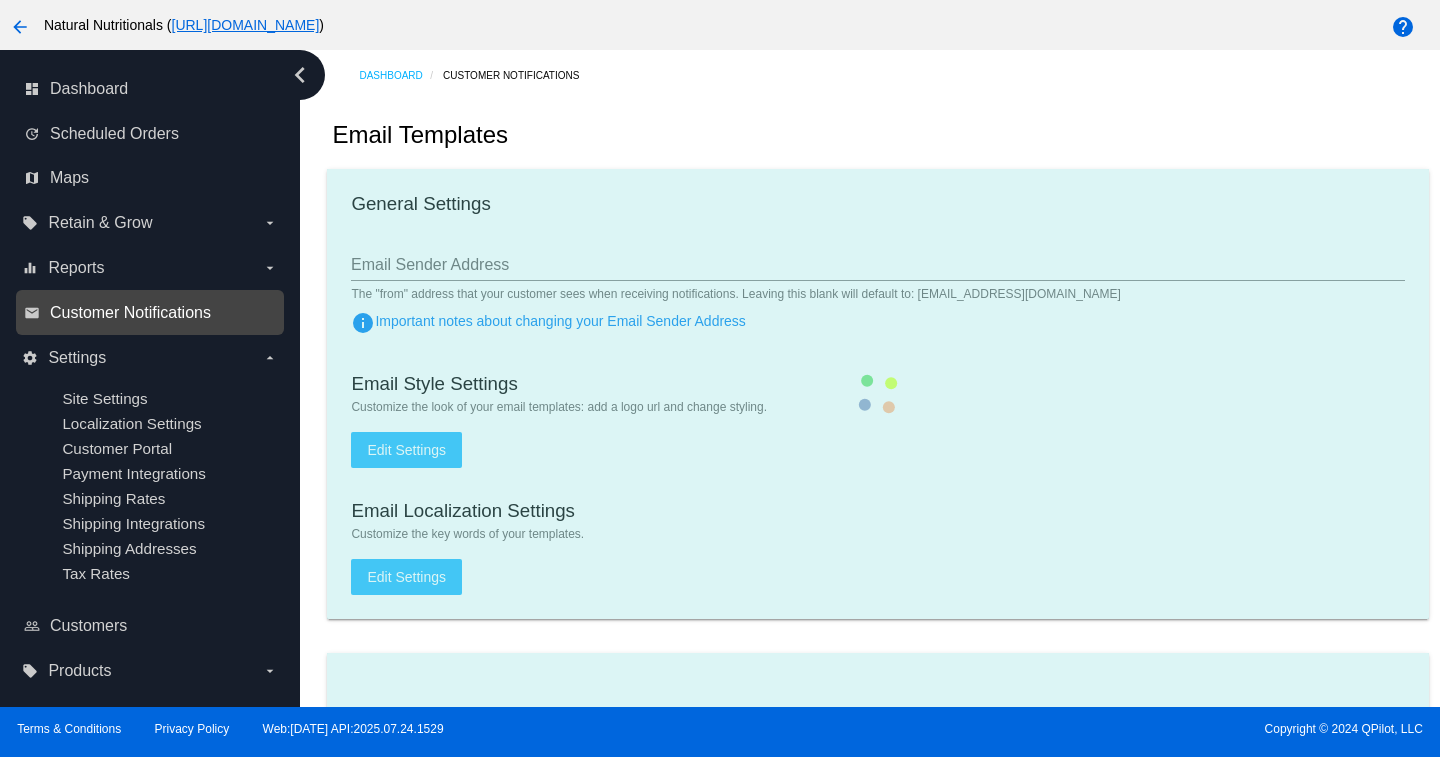 type on "orders@naturalnutritionals.com" 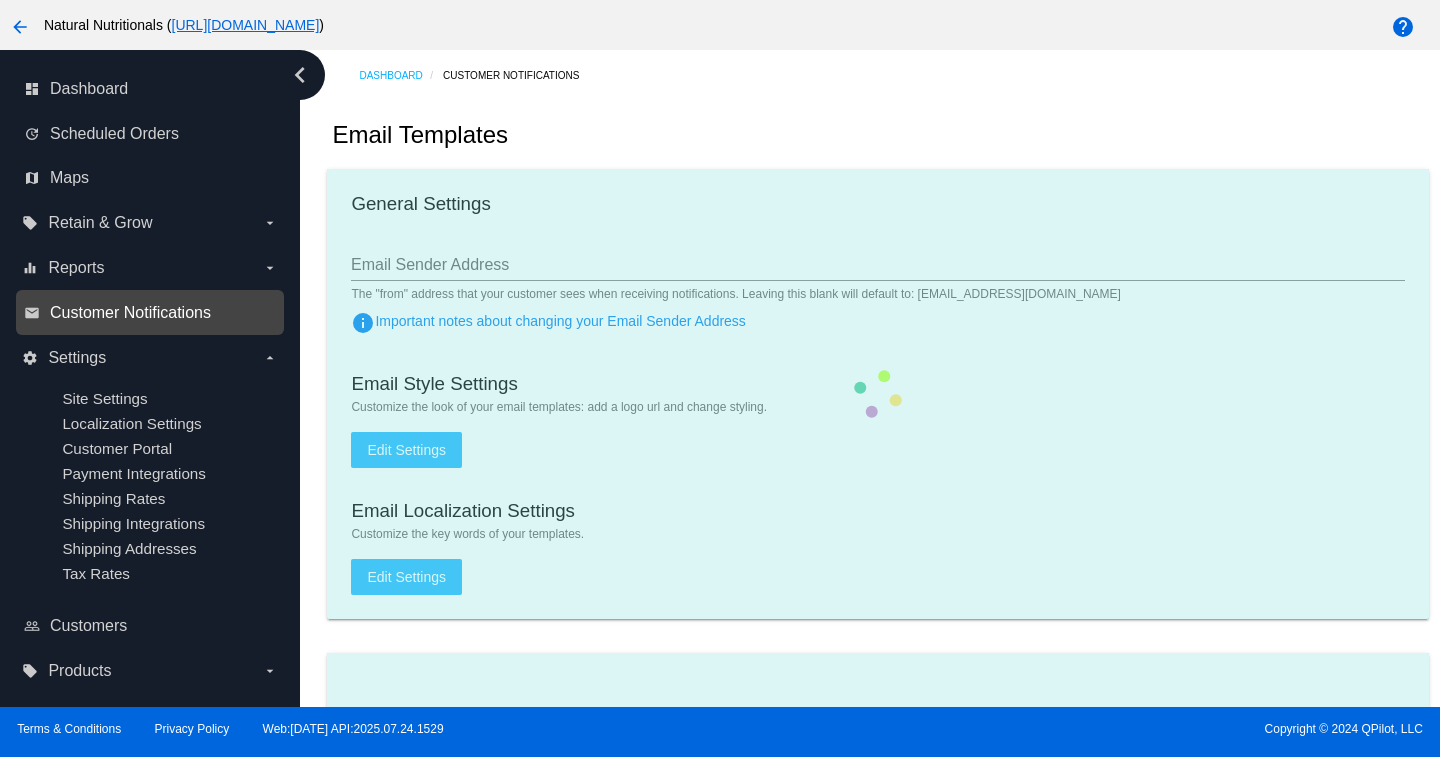 type on "1" 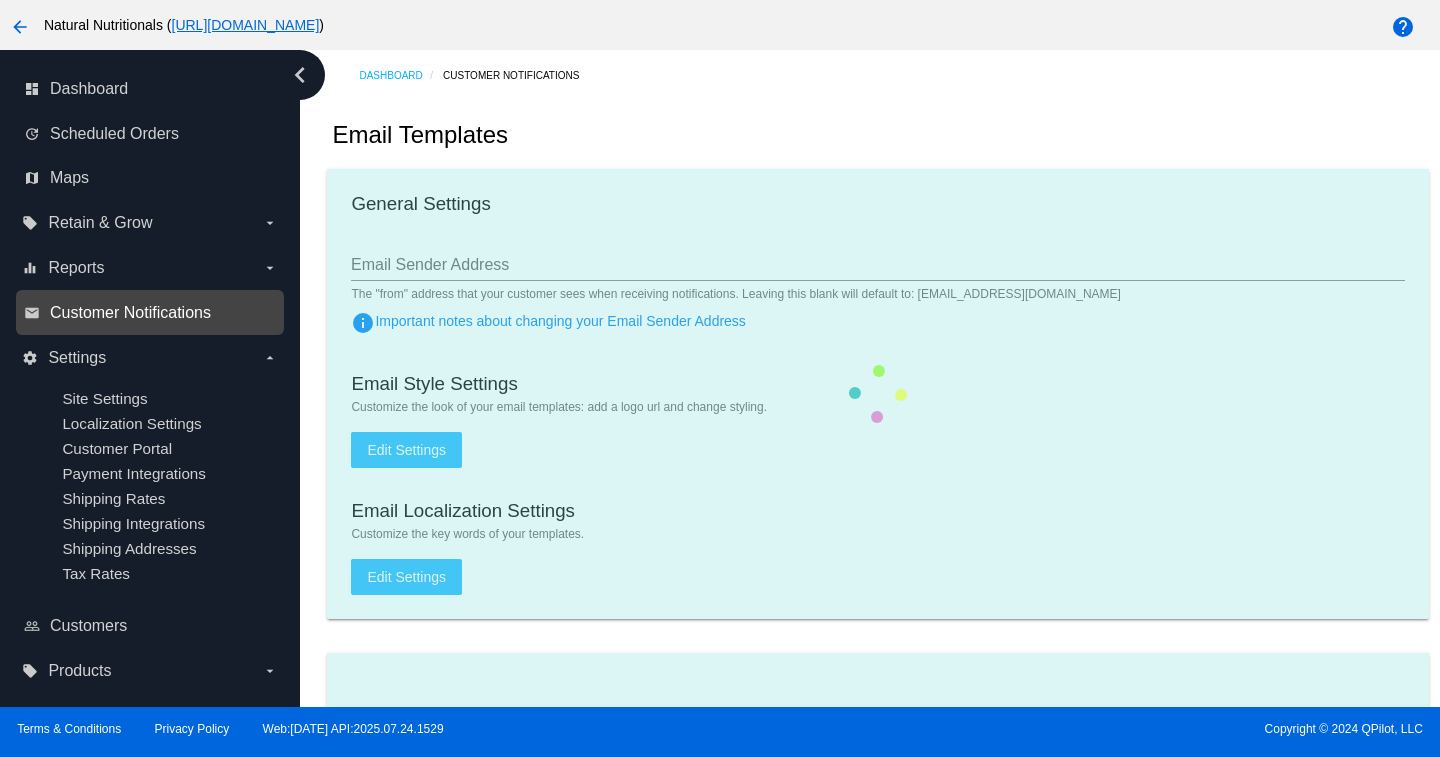 checkbox on "true" 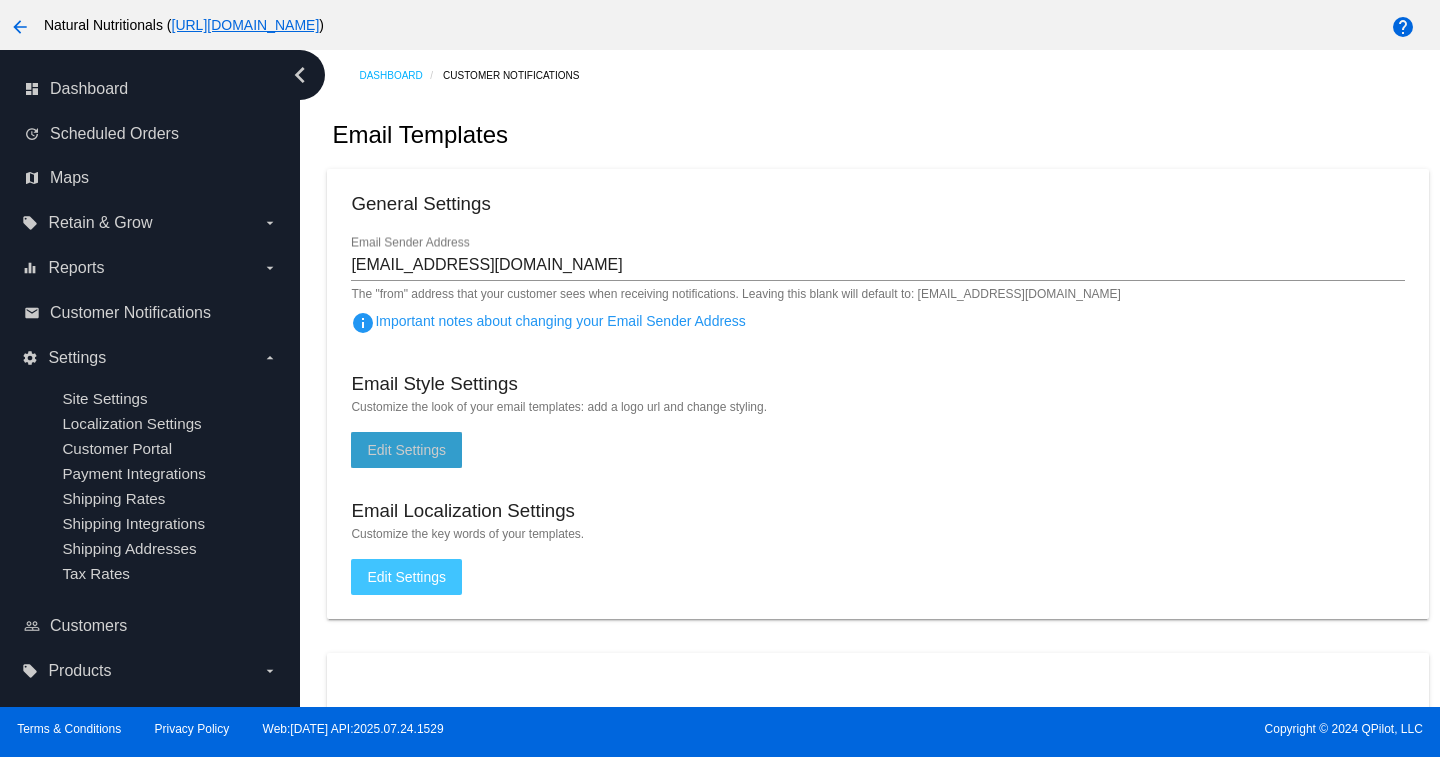 click on "Edit Settings" 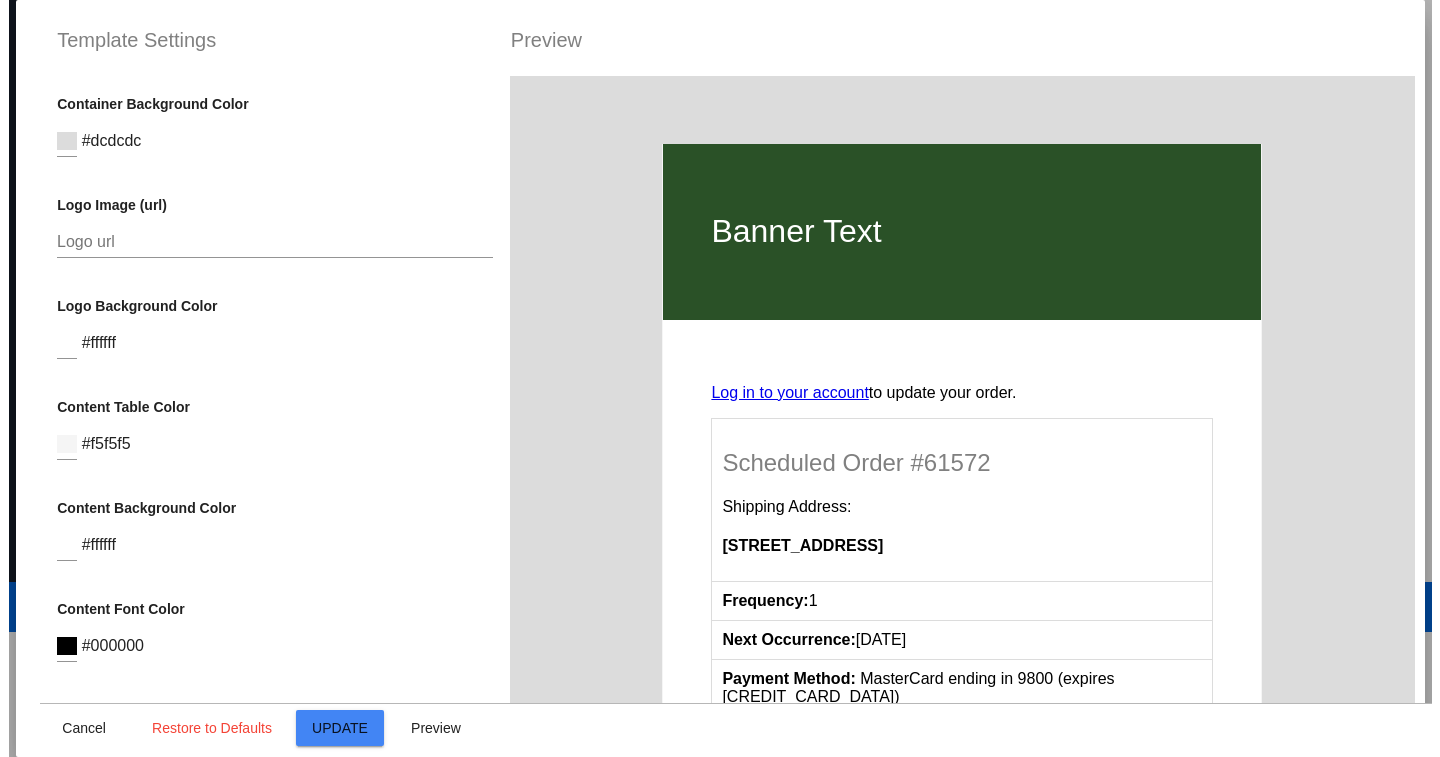 scroll, scrollTop: 0, scrollLeft: 0, axis: both 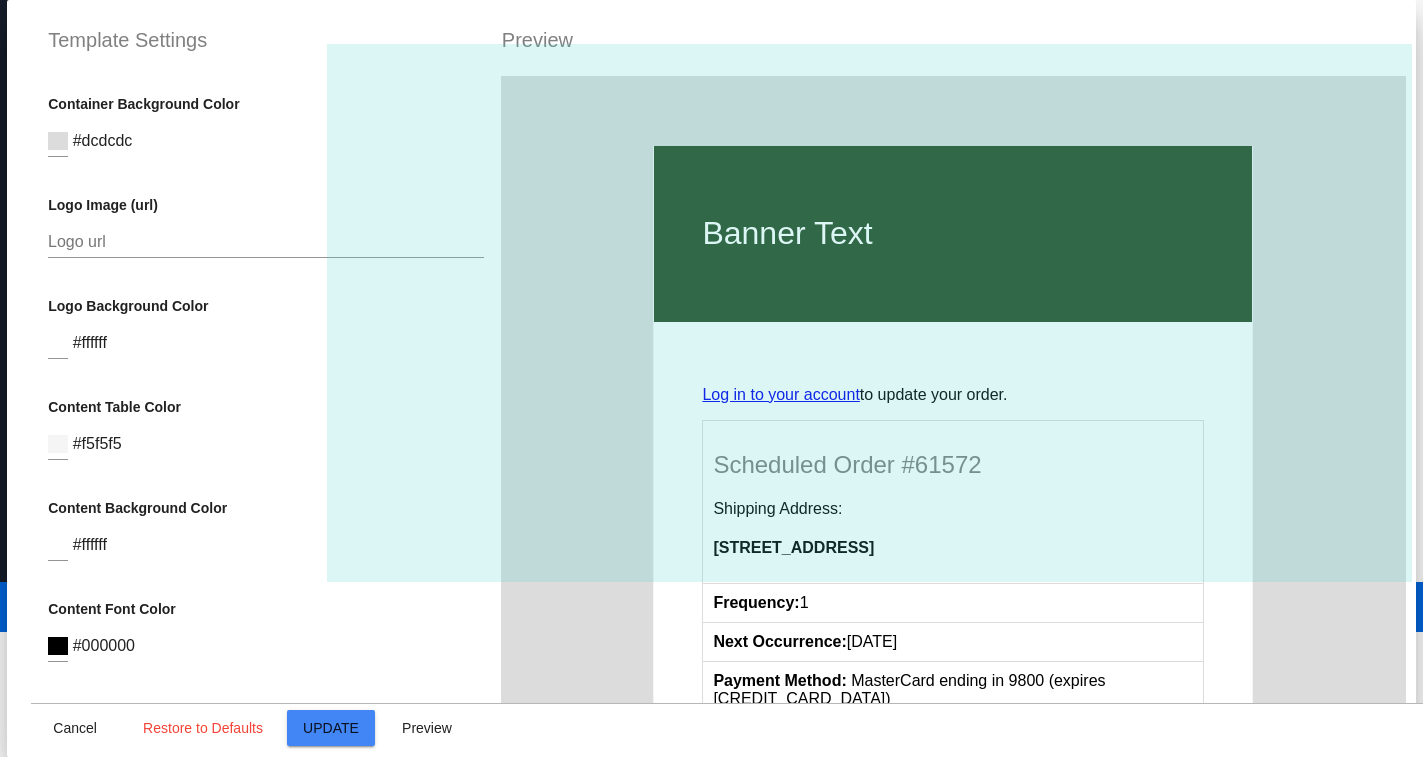type on "Scheduled Order" 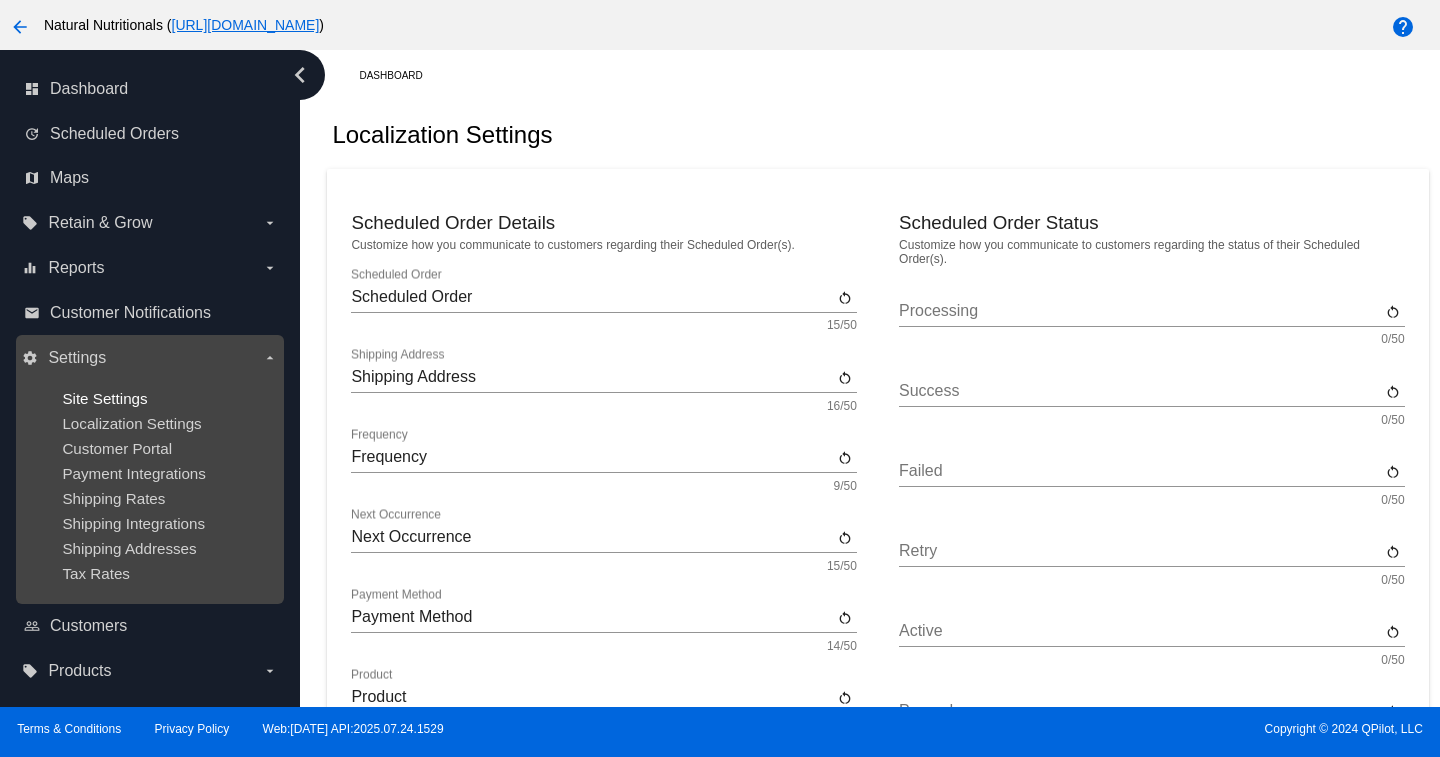 click on "Site Settings" at bounding box center [104, 398] 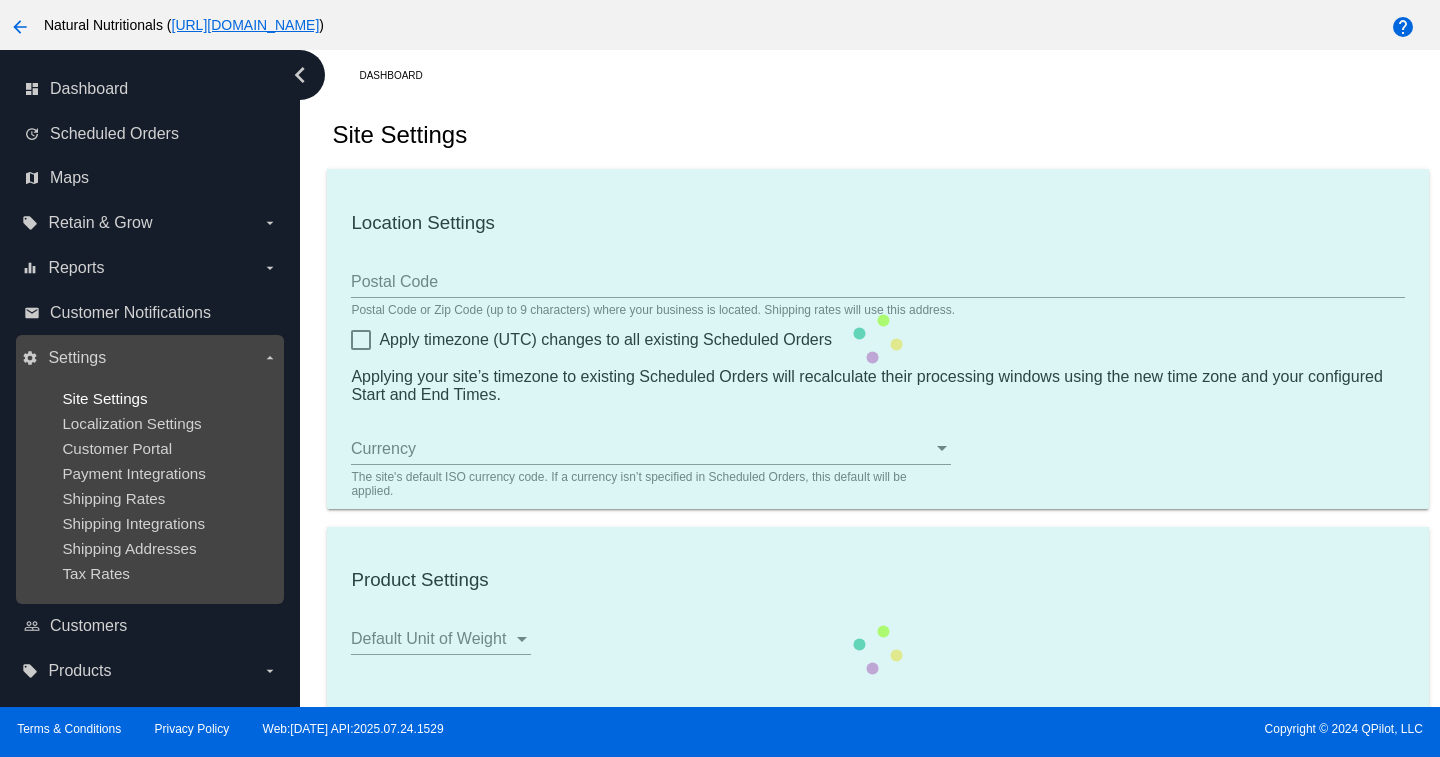 type on "30305" 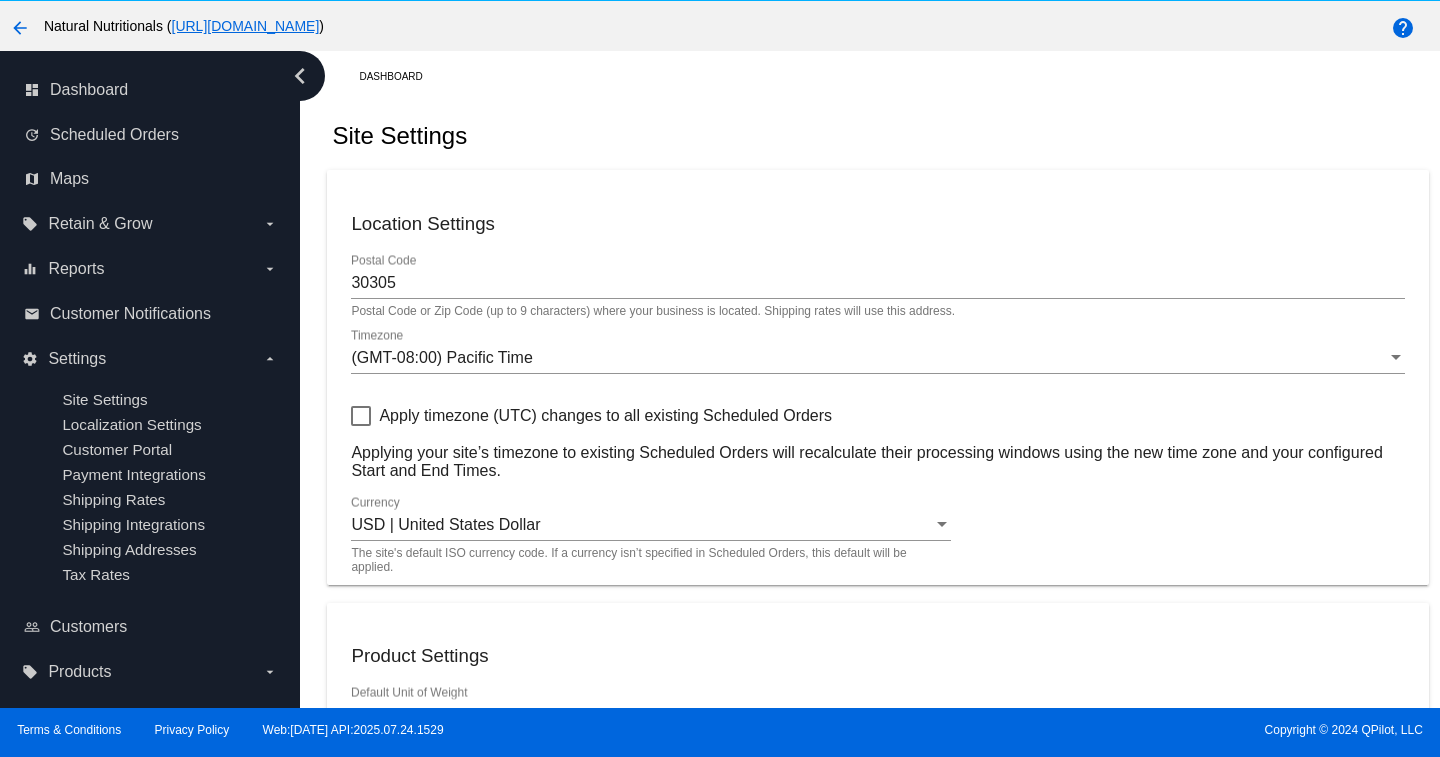 scroll, scrollTop: 125, scrollLeft: 0, axis: vertical 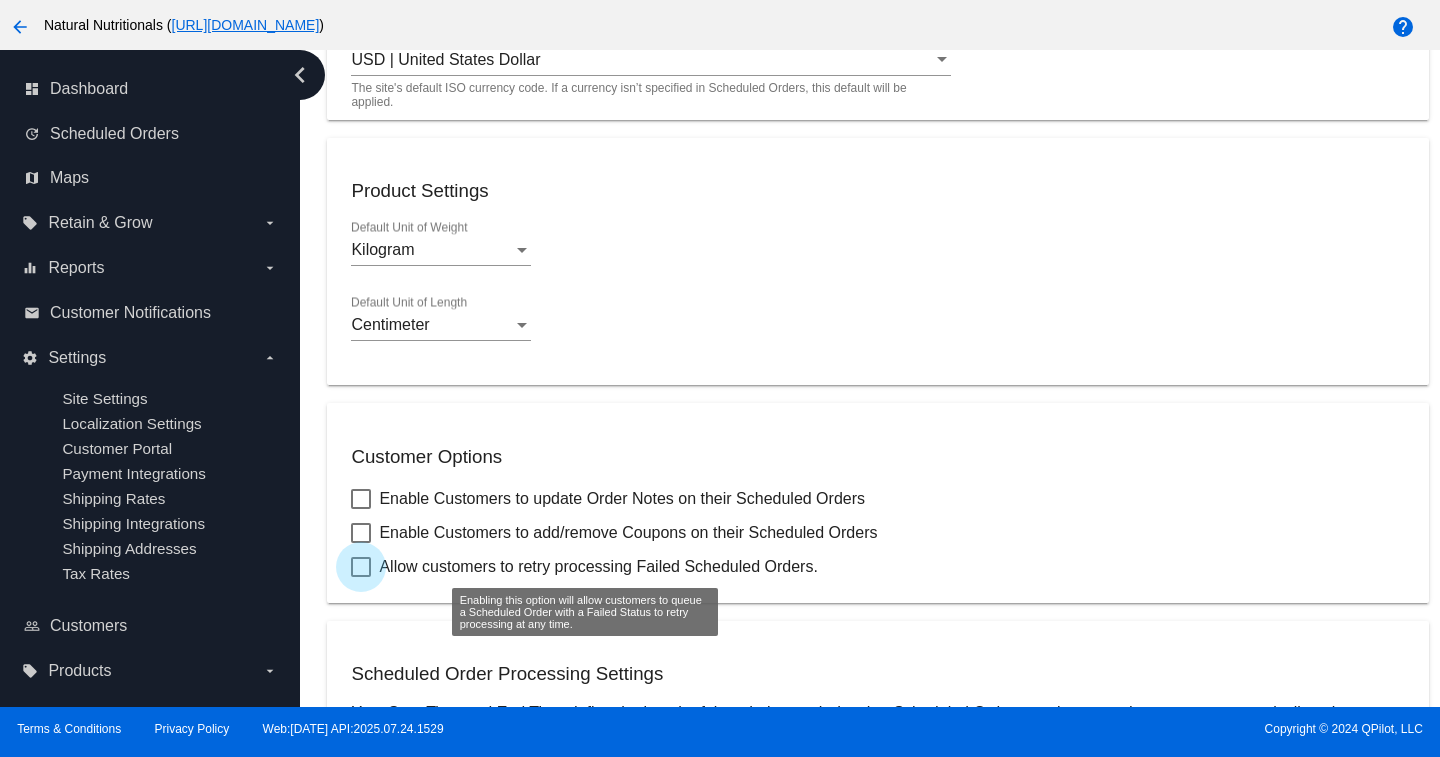 click at bounding box center (361, 567) 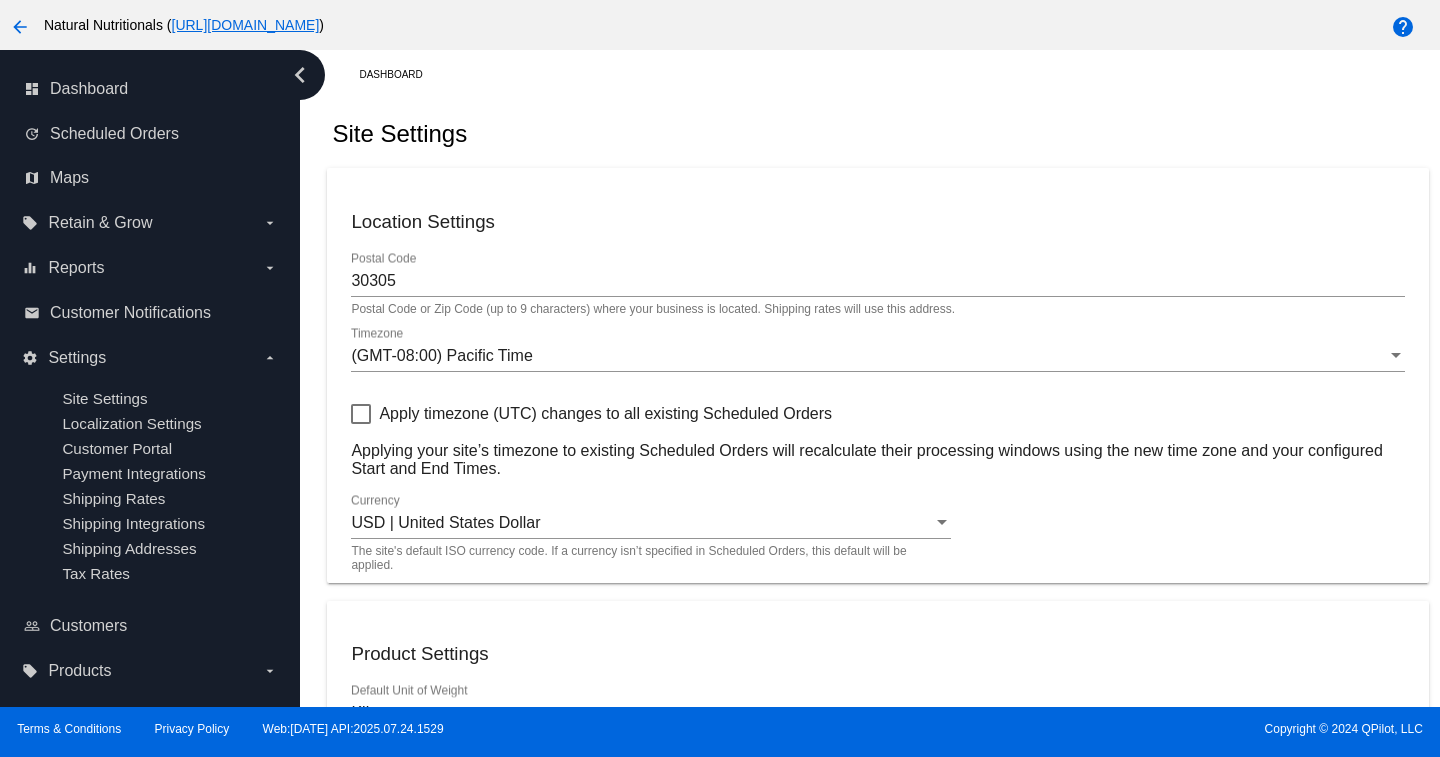 scroll, scrollTop: 0, scrollLeft: 0, axis: both 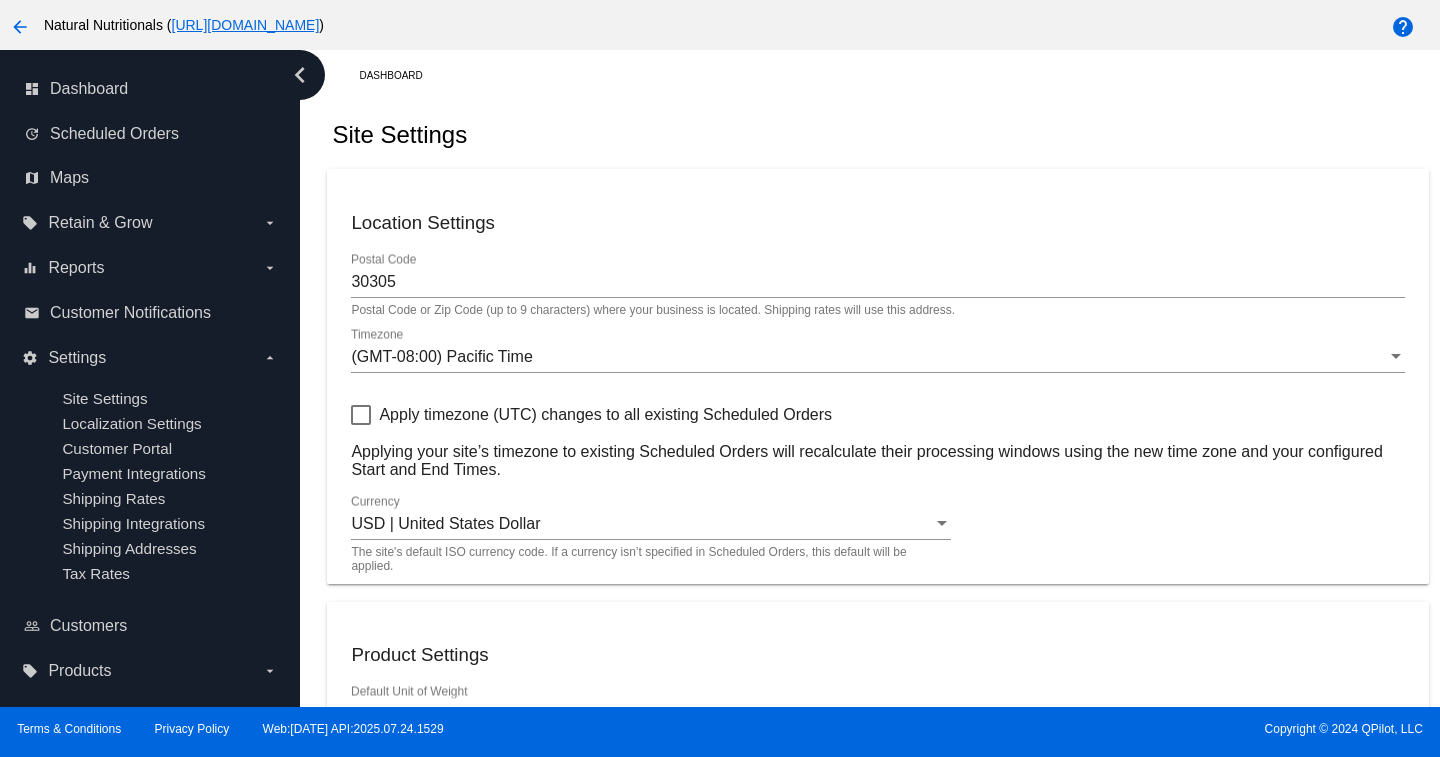click at bounding box center [1396, 357] 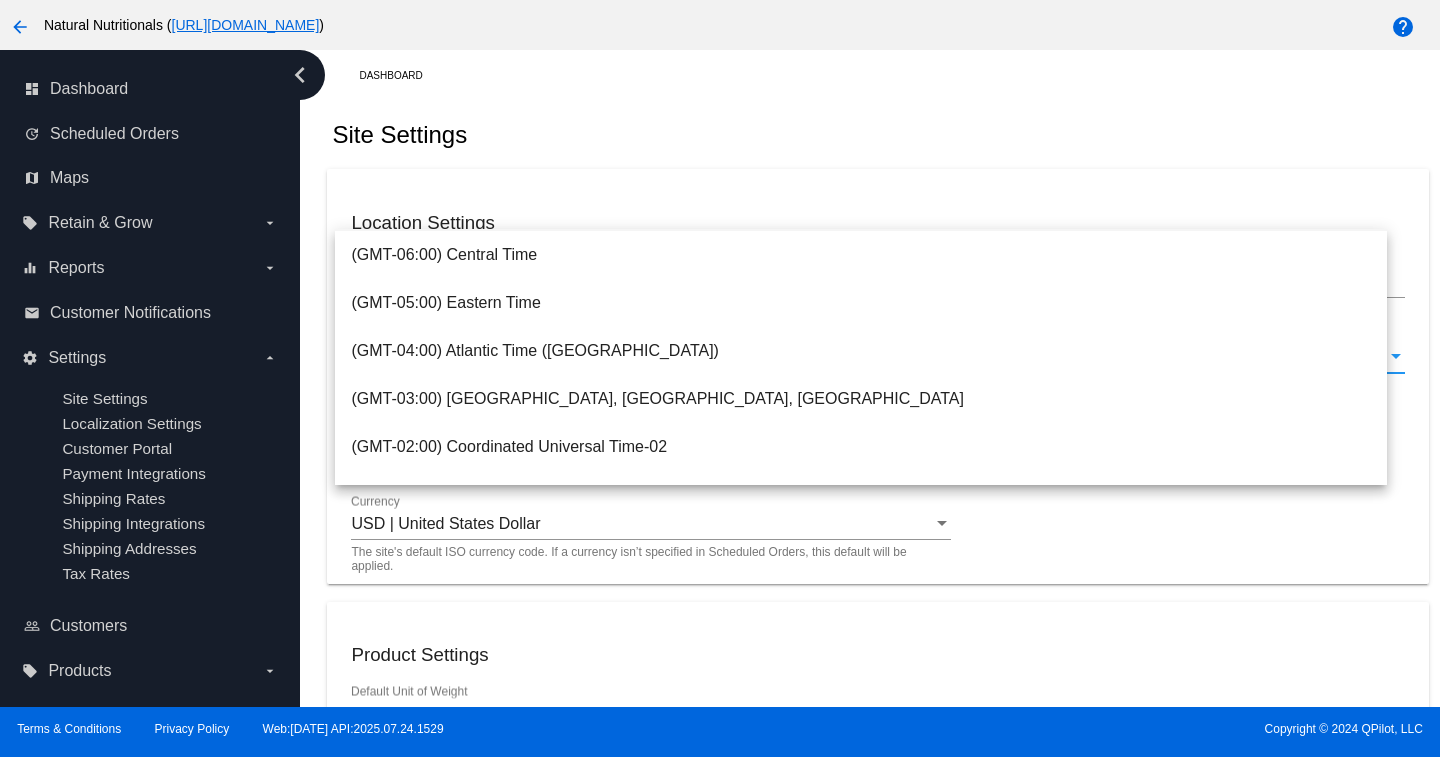scroll, scrollTop: 288, scrollLeft: 0, axis: vertical 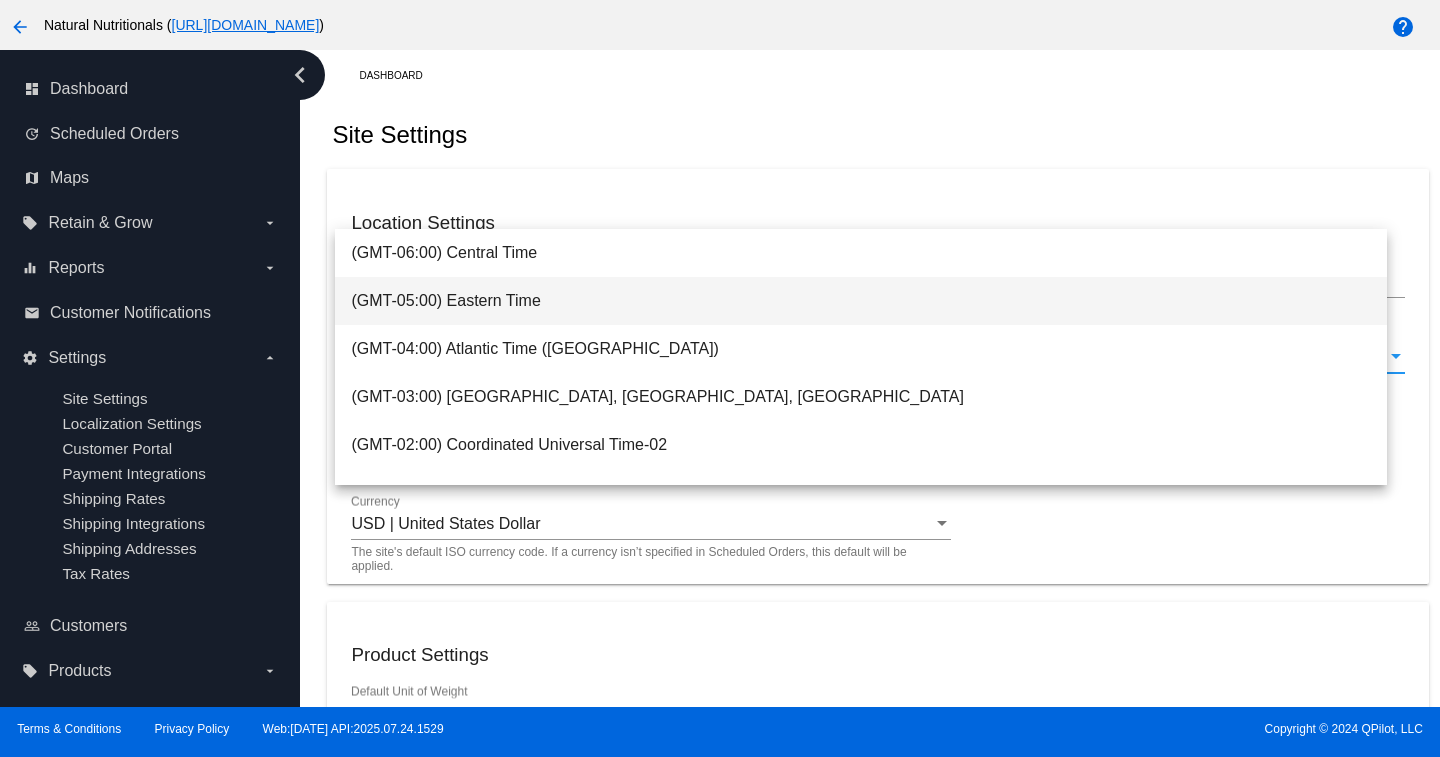 click on "(GMT-05:00) Eastern Time" at bounding box center (860, 301) 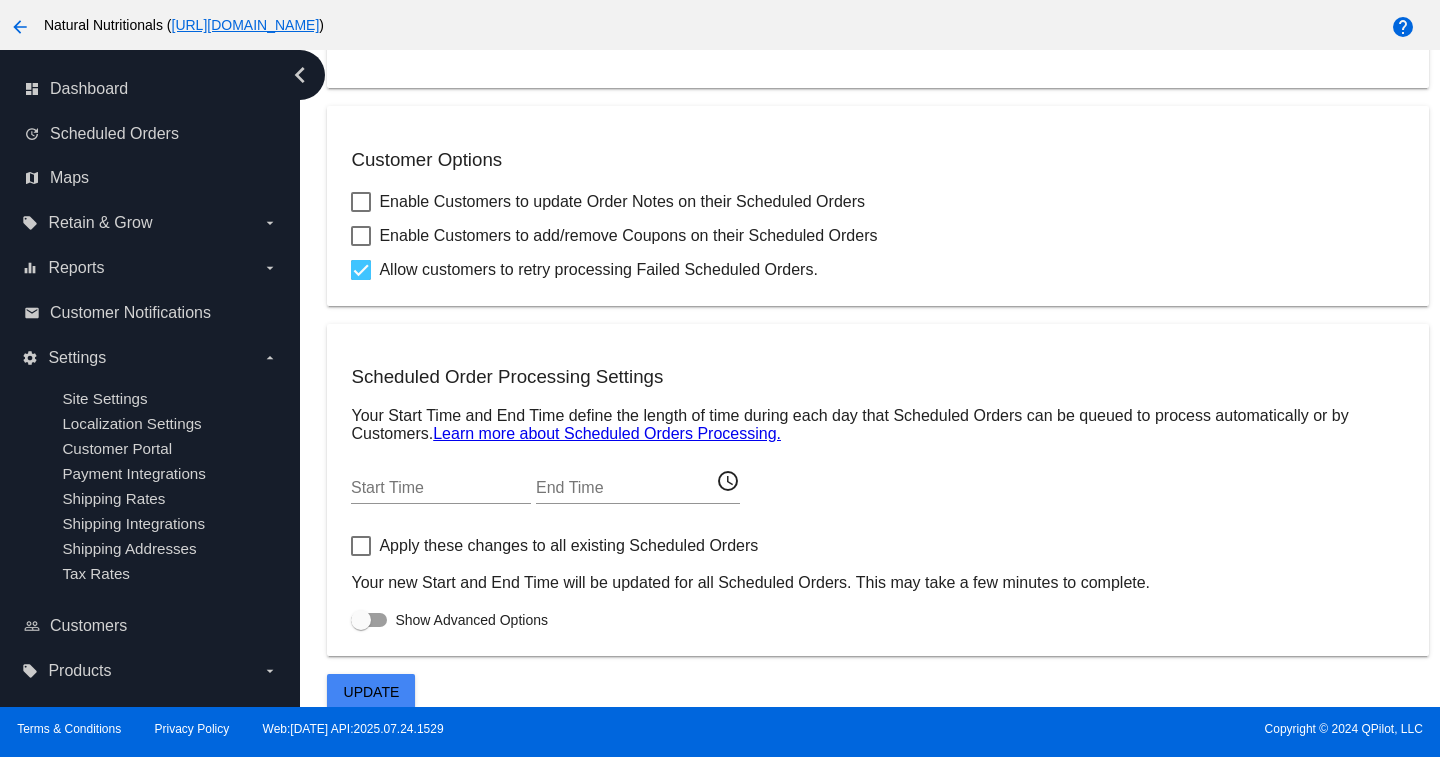 scroll, scrollTop: 764, scrollLeft: 0, axis: vertical 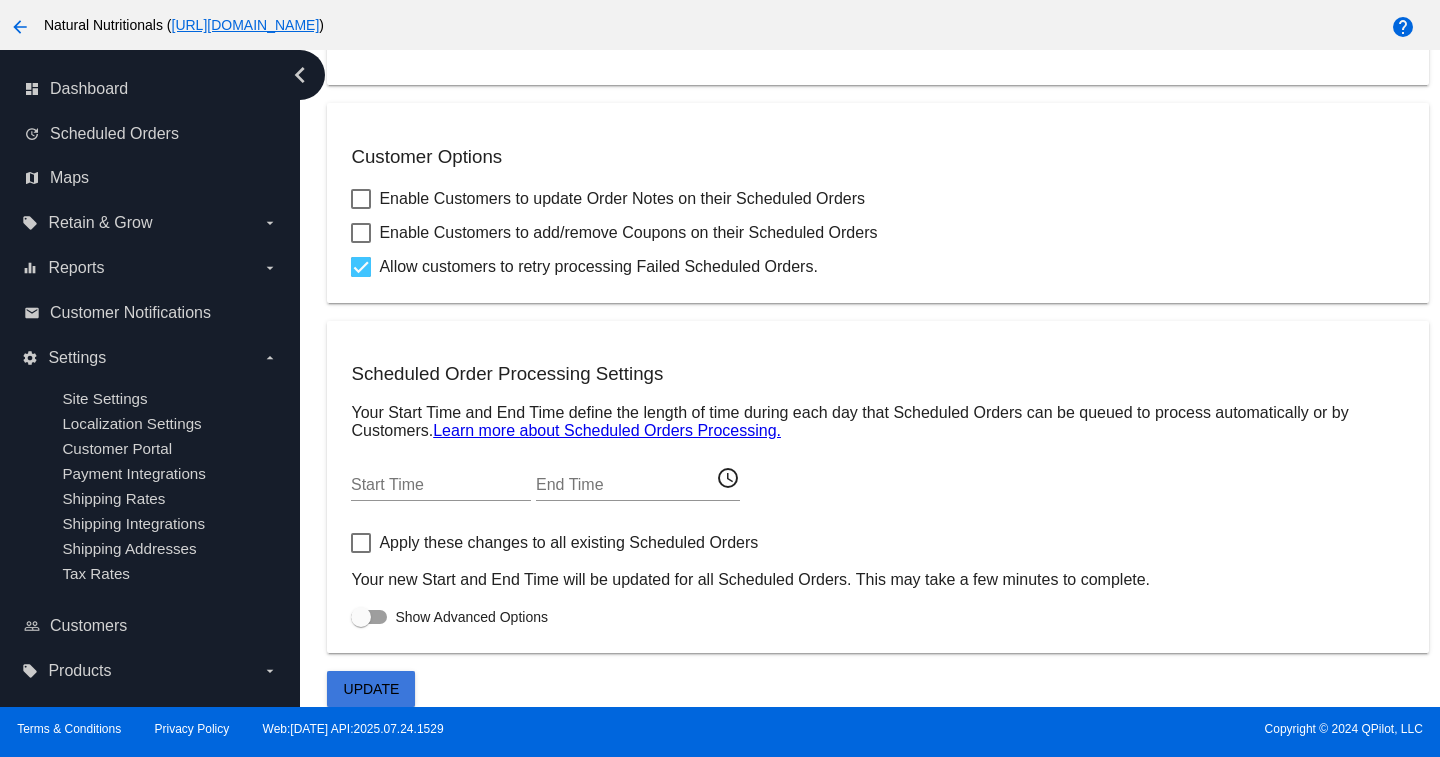 click on "Update" 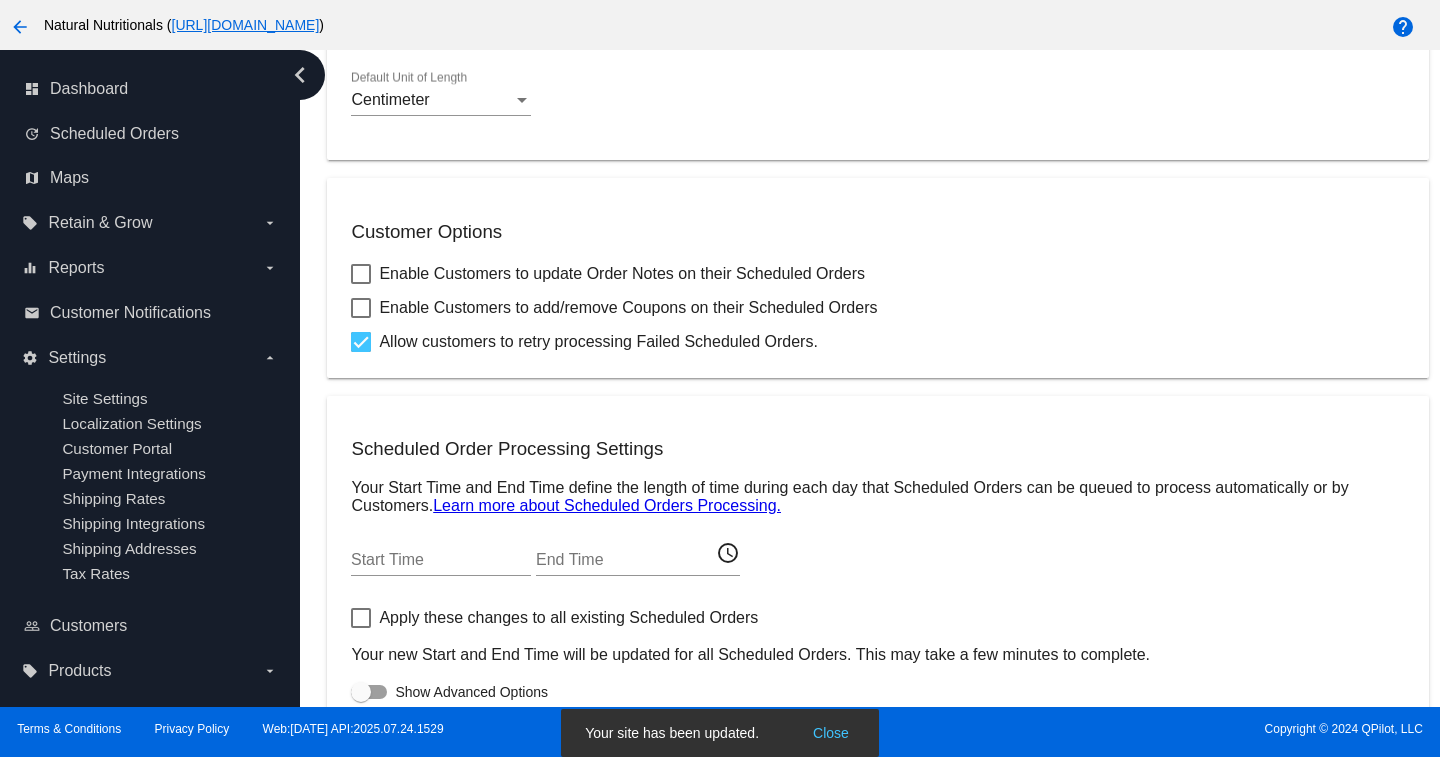scroll, scrollTop: 764, scrollLeft: 0, axis: vertical 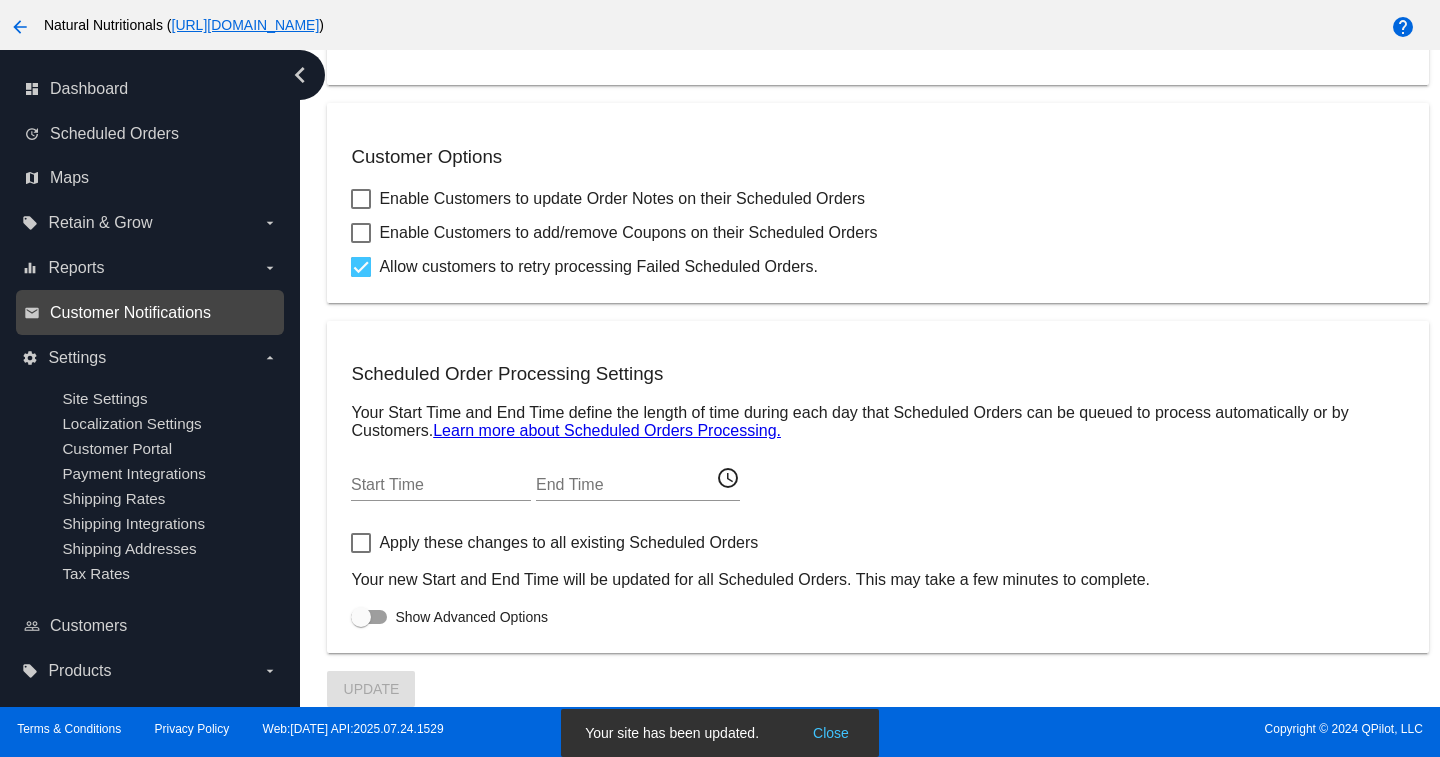 click on "Customer Notifications" at bounding box center [130, 313] 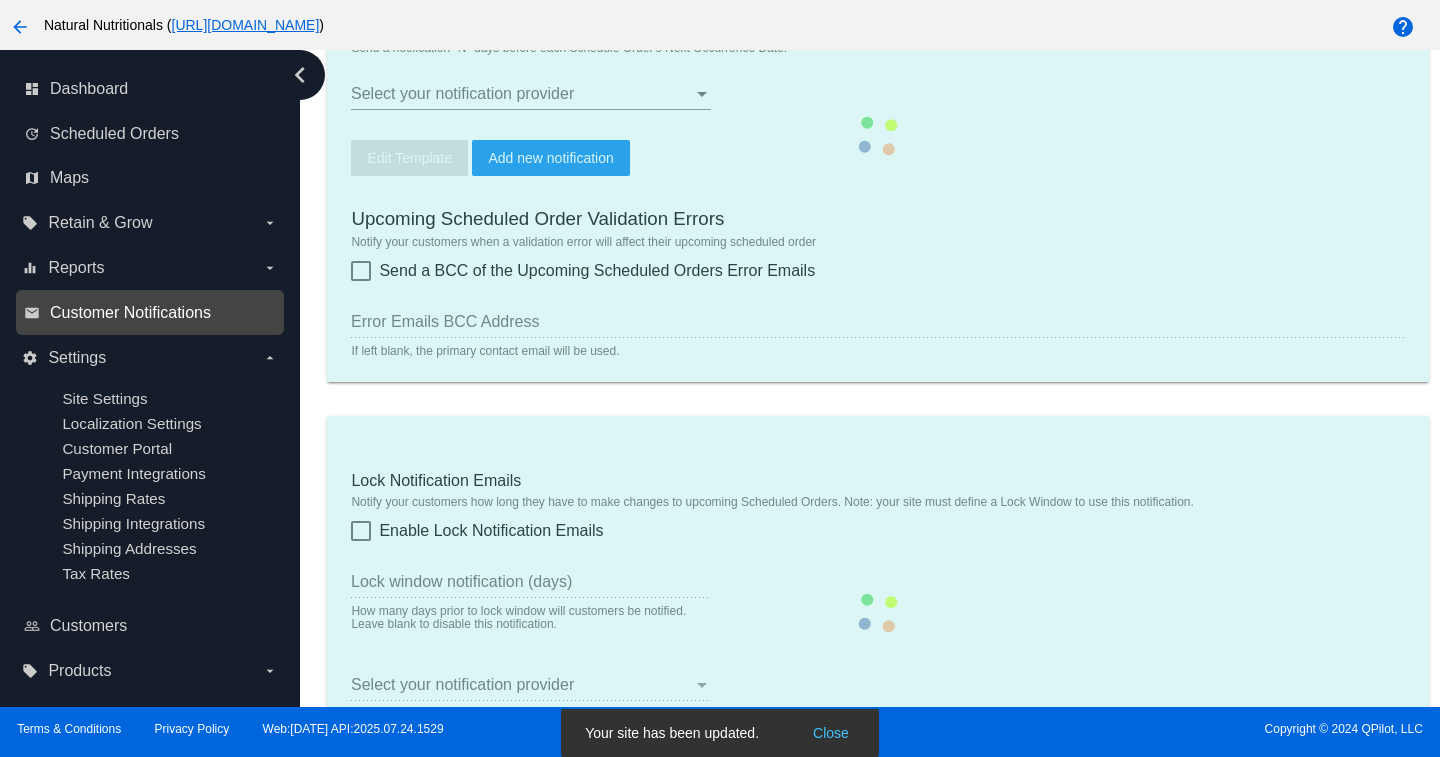 type on "orders@naturalnutritionals.com" 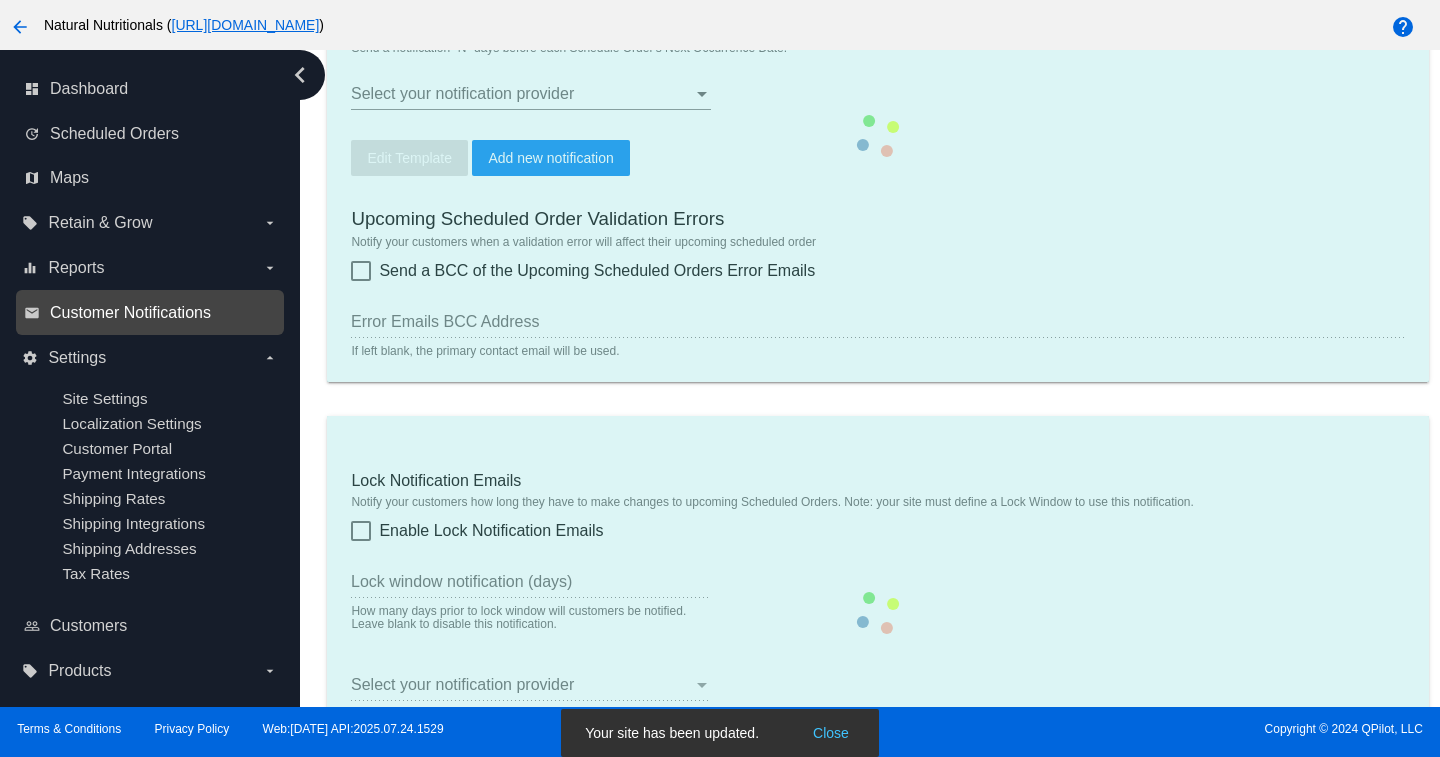 type on "1" 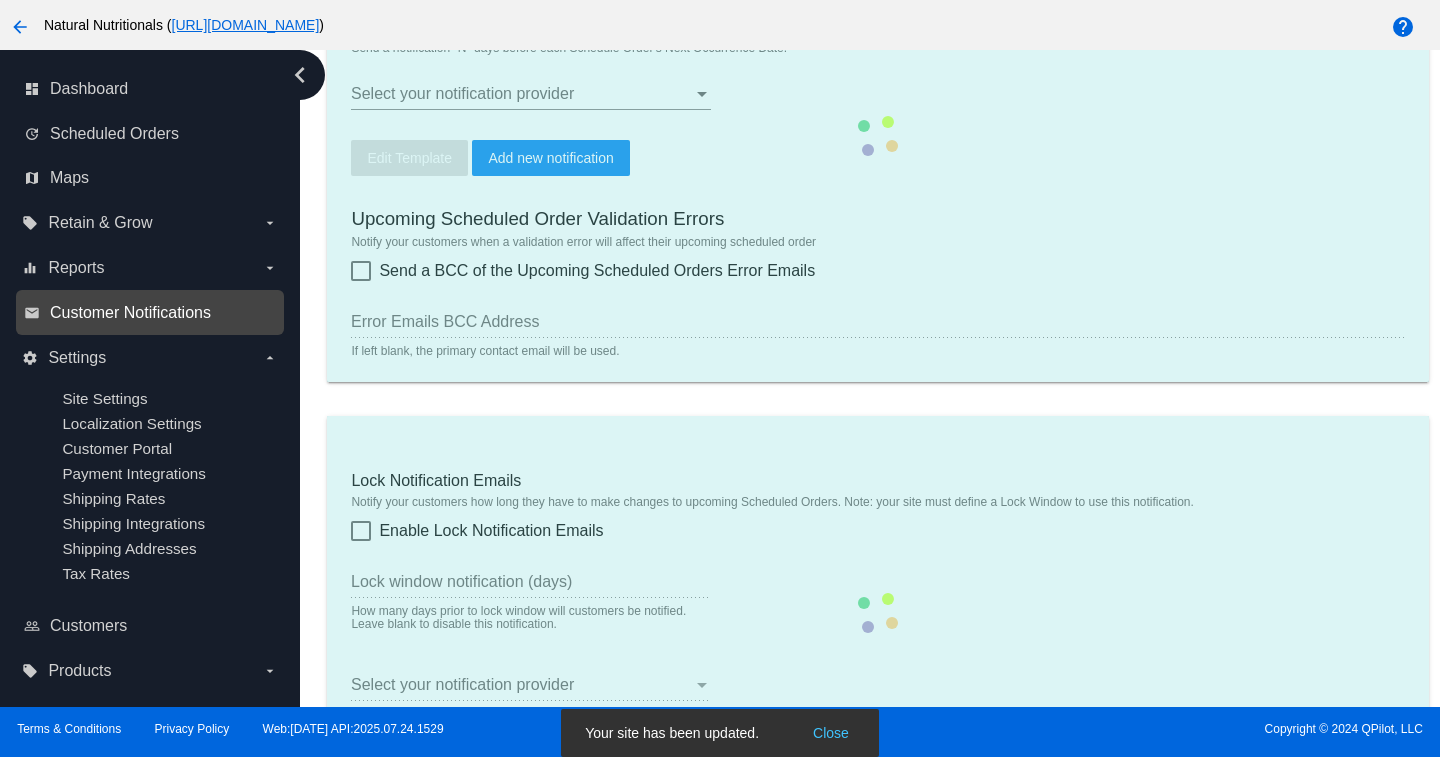 checkbox on "true" 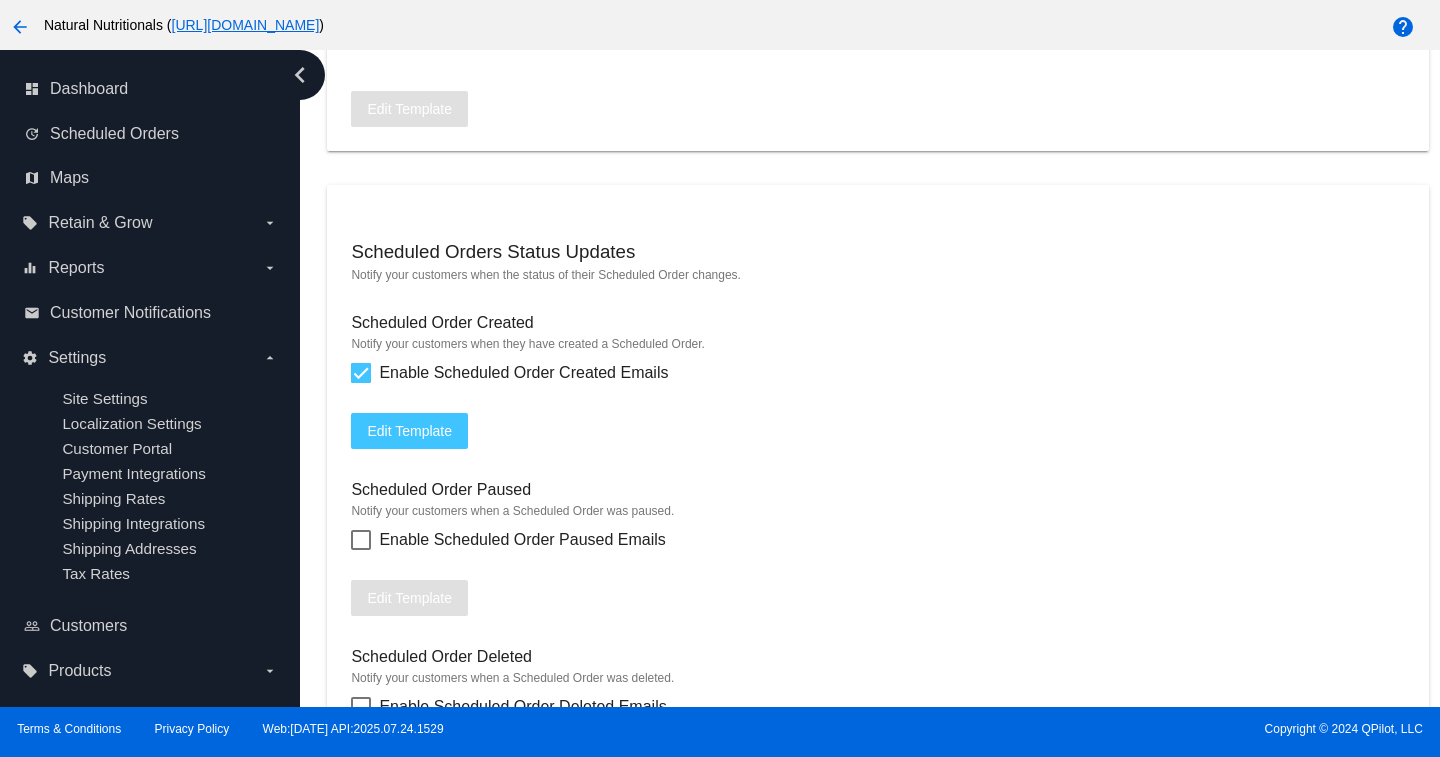 scroll, scrollTop: 1864, scrollLeft: 0, axis: vertical 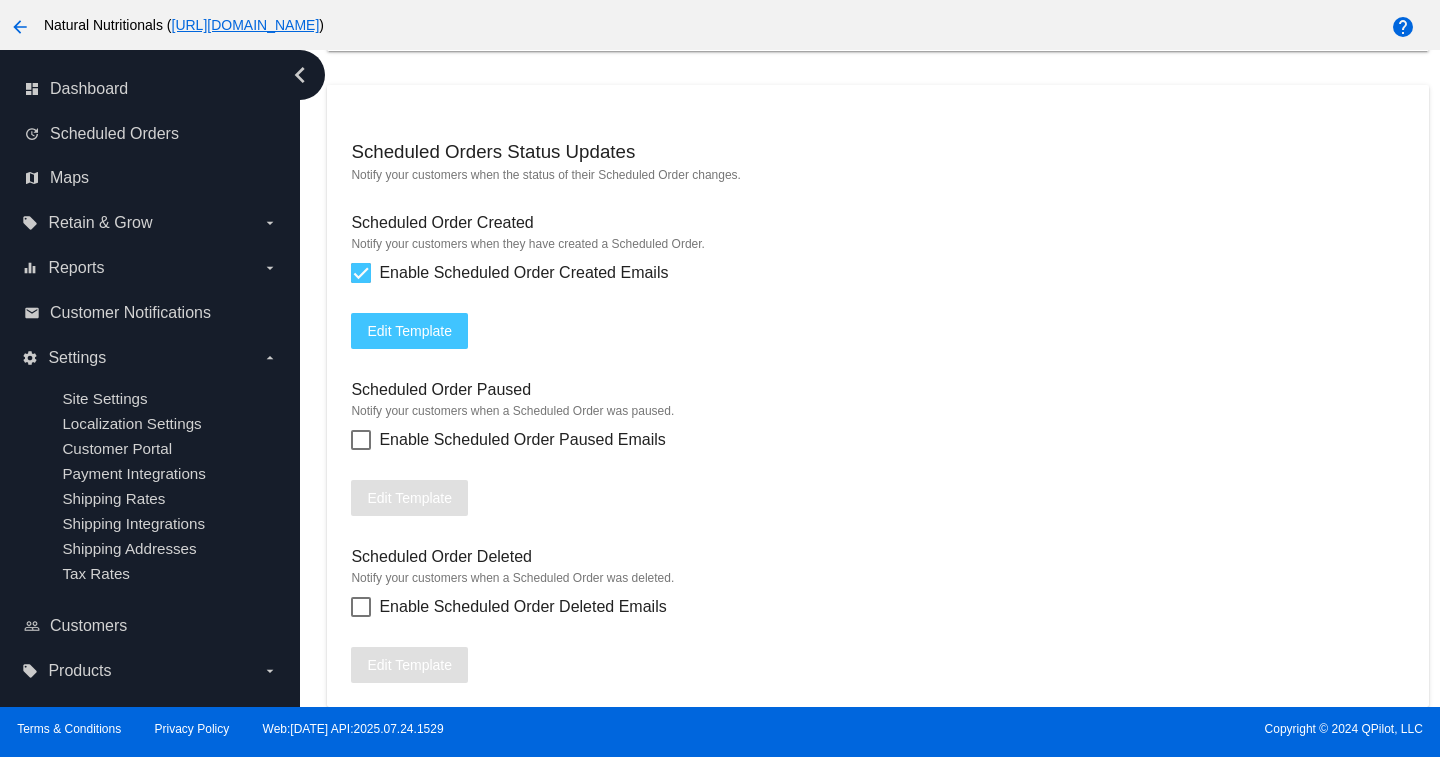 click at bounding box center (361, 440) 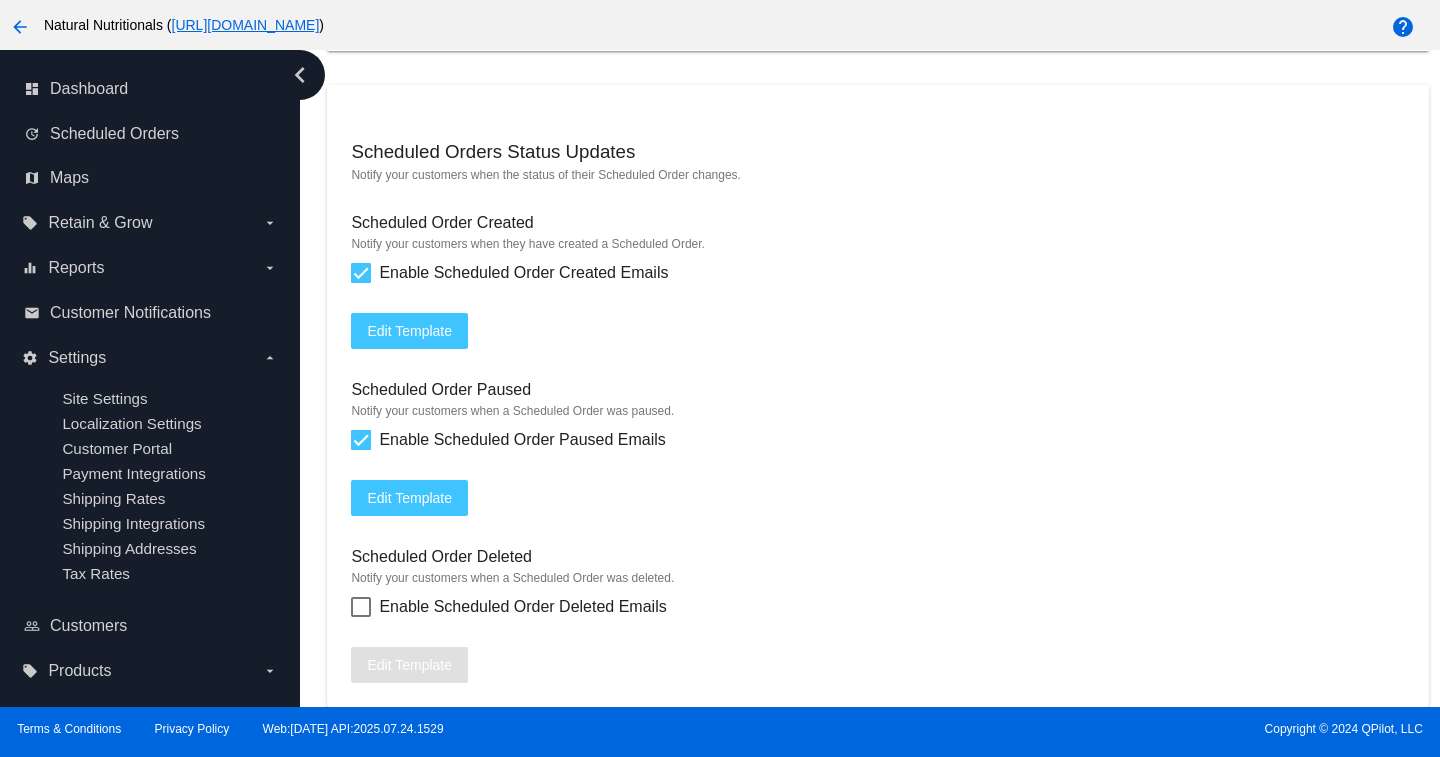 scroll, scrollTop: 1964, scrollLeft: 0, axis: vertical 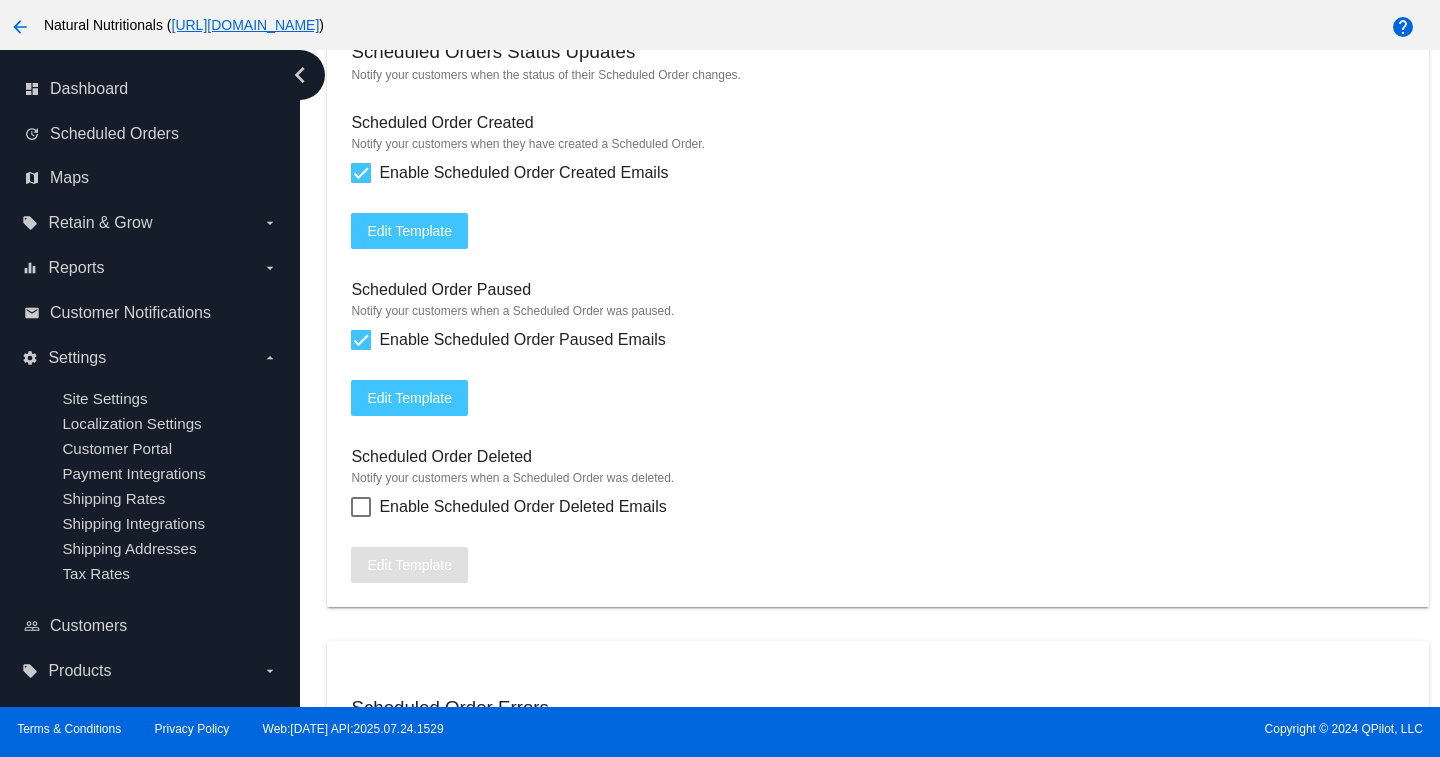 click at bounding box center [361, 507] 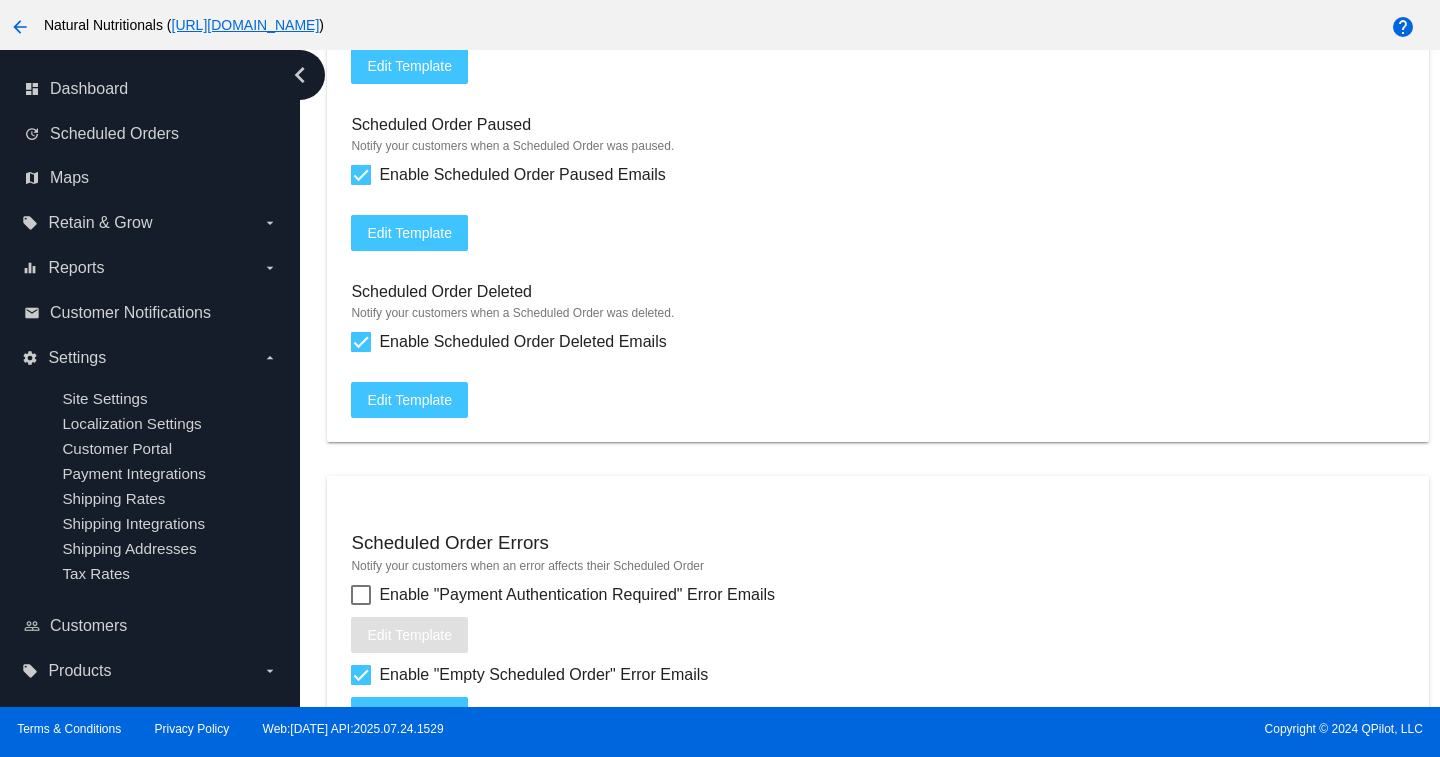 scroll, scrollTop: 2164, scrollLeft: 0, axis: vertical 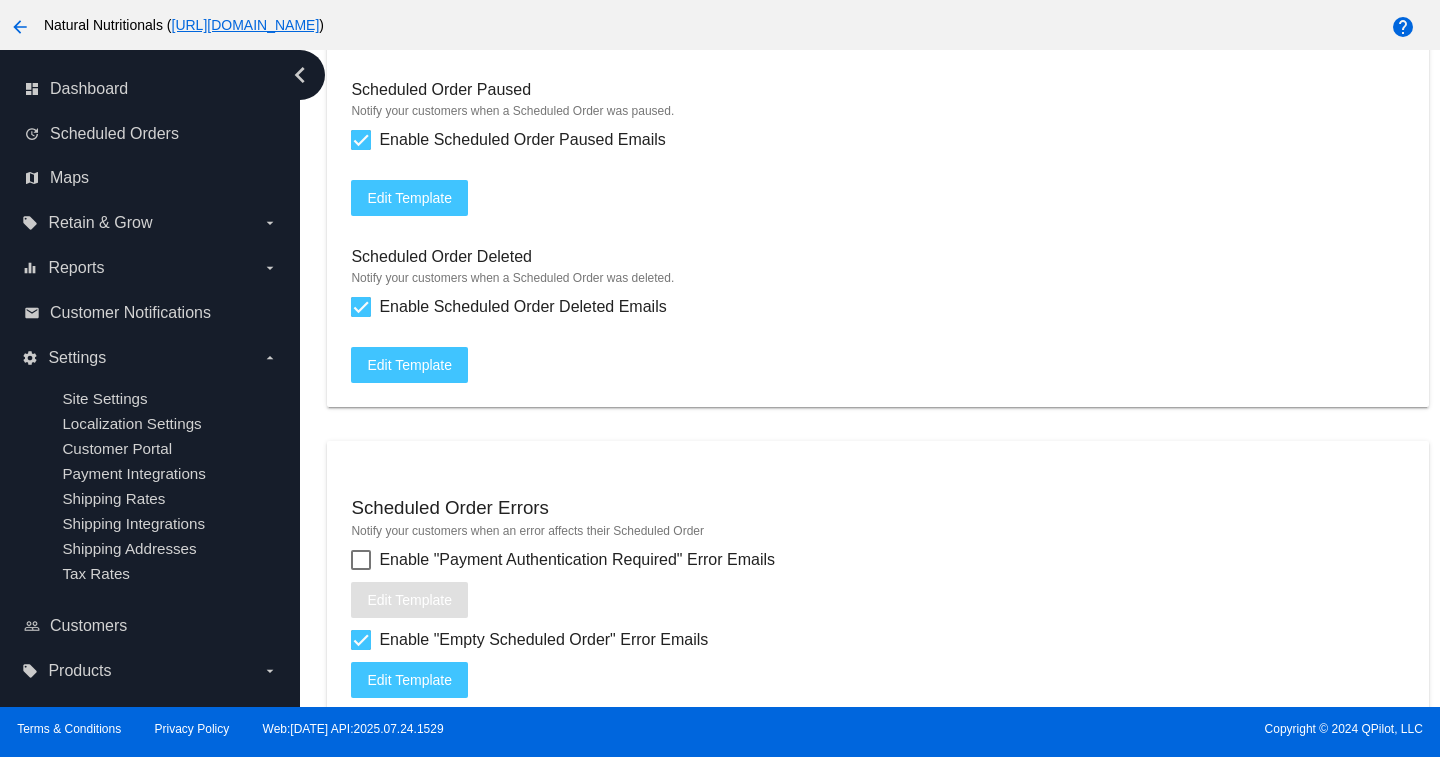 click at bounding box center [361, 560] 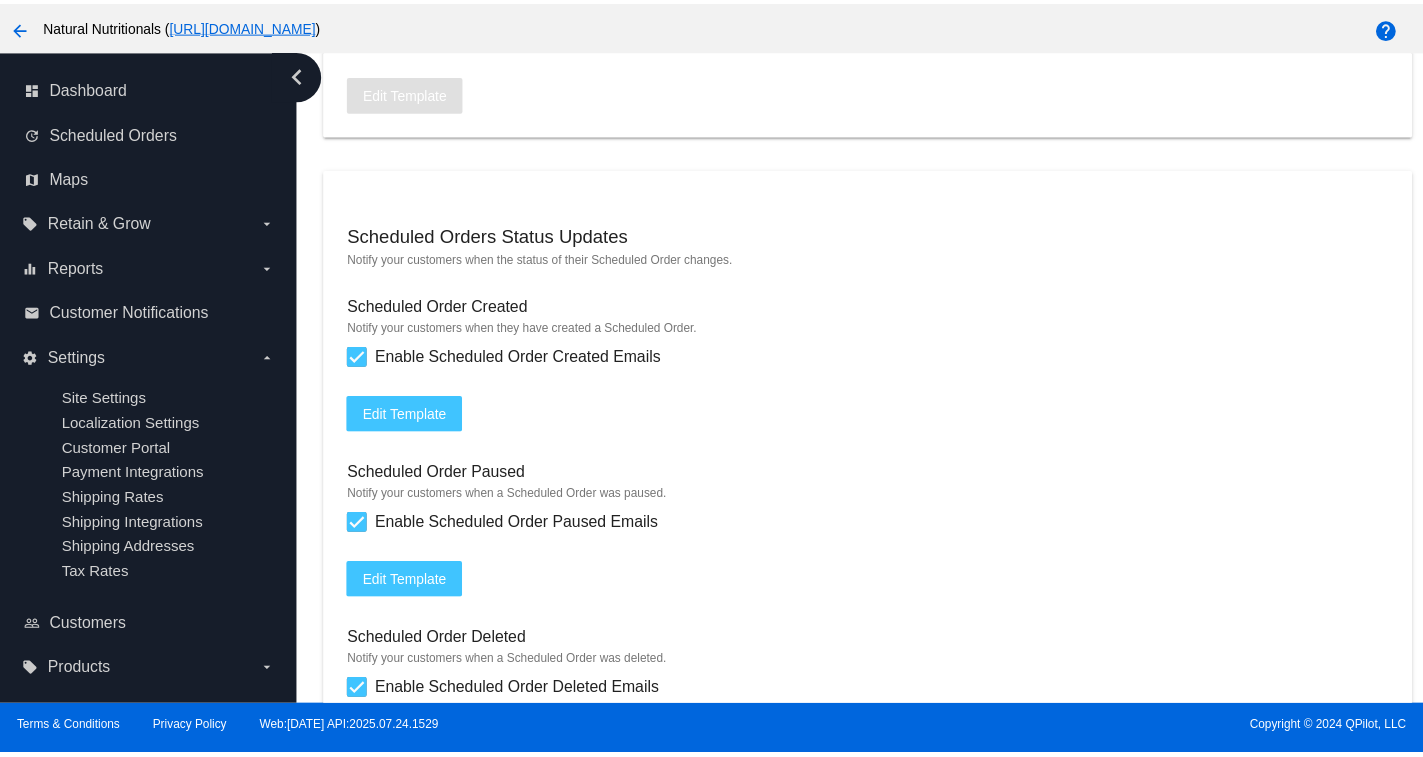 scroll, scrollTop: 1764, scrollLeft: 0, axis: vertical 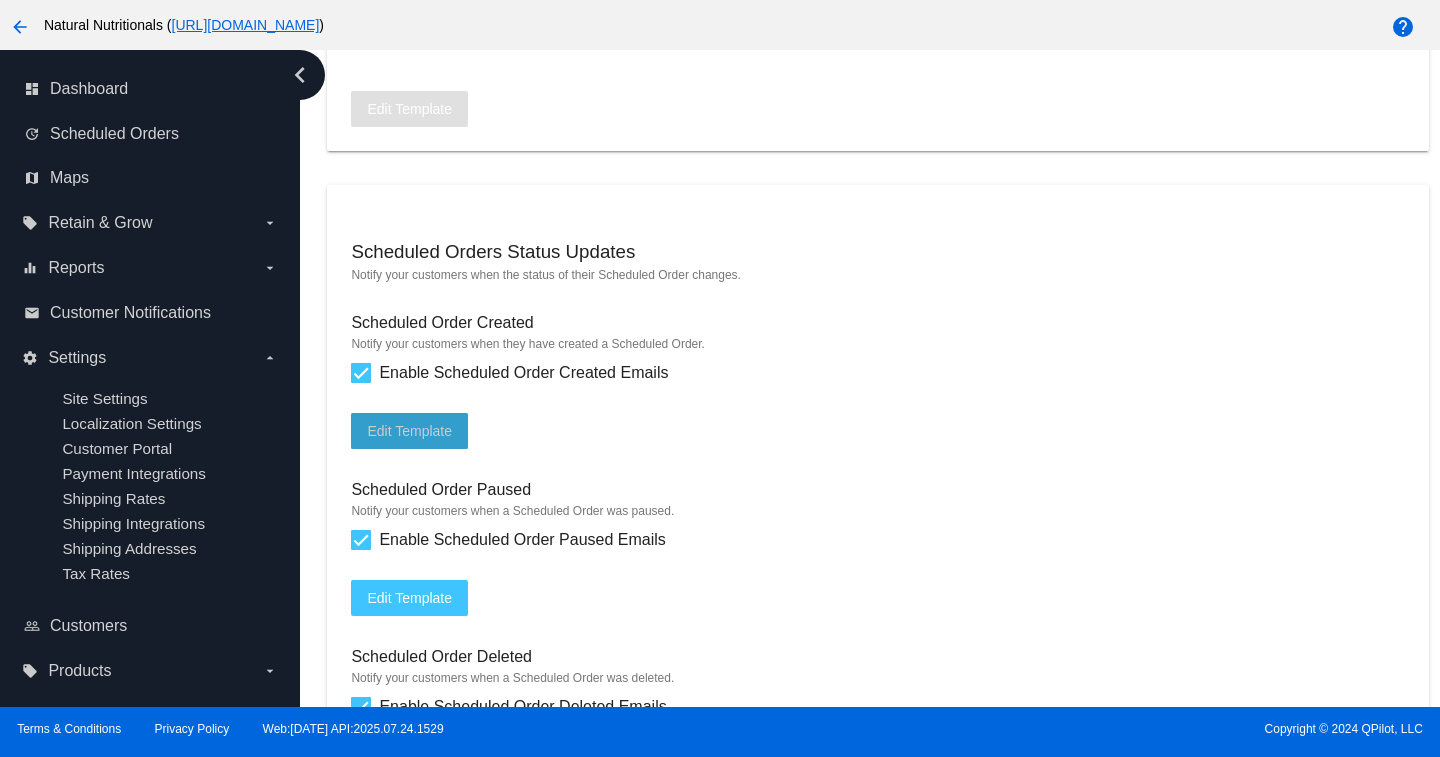 click on "Edit Template" 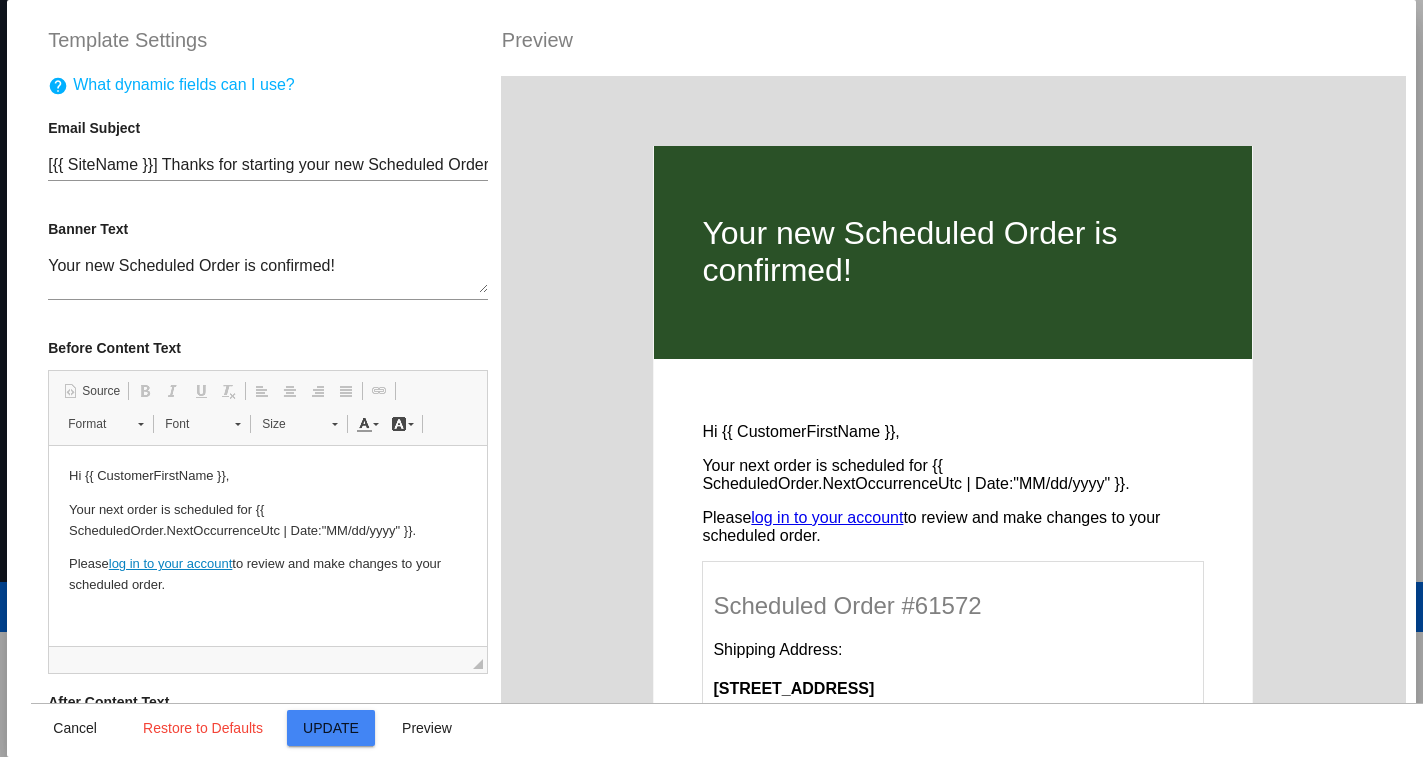 scroll, scrollTop: 0, scrollLeft: 0, axis: both 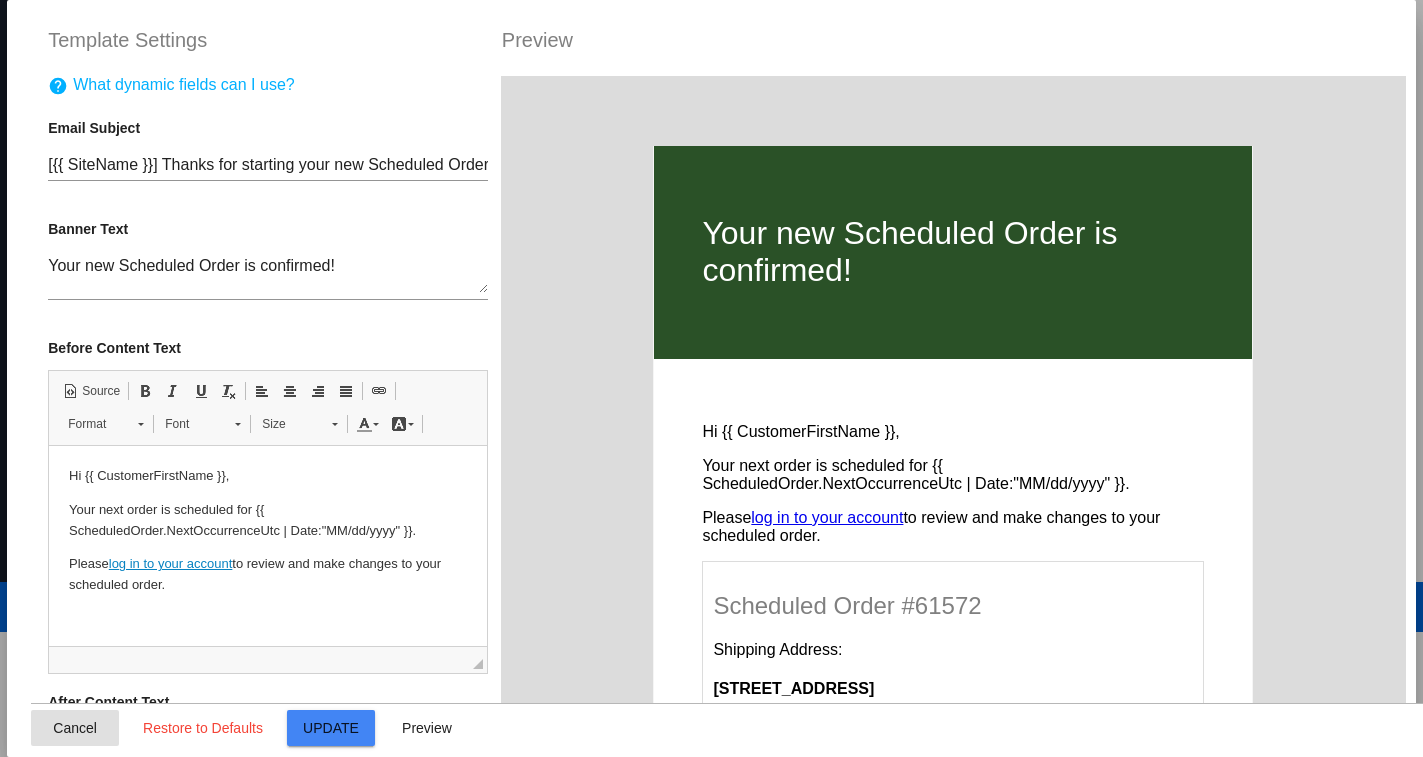 click on "Cancel" 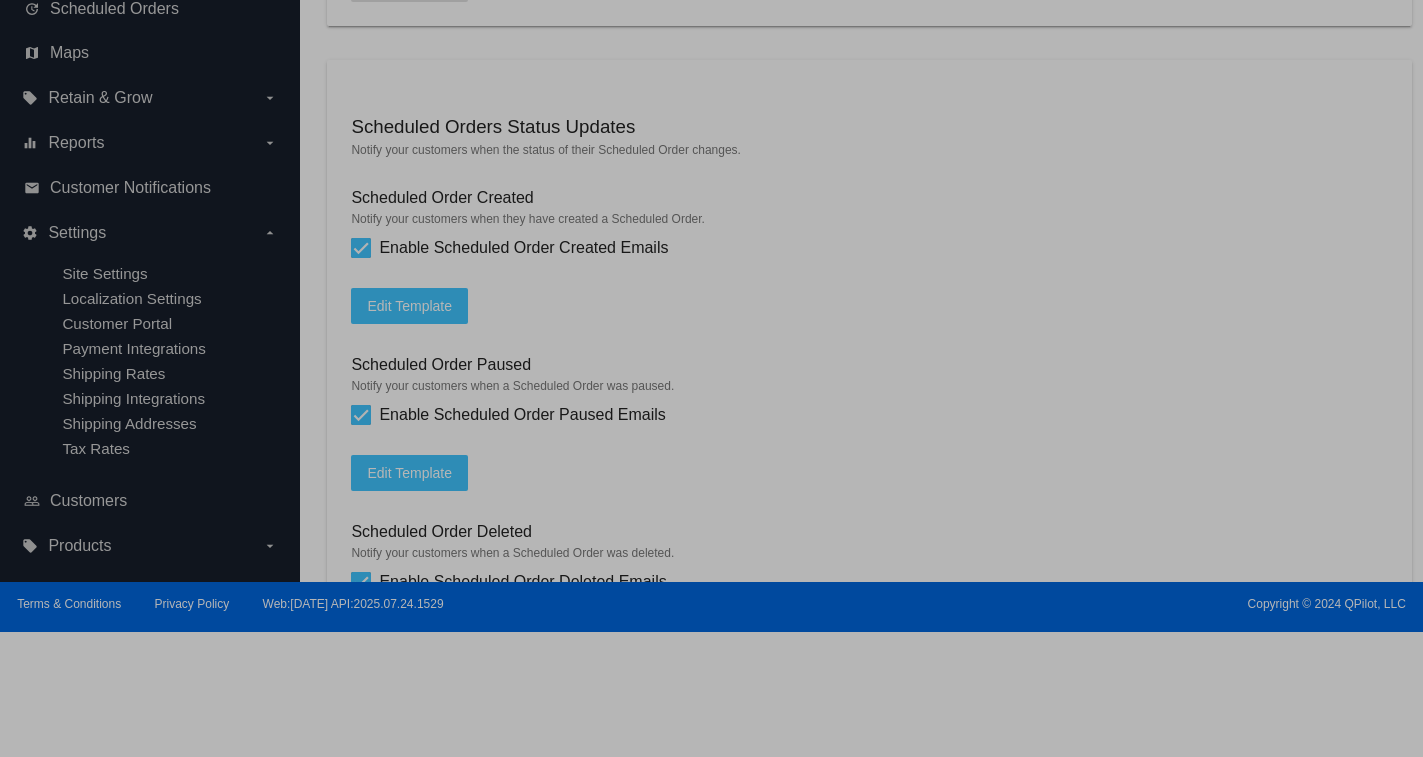 type on "[{{ ScheduledOrder.Customer.Site.Name }}] Thanks for starting your new Scheduled Order with us!" 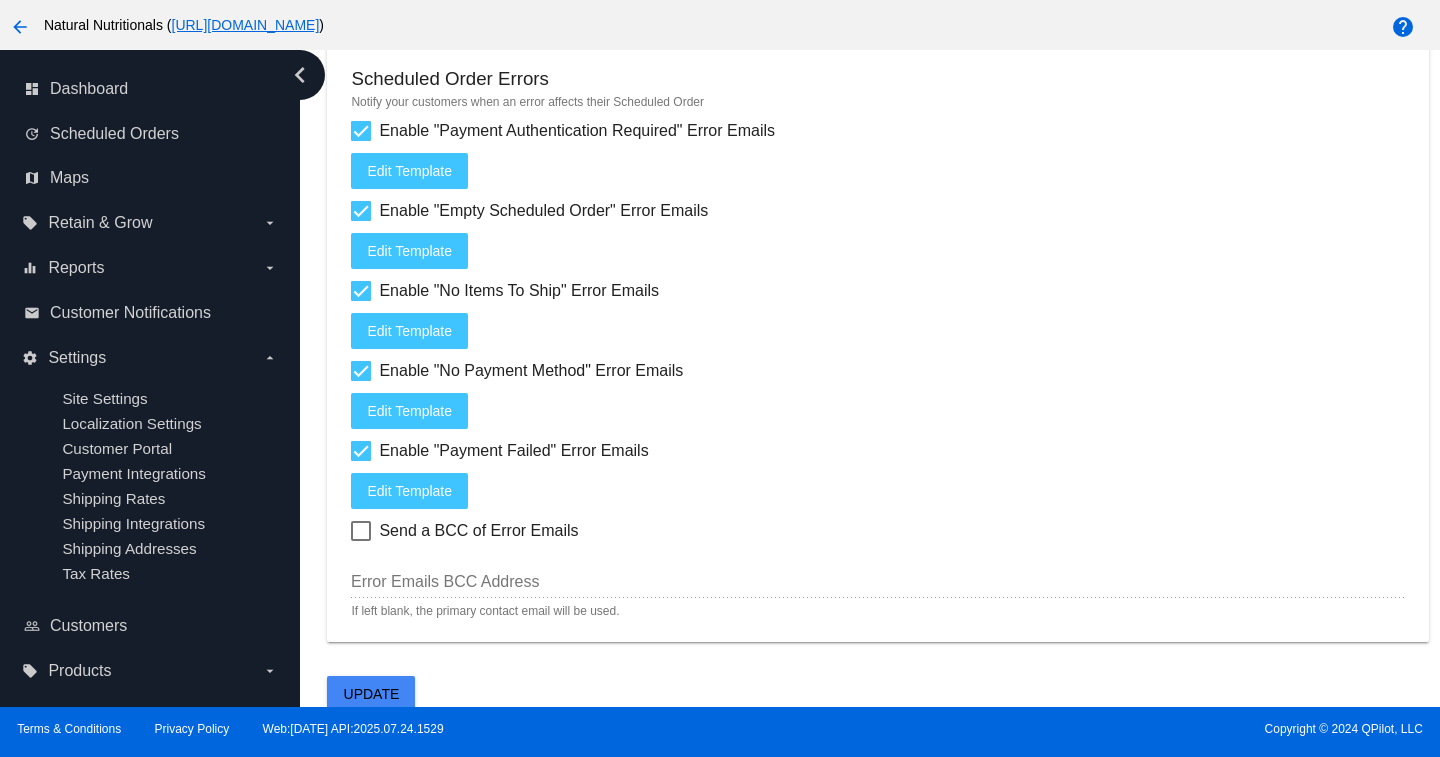 scroll, scrollTop: 2598, scrollLeft: 0, axis: vertical 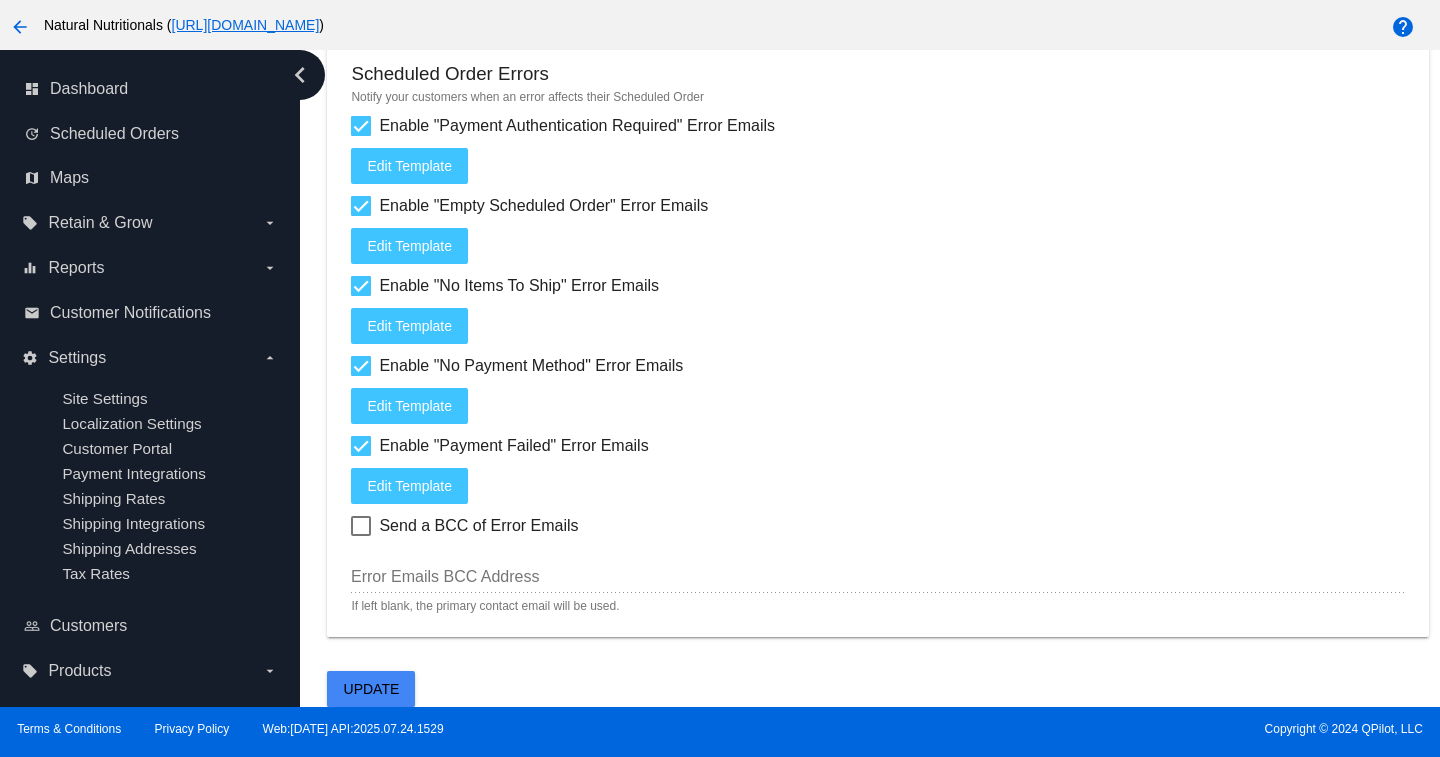 type 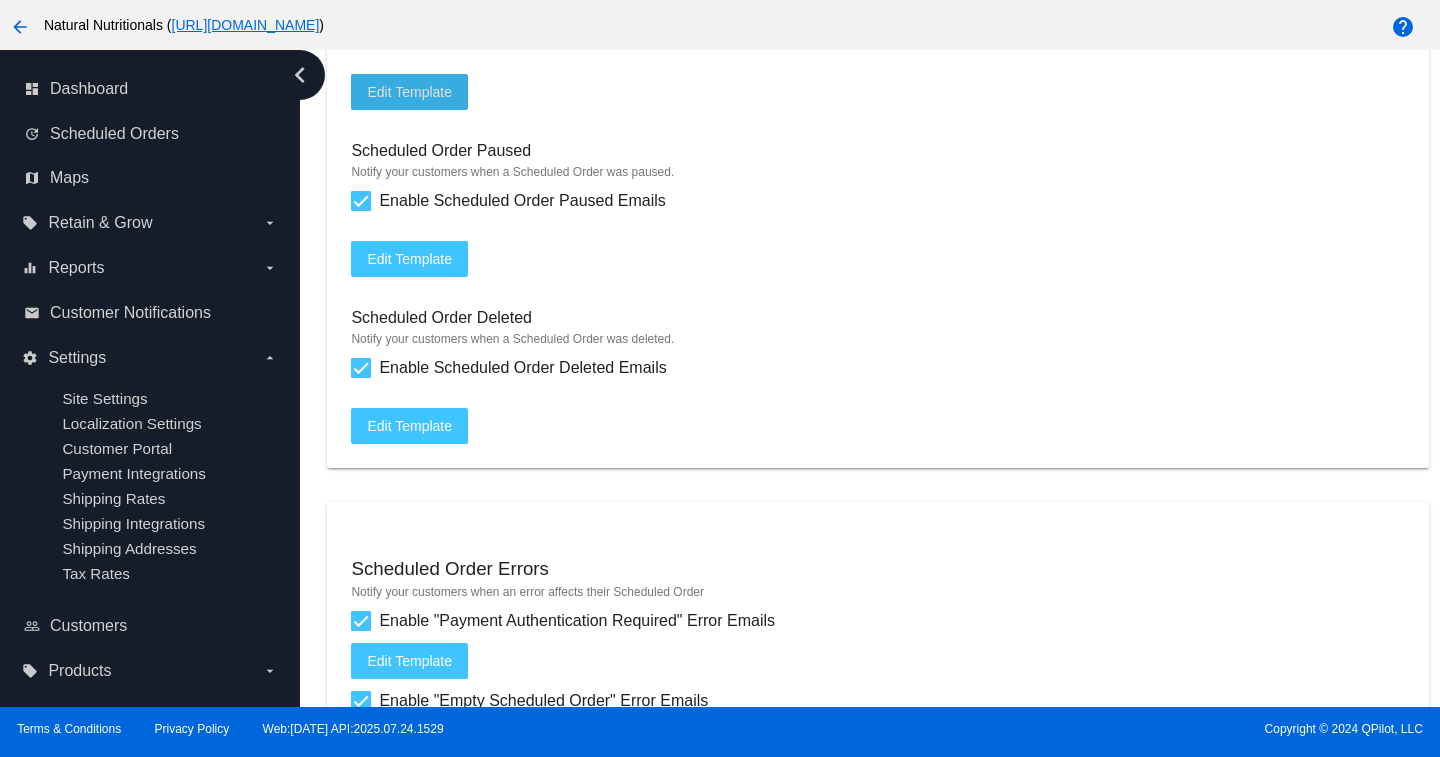 scroll, scrollTop: 2098, scrollLeft: 0, axis: vertical 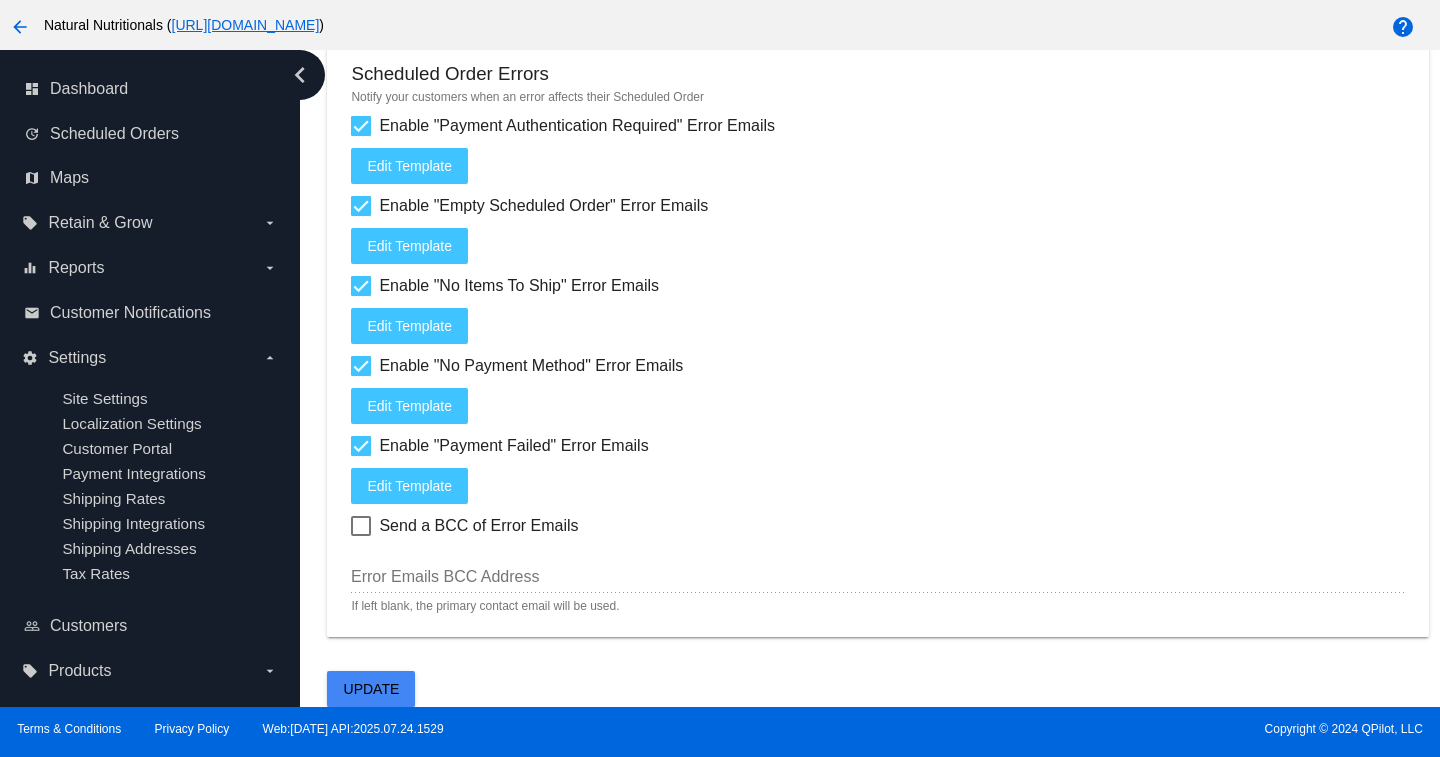 click on "Update" 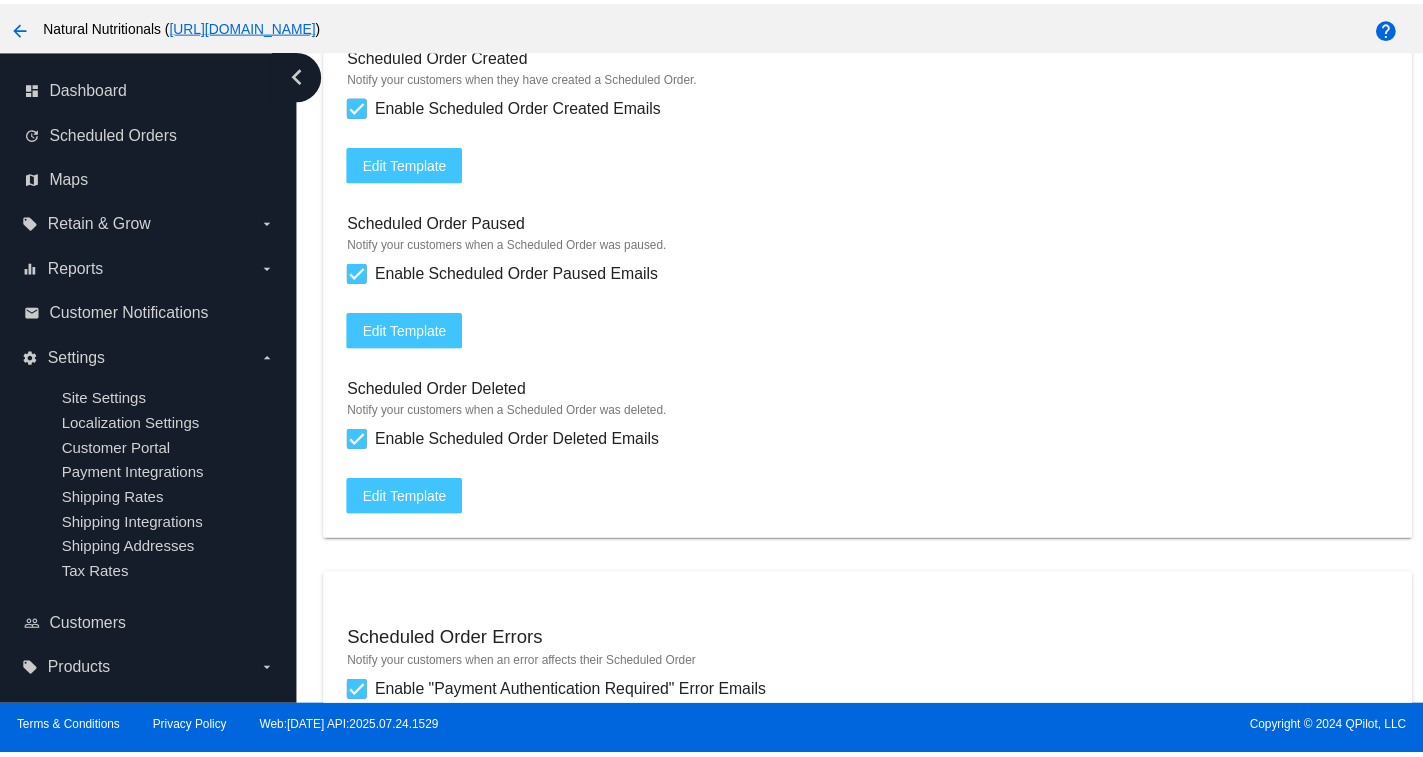 scroll, scrollTop: 1798, scrollLeft: 0, axis: vertical 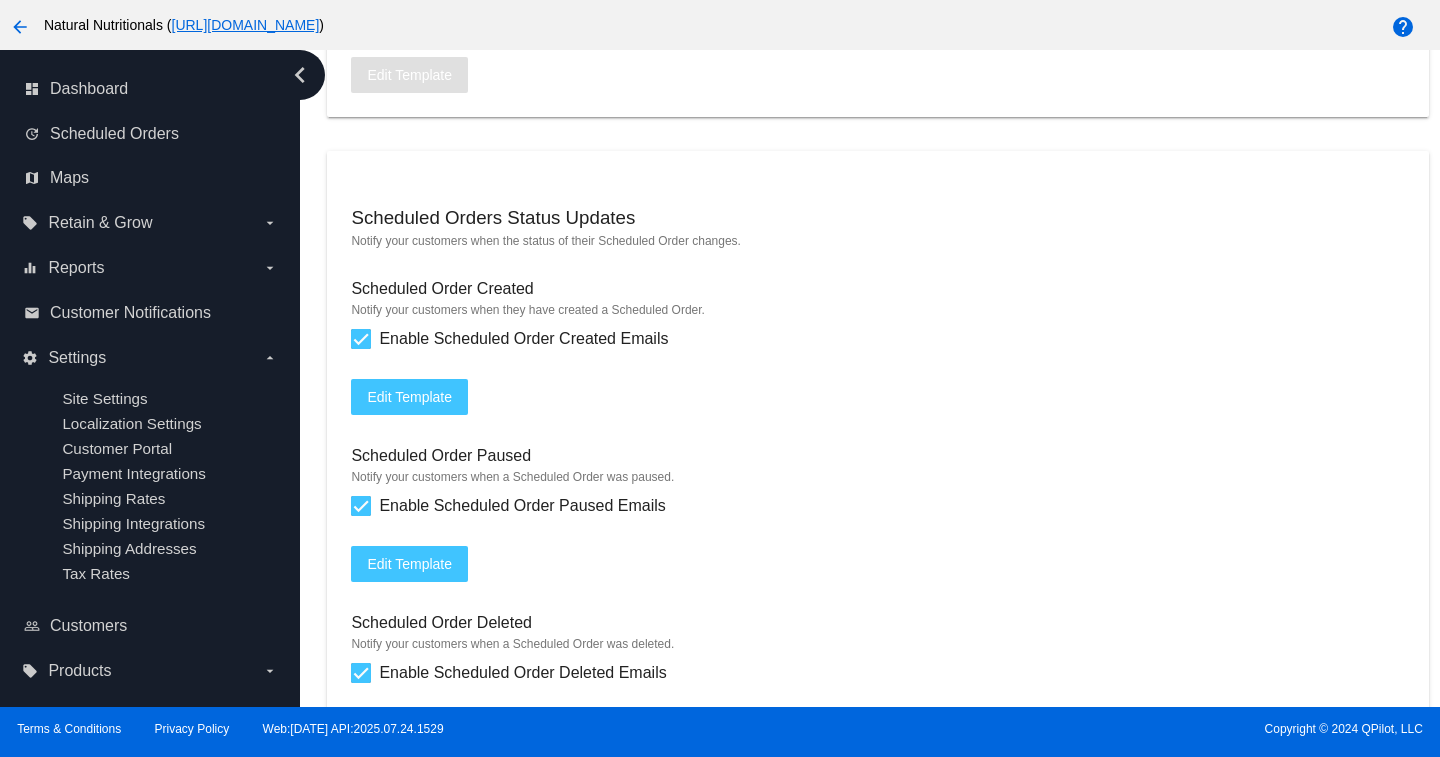 click on "Edit Template" 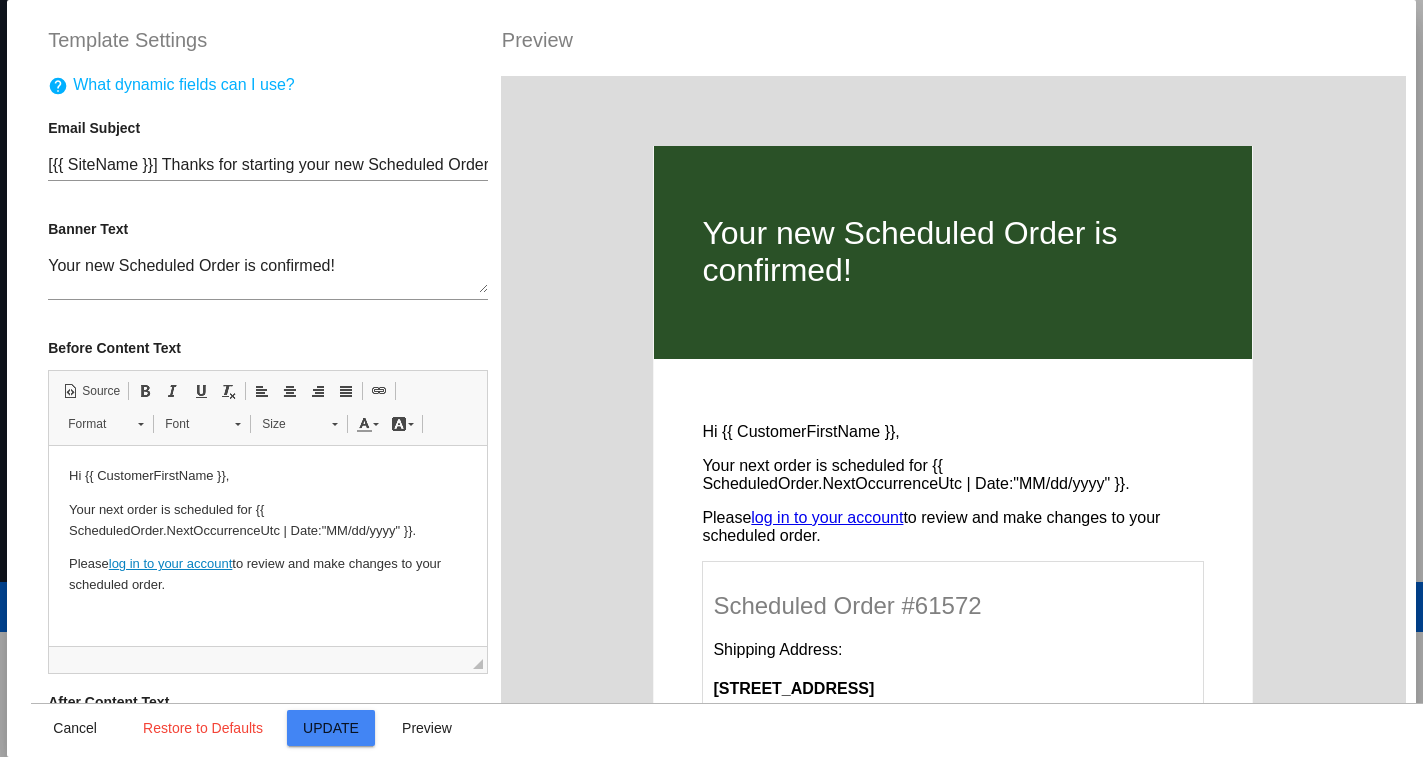 scroll, scrollTop: 0, scrollLeft: 0, axis: both 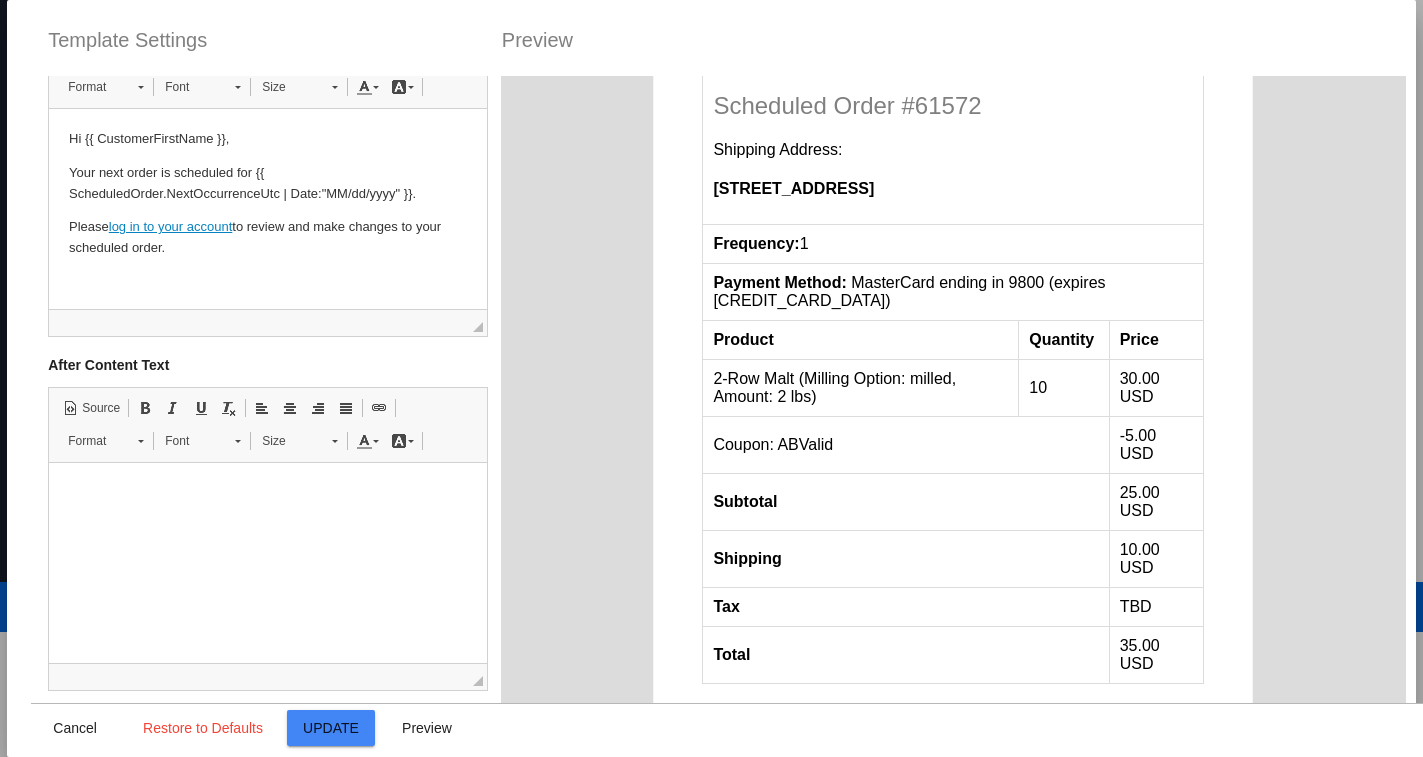 drag, startPoint x: 490, startPoint y: 388, endPoint x: 504, endPoint y: 238, distance: 150.65192 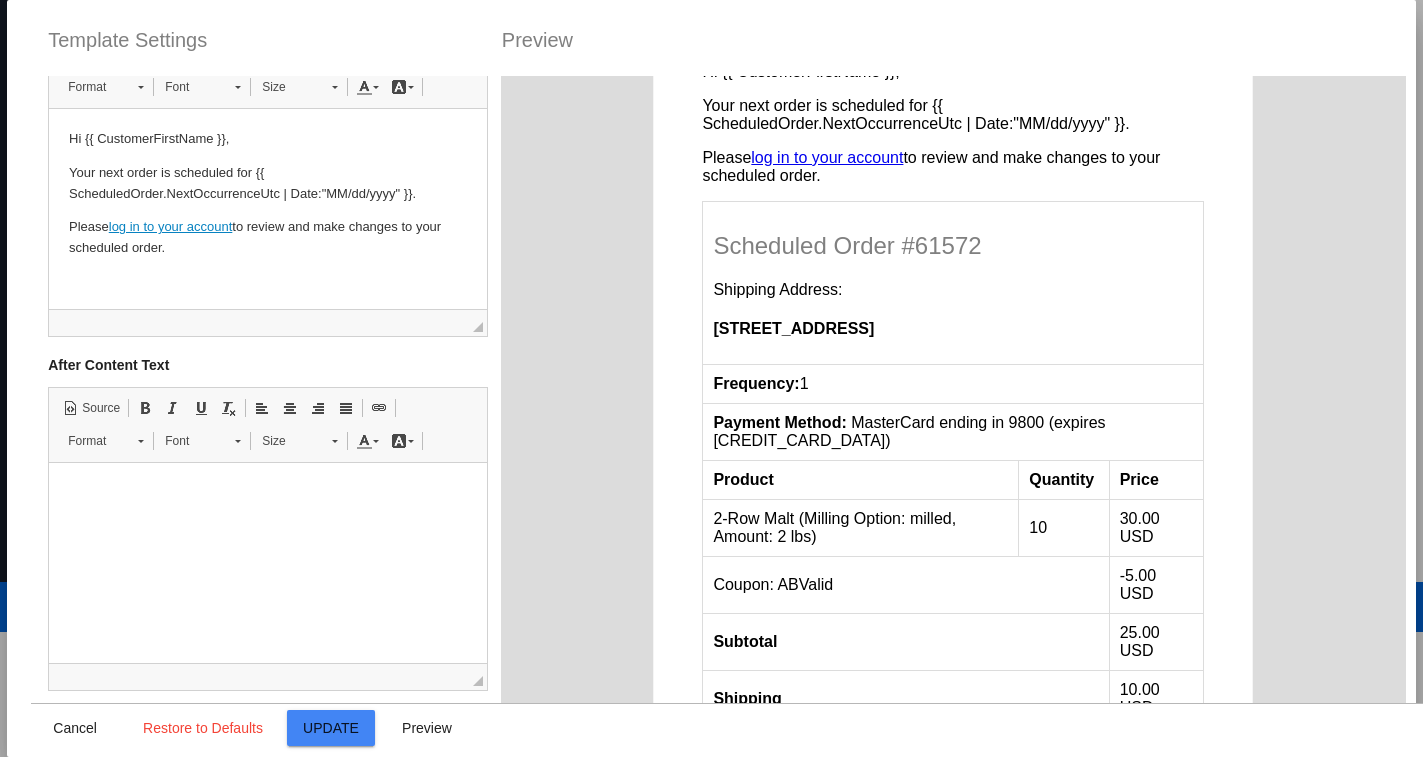 scroll, scrollTop: 0, scrollLeft: 0, axis: both 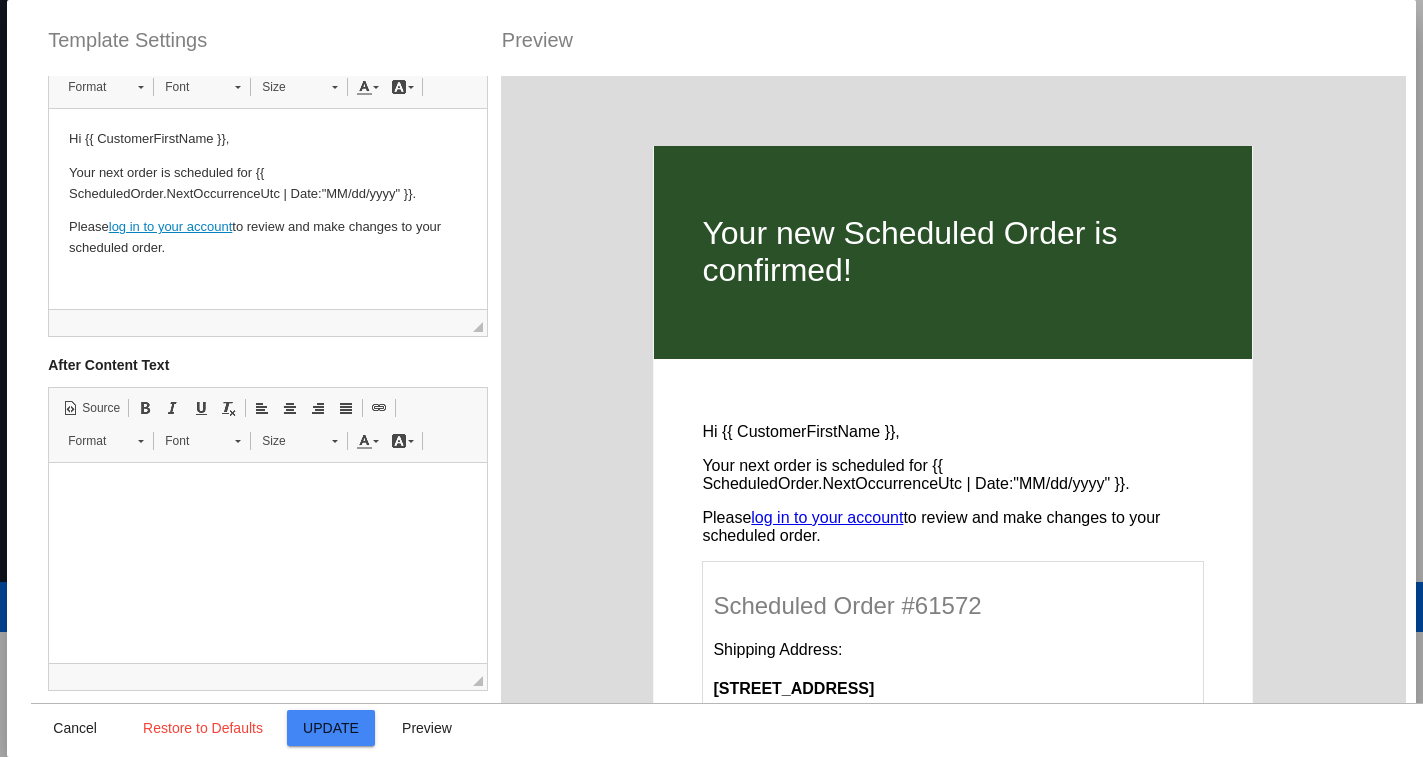 drag, startPoint x: 987, startPoint y: 295, endPoint x: 931, endPoint y: 306, distance: 57.070133 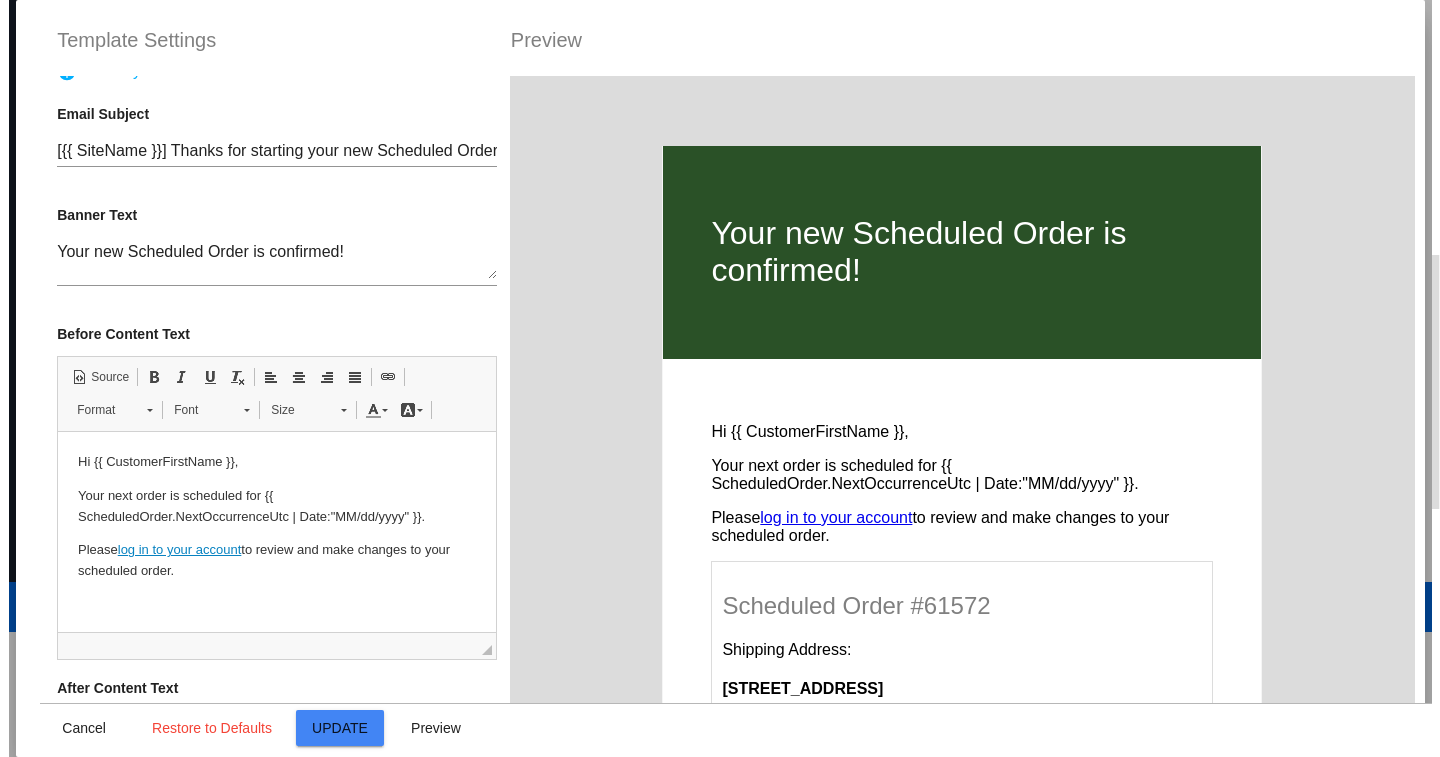 scroll, scrollTop: 0, scrollLeft: 0, axis: both 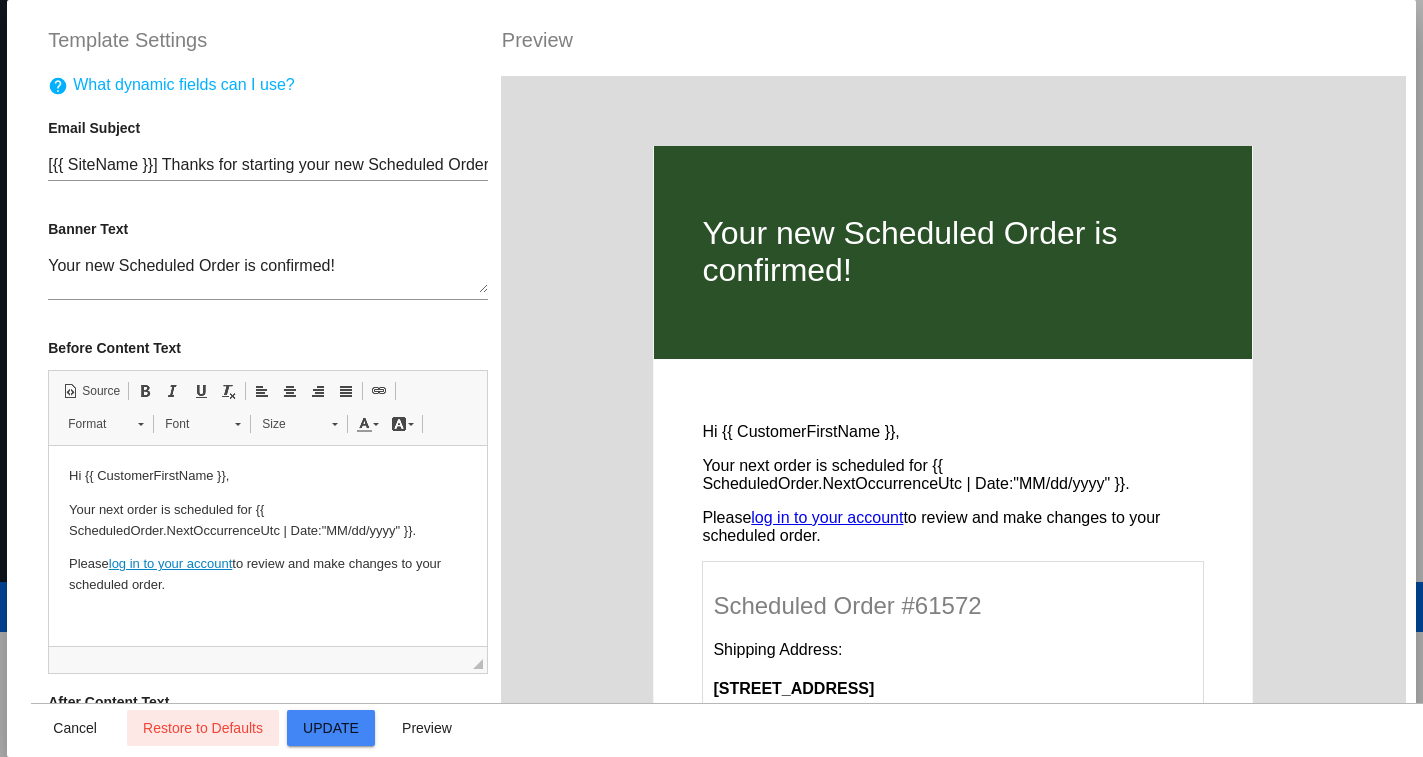 drag, startPoint x: 74, startPoint y: 722, endPoint x: 126, endPoint y: 711, distance: 53.15073 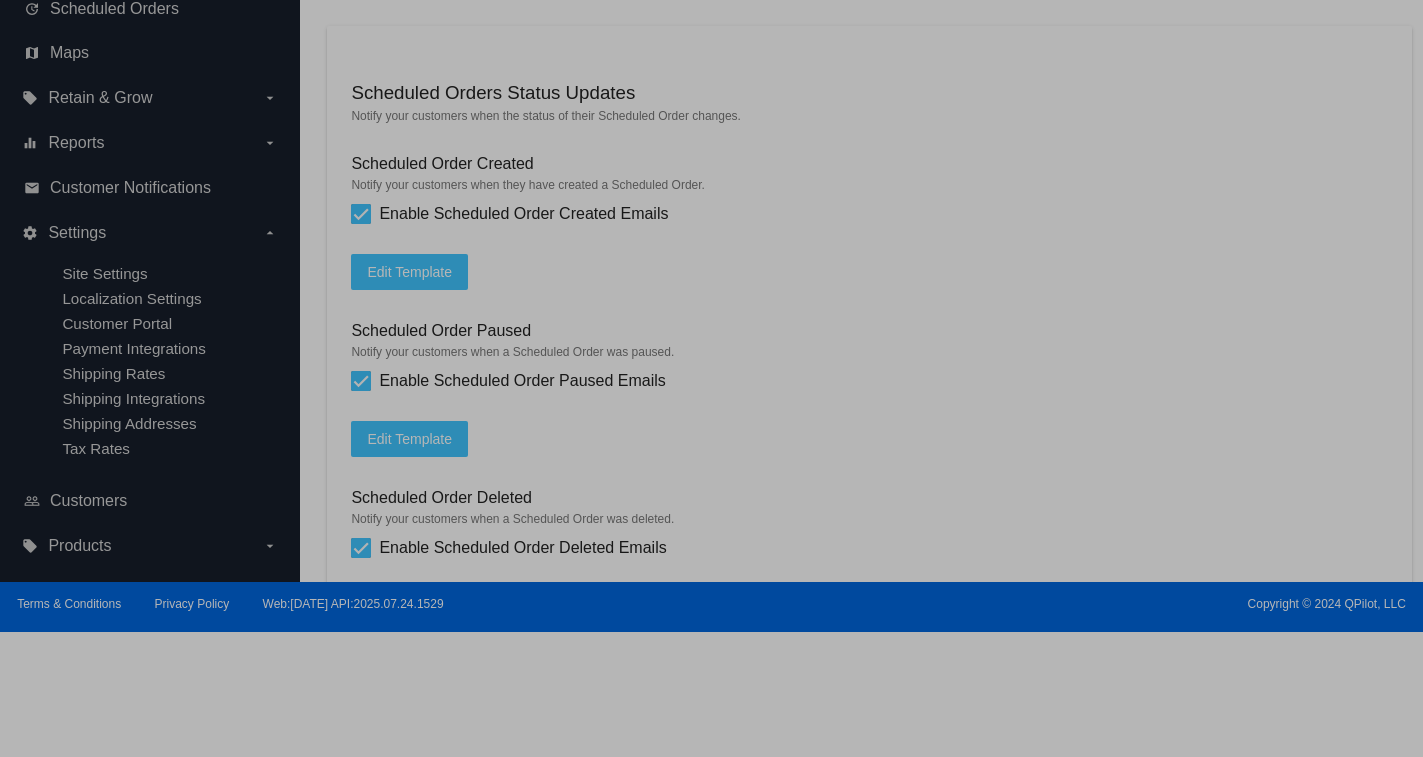 type on "[{{ ScheduledOrder.Customer.Site.Name }}] Thanks for starting your new Scheduled Order with us!" 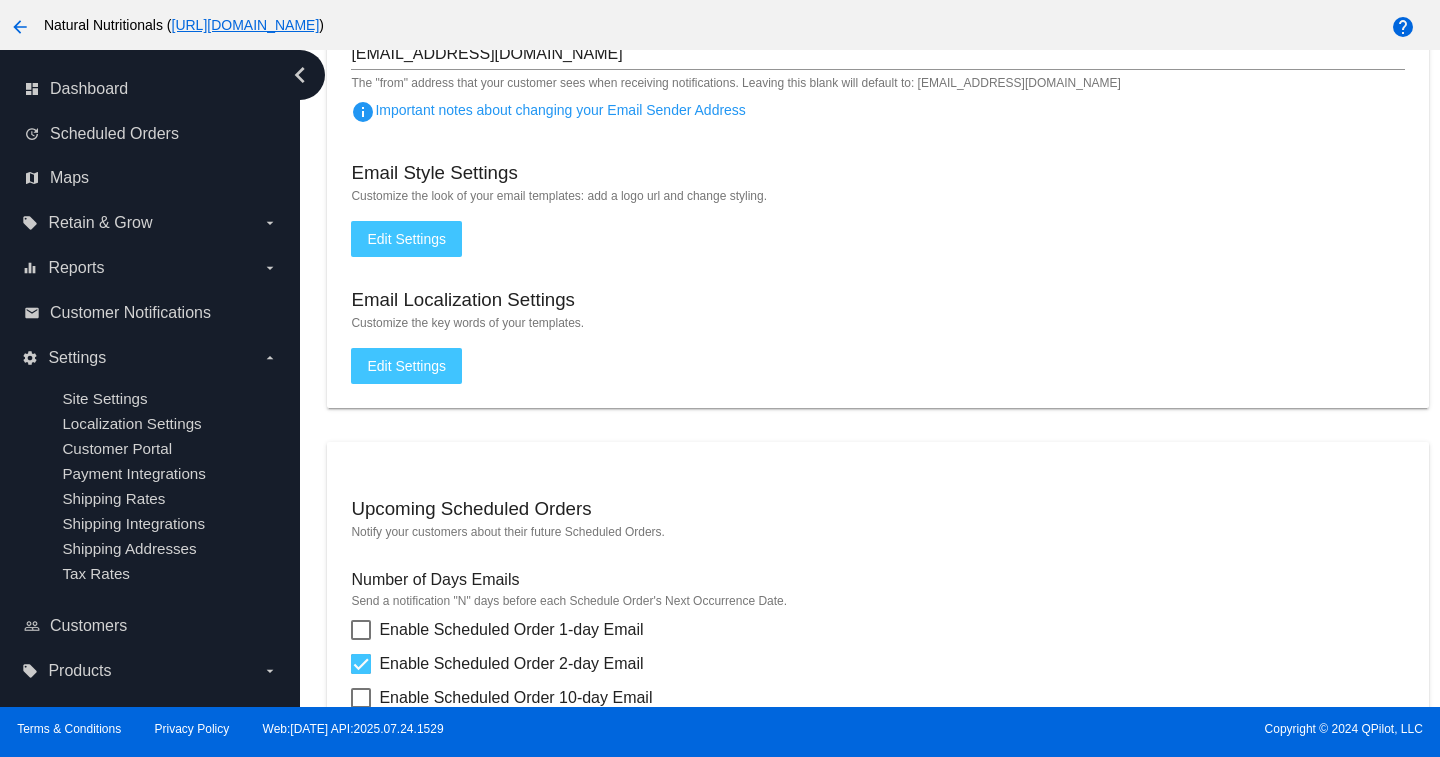 scroll, scrollTop: 198, scrollLeft: 0, axis: vertical 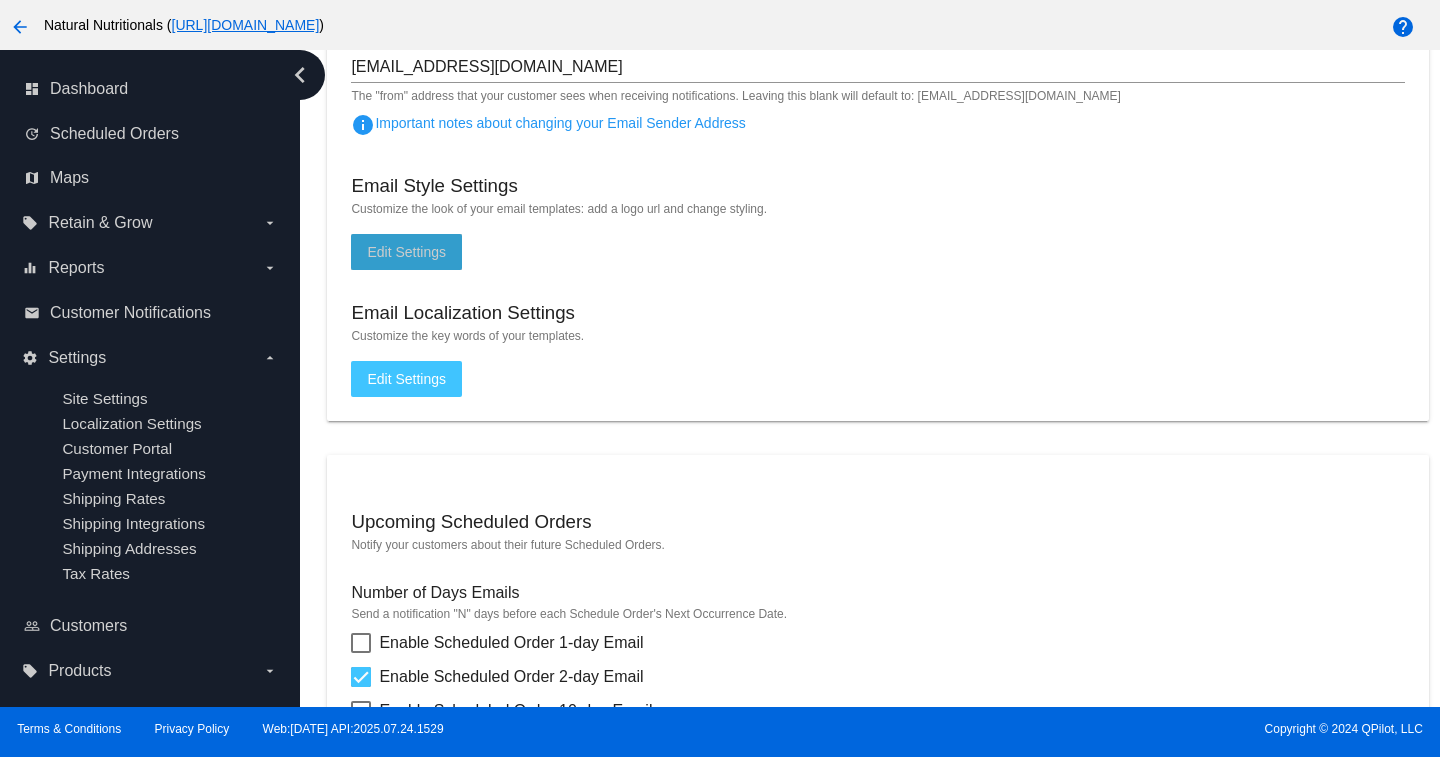 click on "Edit Settings" 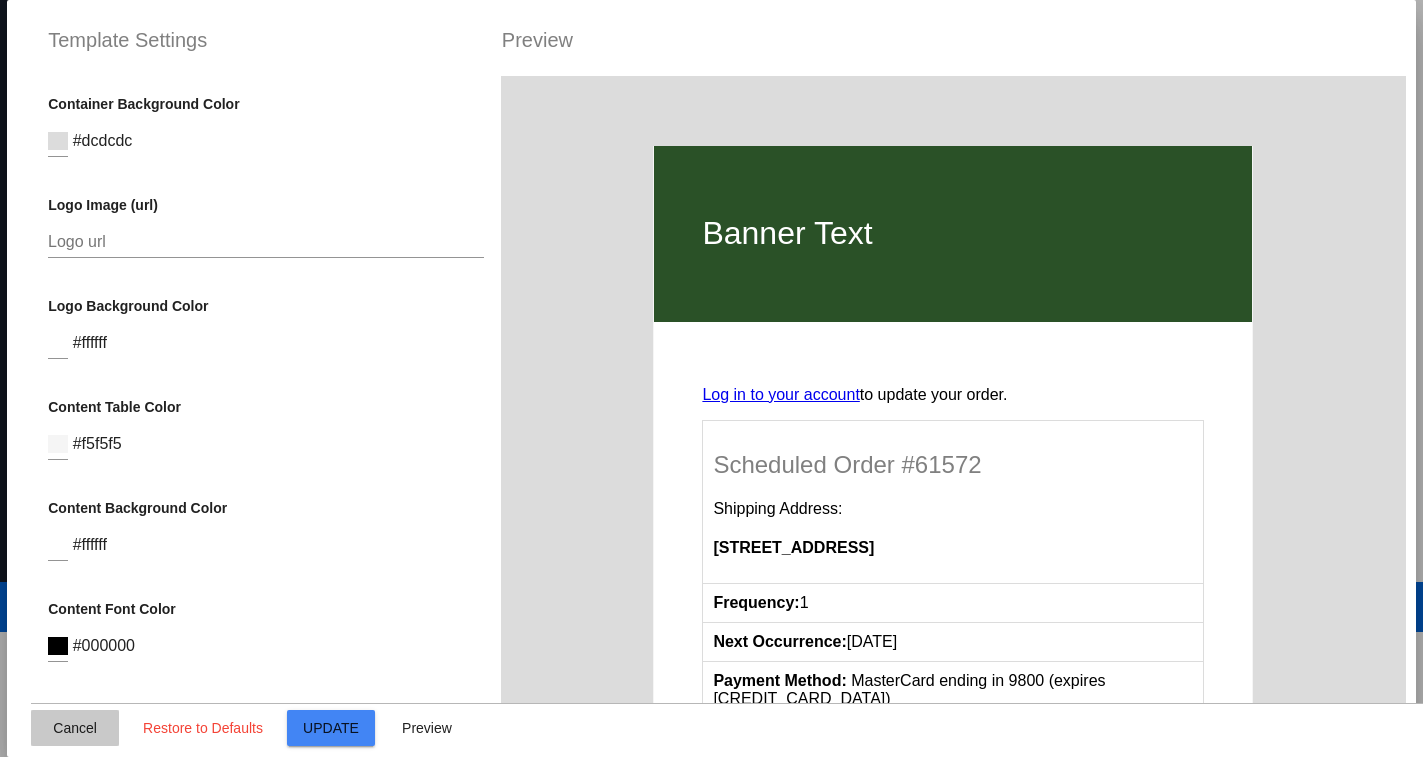 click on "Cancel" 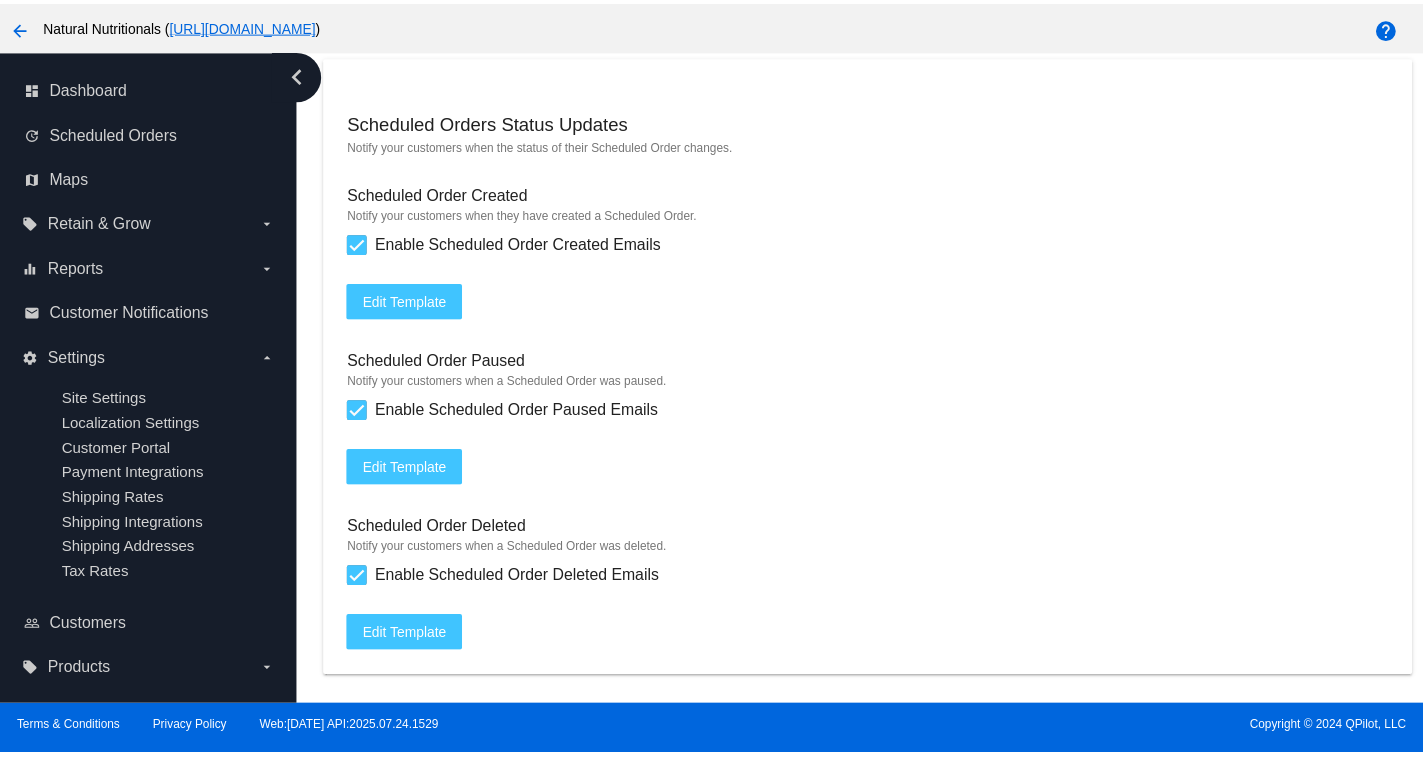 scroll, scrollTop: 1898, scrollLeft: 0, axis: vertical 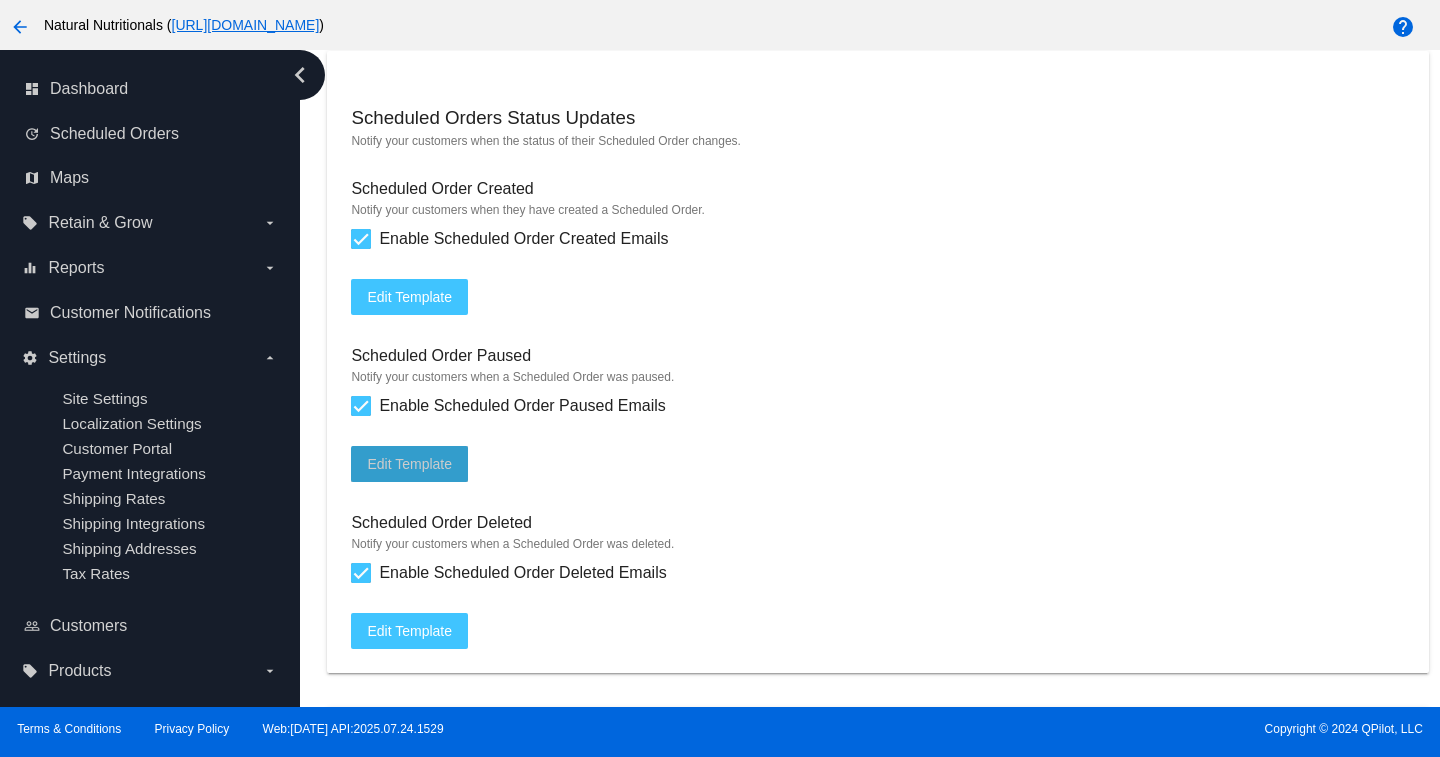 click on "Edit Template" 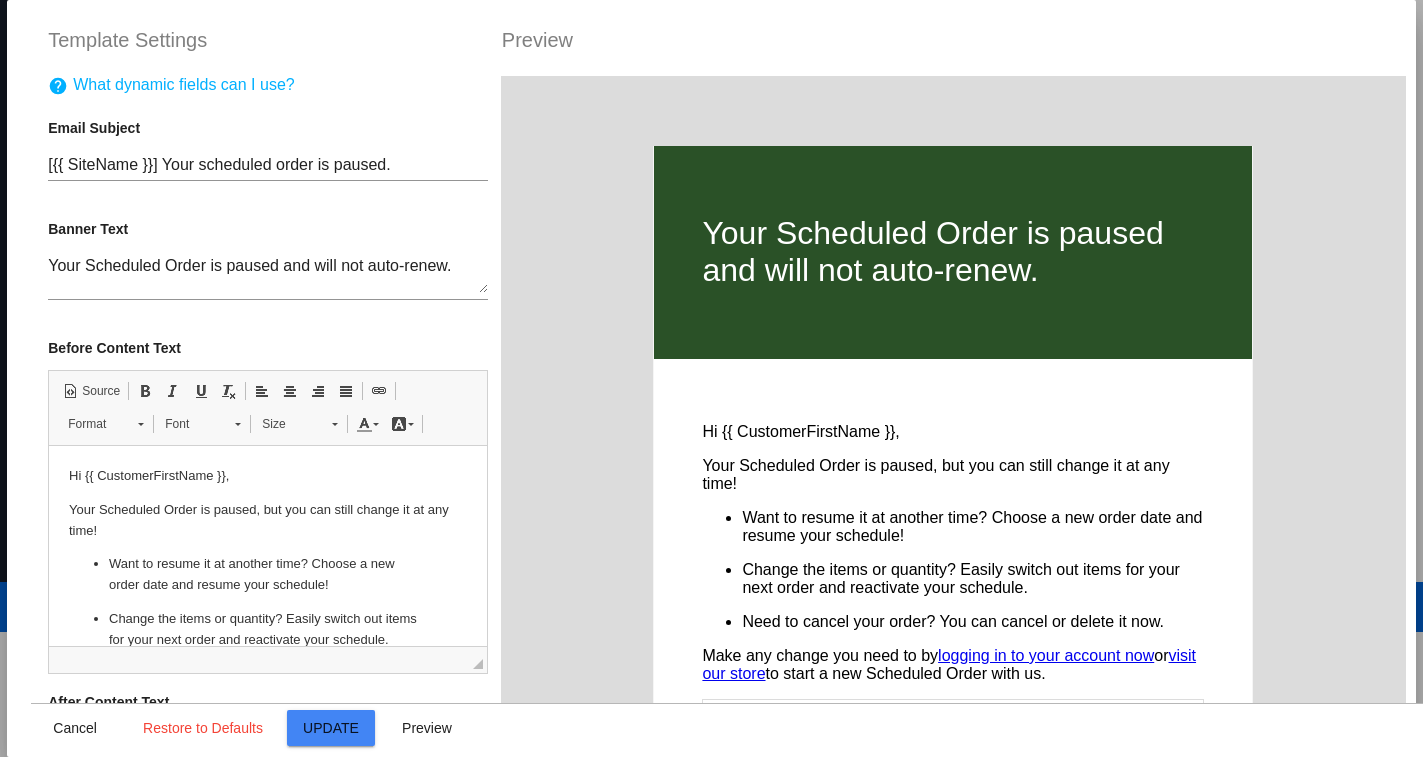 scroll, scrollTop: 0, scrollLeft: 0, axis: both 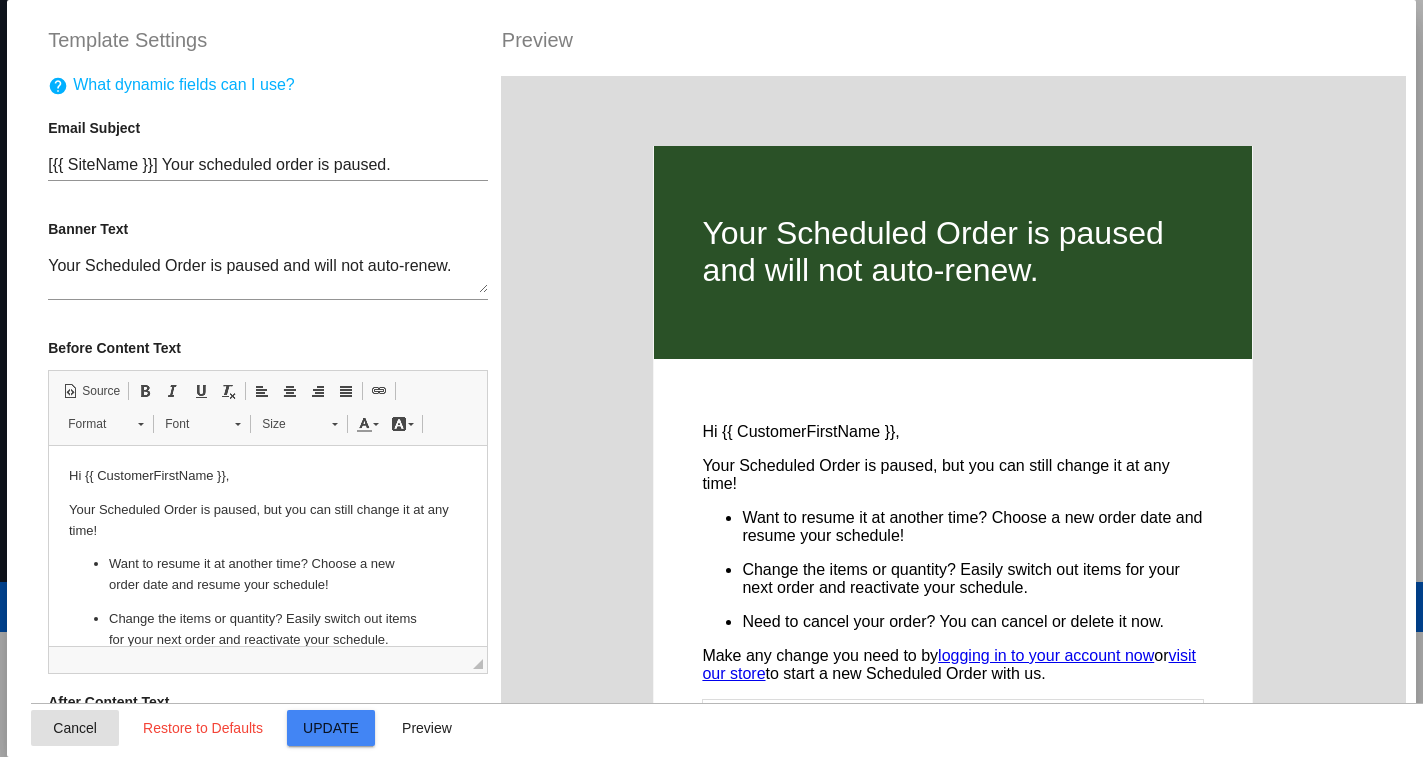 click on "Cancel" 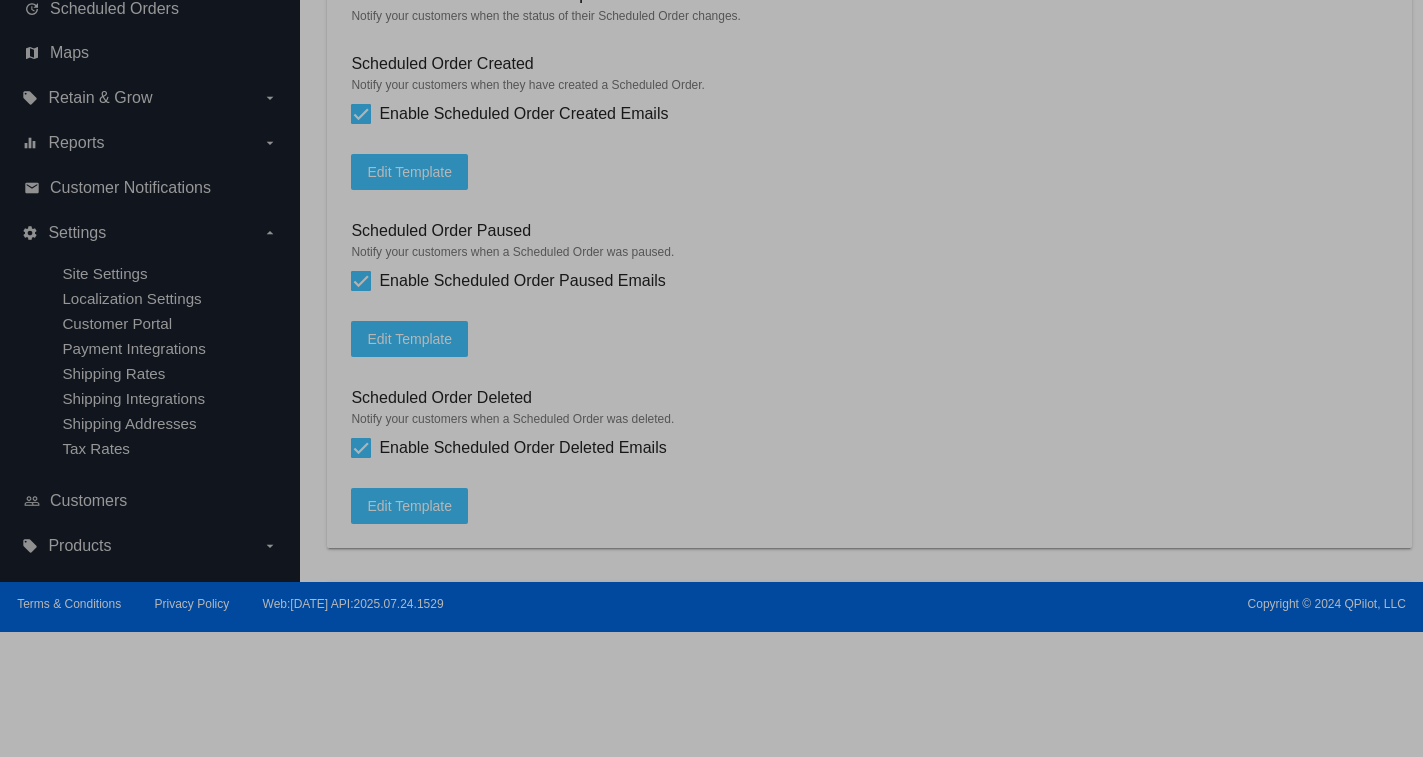 type on "[{{ ScheduledOrder.Customer.Site.Name }}] Your scheduled order is paused." 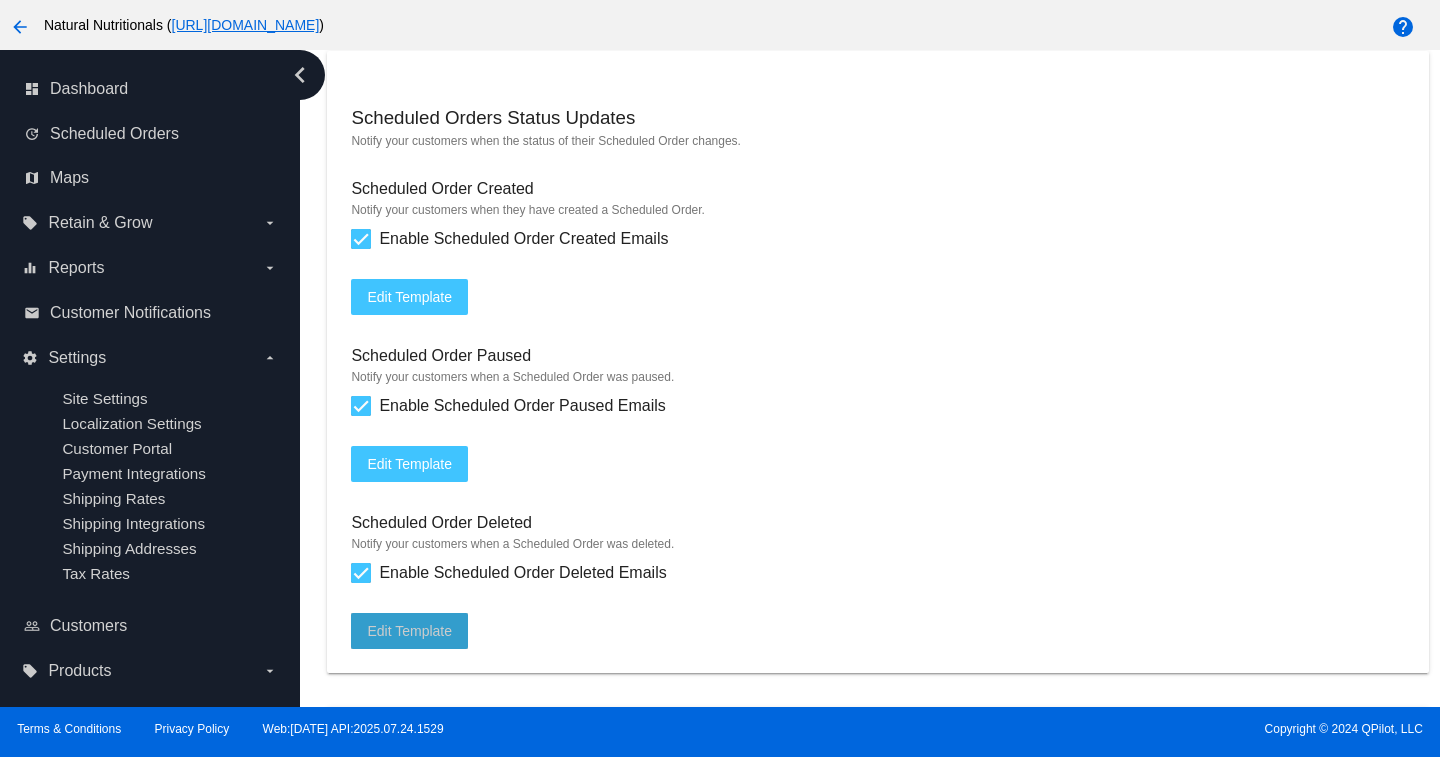 click on "Edit Template" 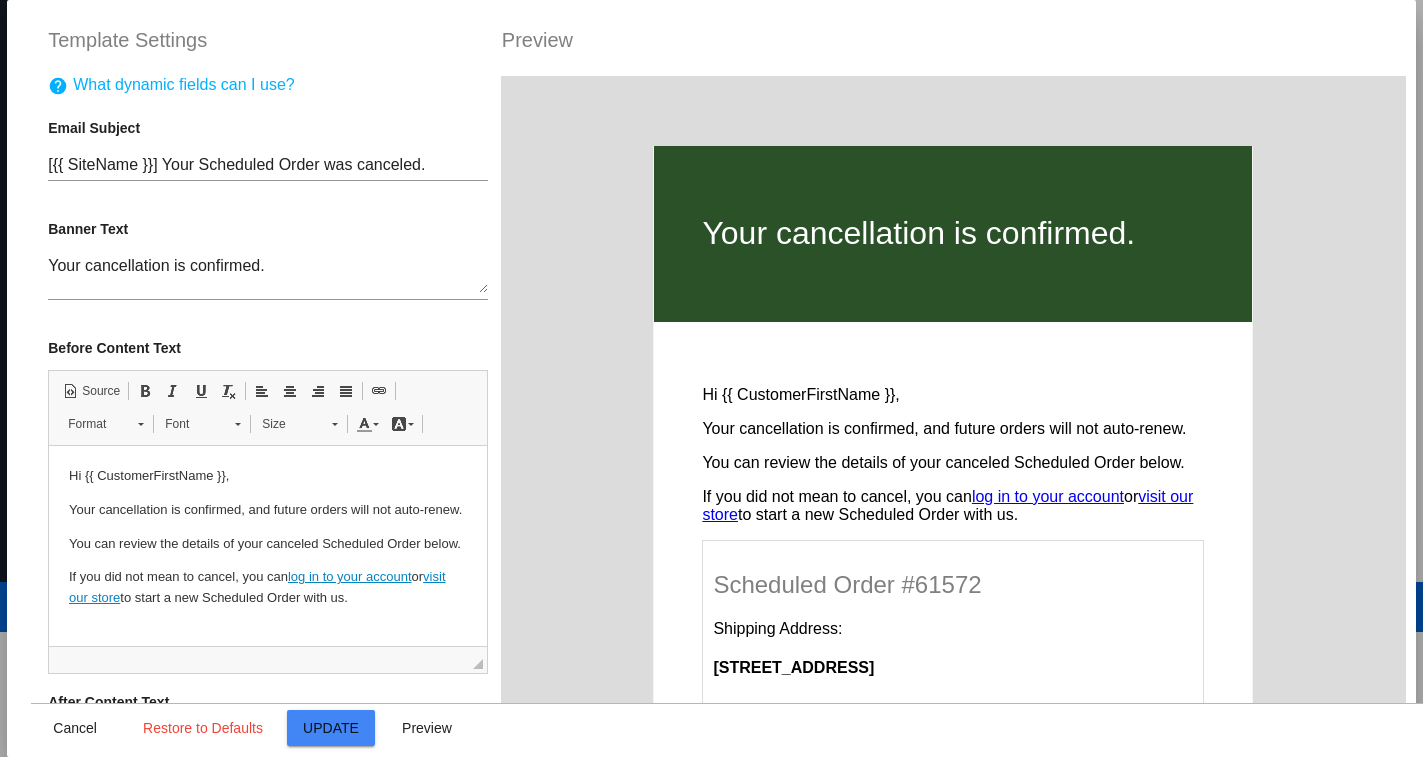 scroll, scrollTop: 25, scrollLeft: 0, axis: vertical 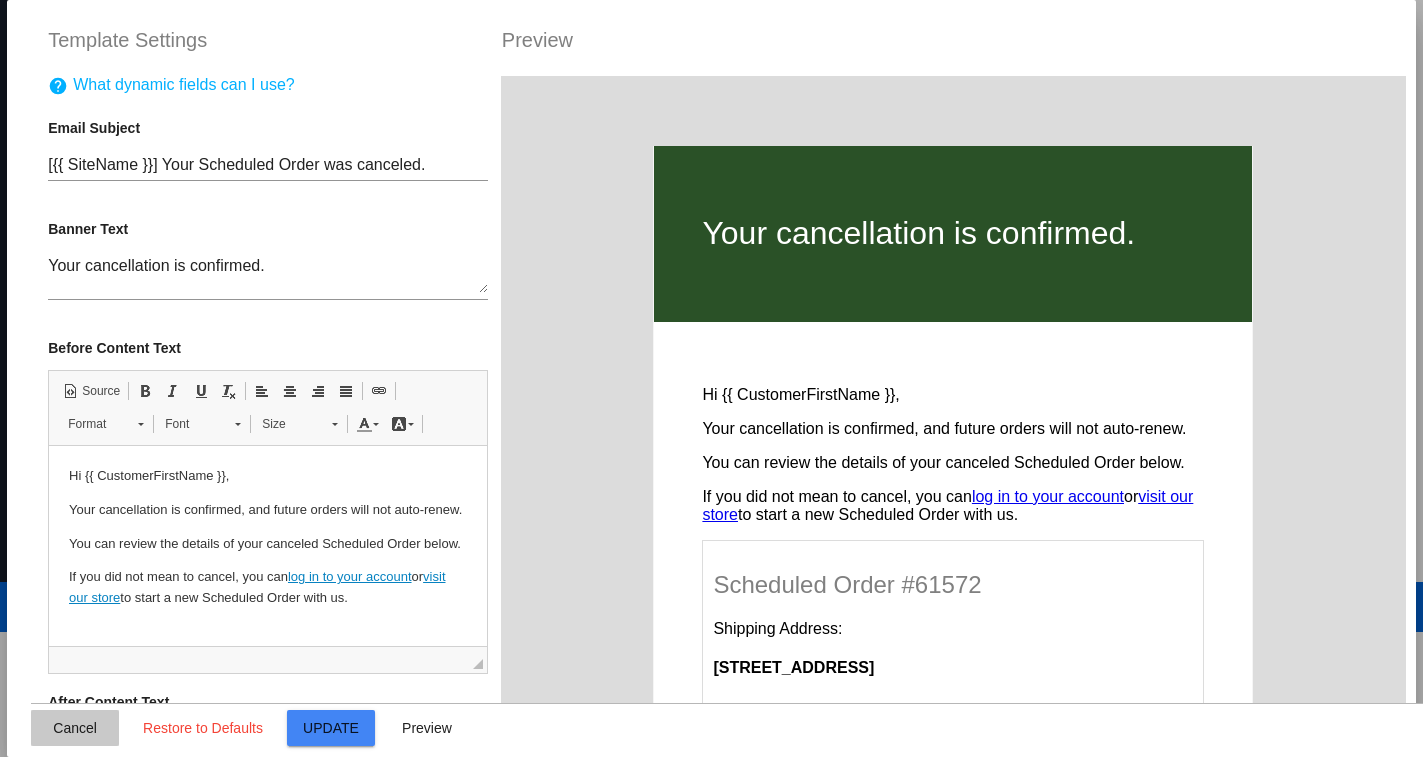 click on "Cancel" 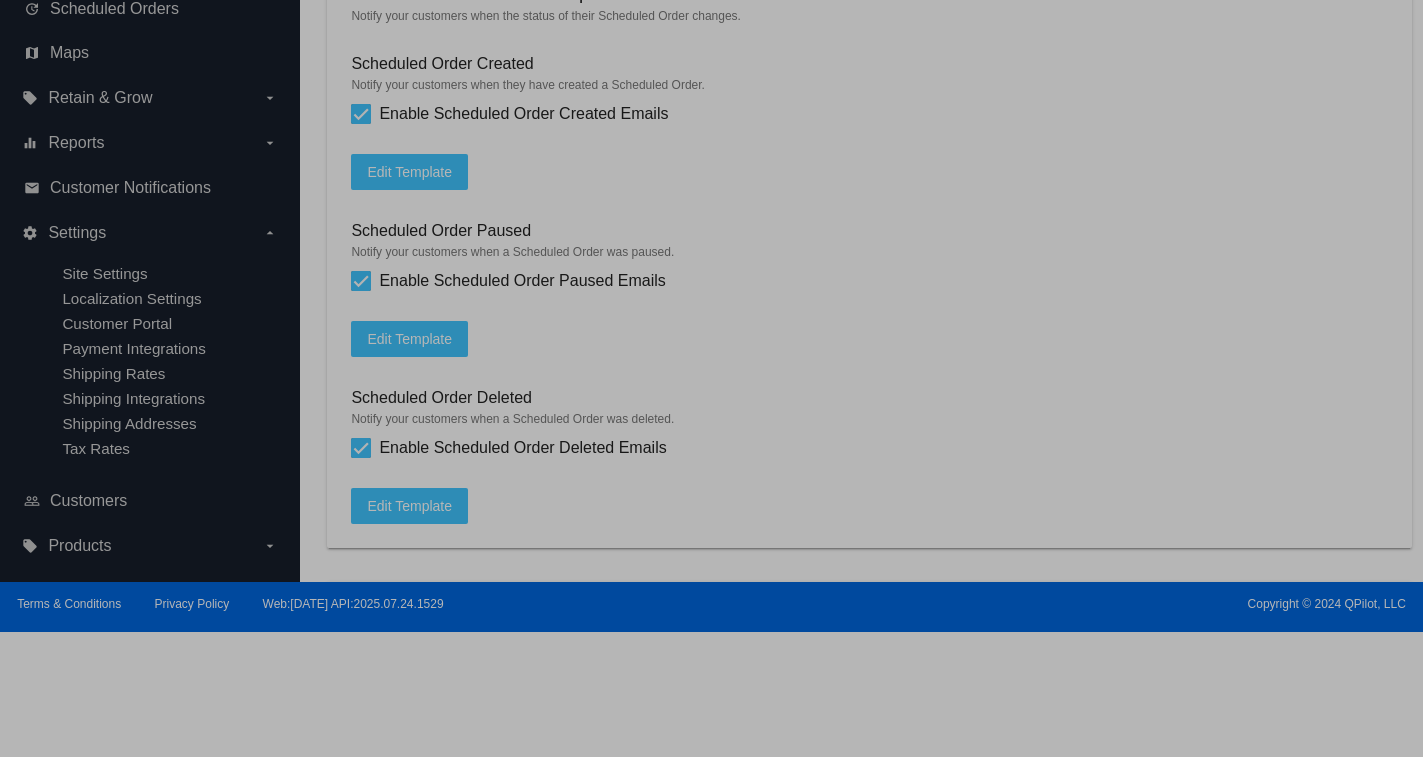 type on "[{{ ScheduledOrder.Customer.Site.Name }}] Your Scheduled Order was canceled." 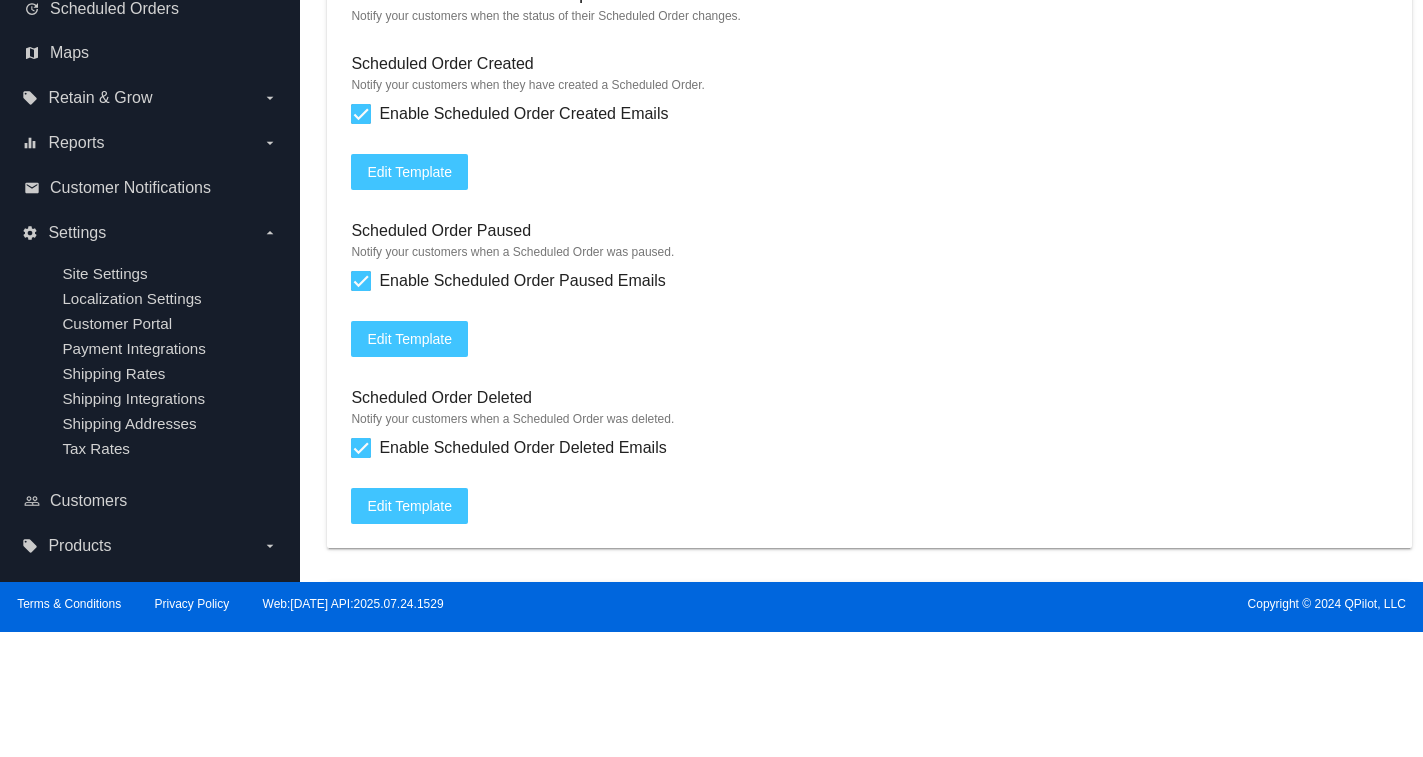 scroll, scrollTop: 0, scrollLeft: 0, axis: both 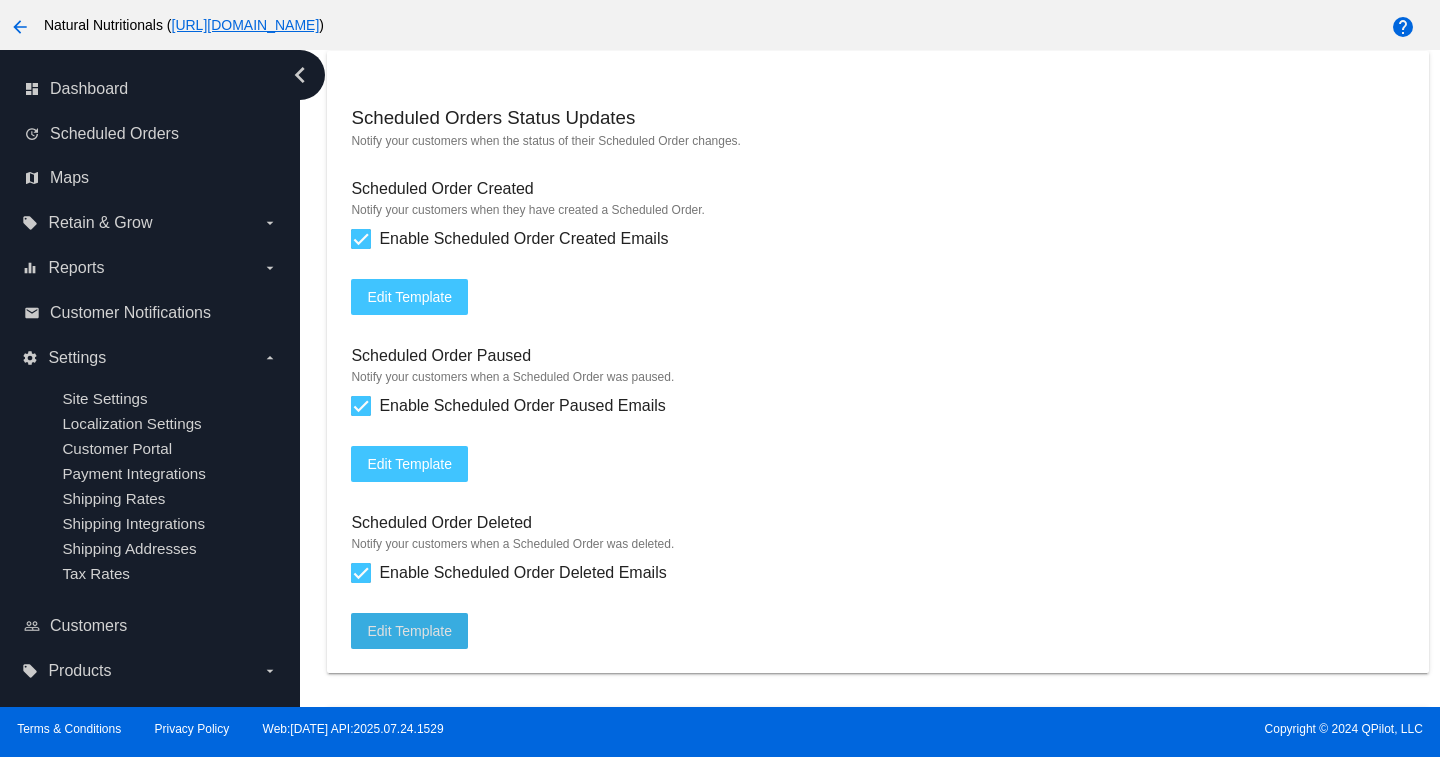 click on "Edit Template" 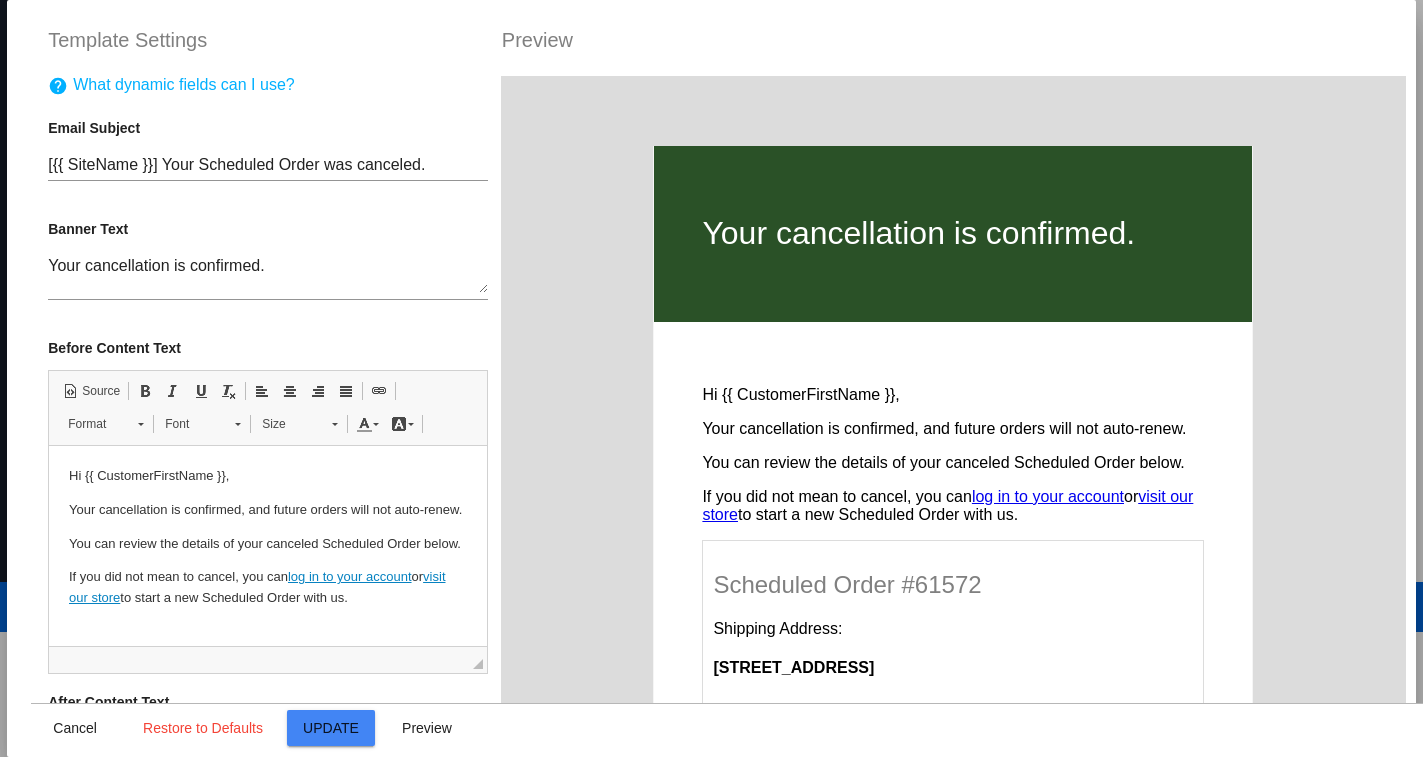 scroll, scrollTop: 25, scrollLeft: 0, axis: vertical 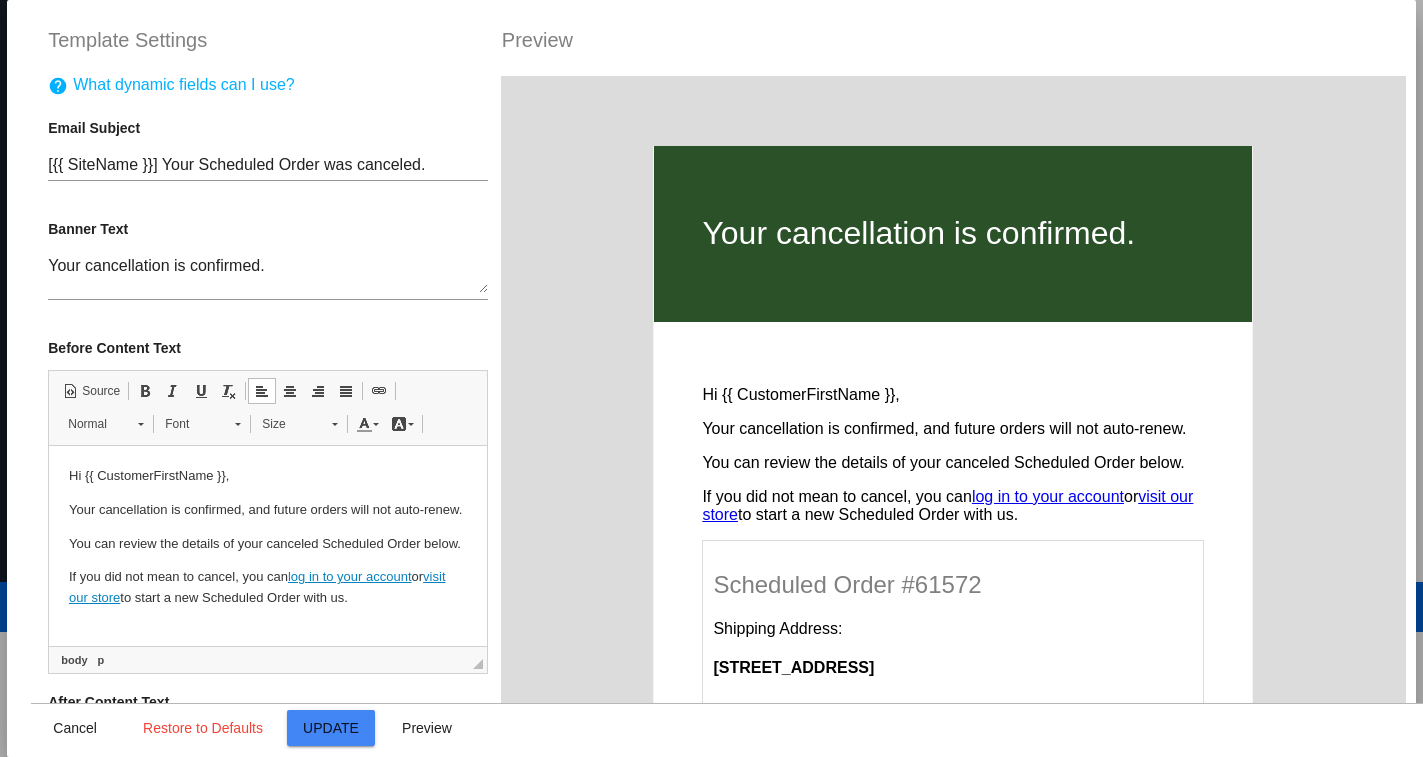 click on "If you did not mean to cancel, you can  log in to your account  or  visit our store  to start a new Scheduled Order with us." at bounding box center [268, 588] 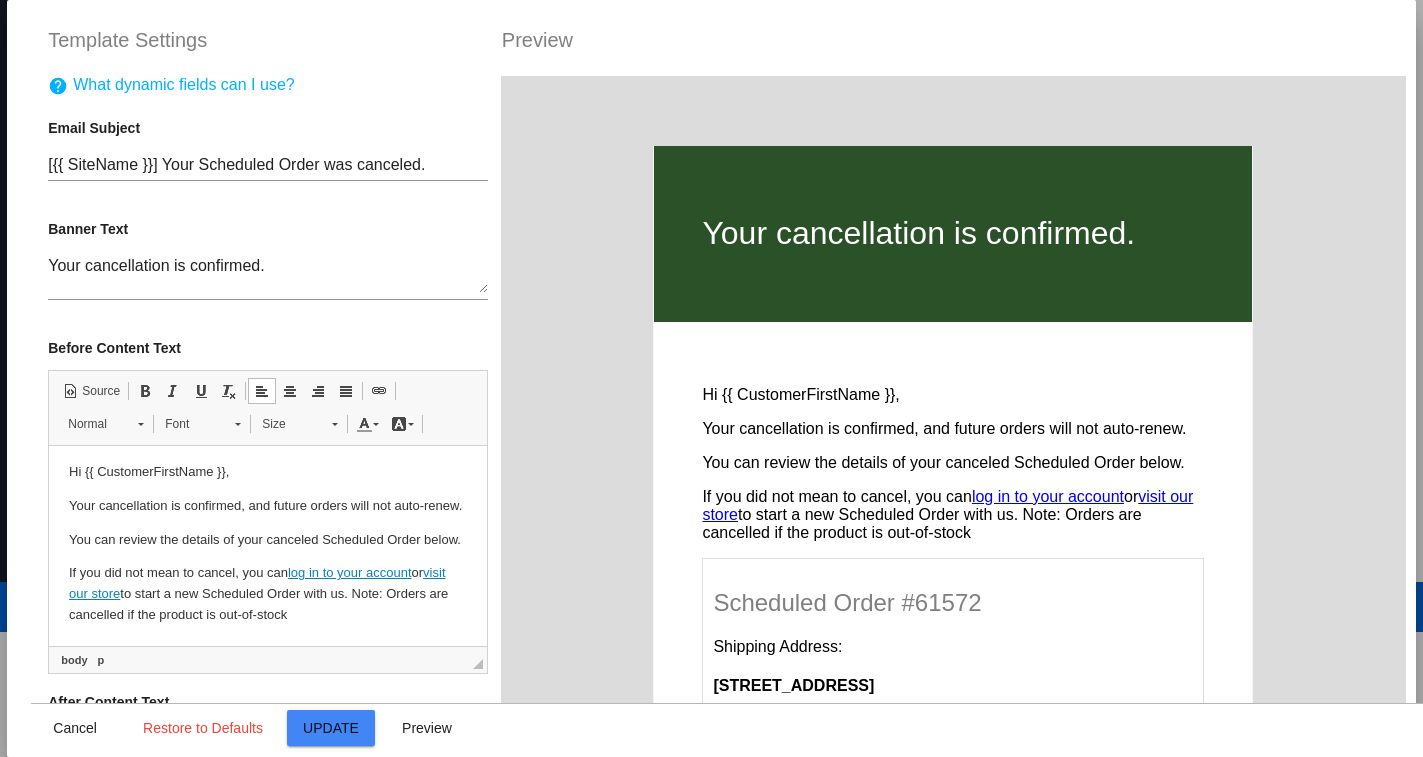 scroll, scrollTop: 45, scrollLeft: 0, axis: vertical 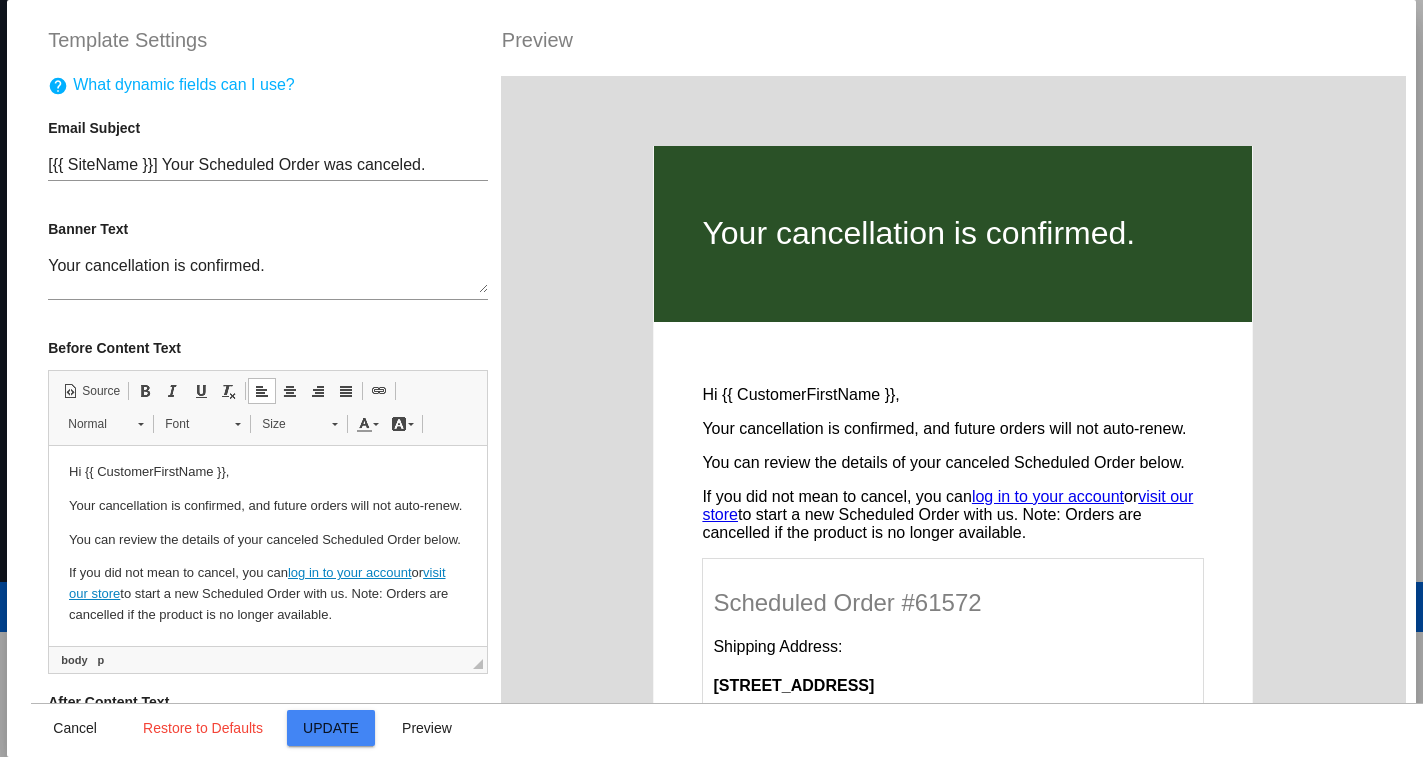 click on "If you did not mean to cancel, you can  log in to your account  or  visit our store  to start a new Scheduled Order with us. Note: Orders are cancelled if the product is no longer available." at bounding box center [268, 594] 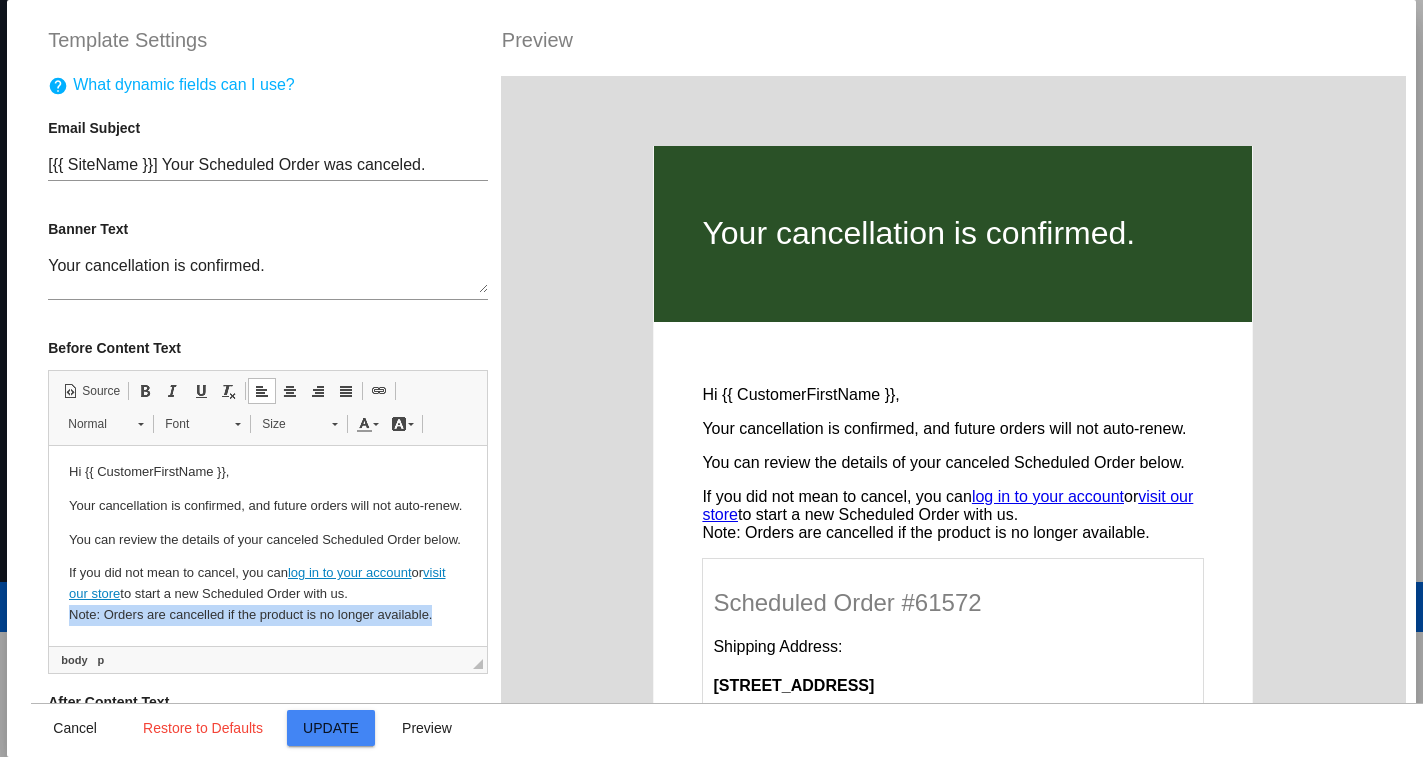 drag, startPoint x: 65, startPoint y: 616, endPoint x: 434, endPoint y: 619, distance: 369.0122 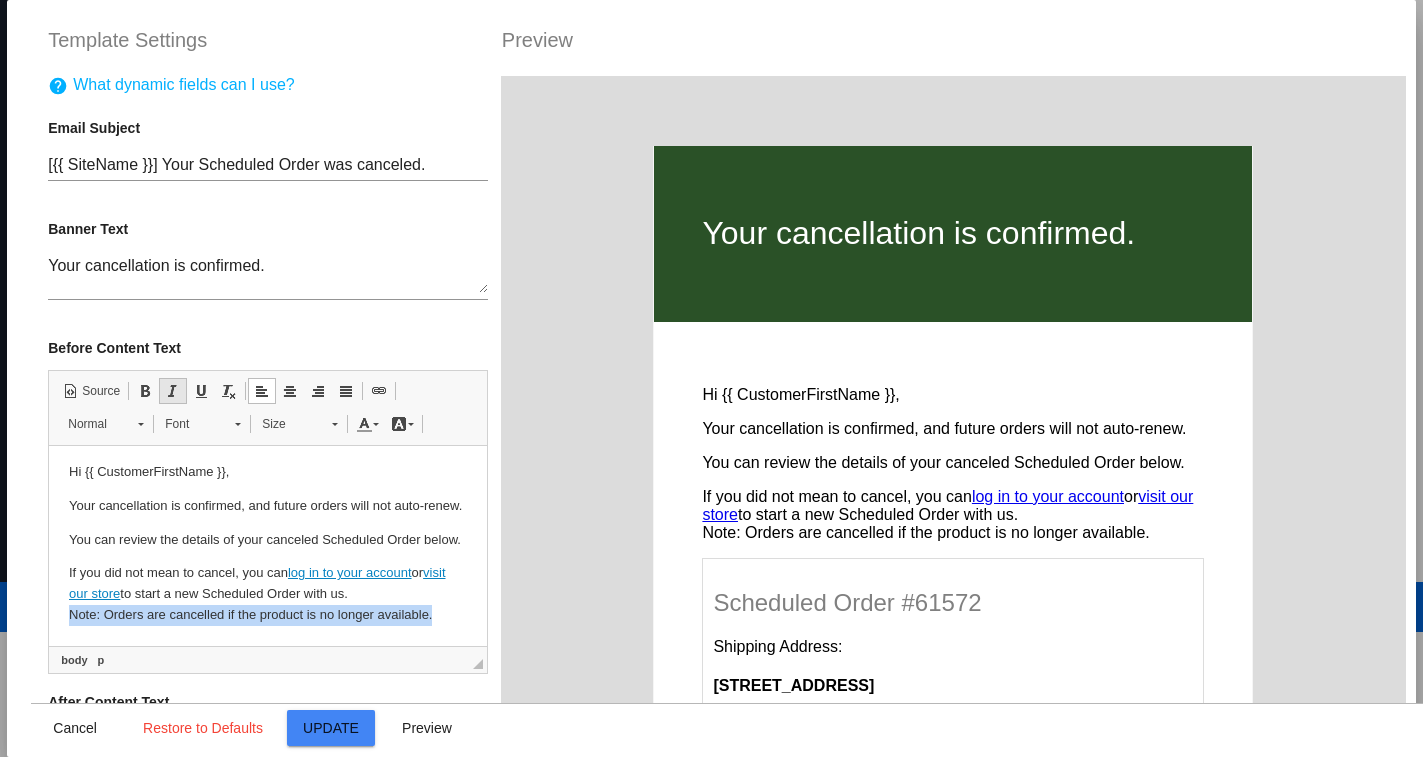 click at bounding box center [173, 391] 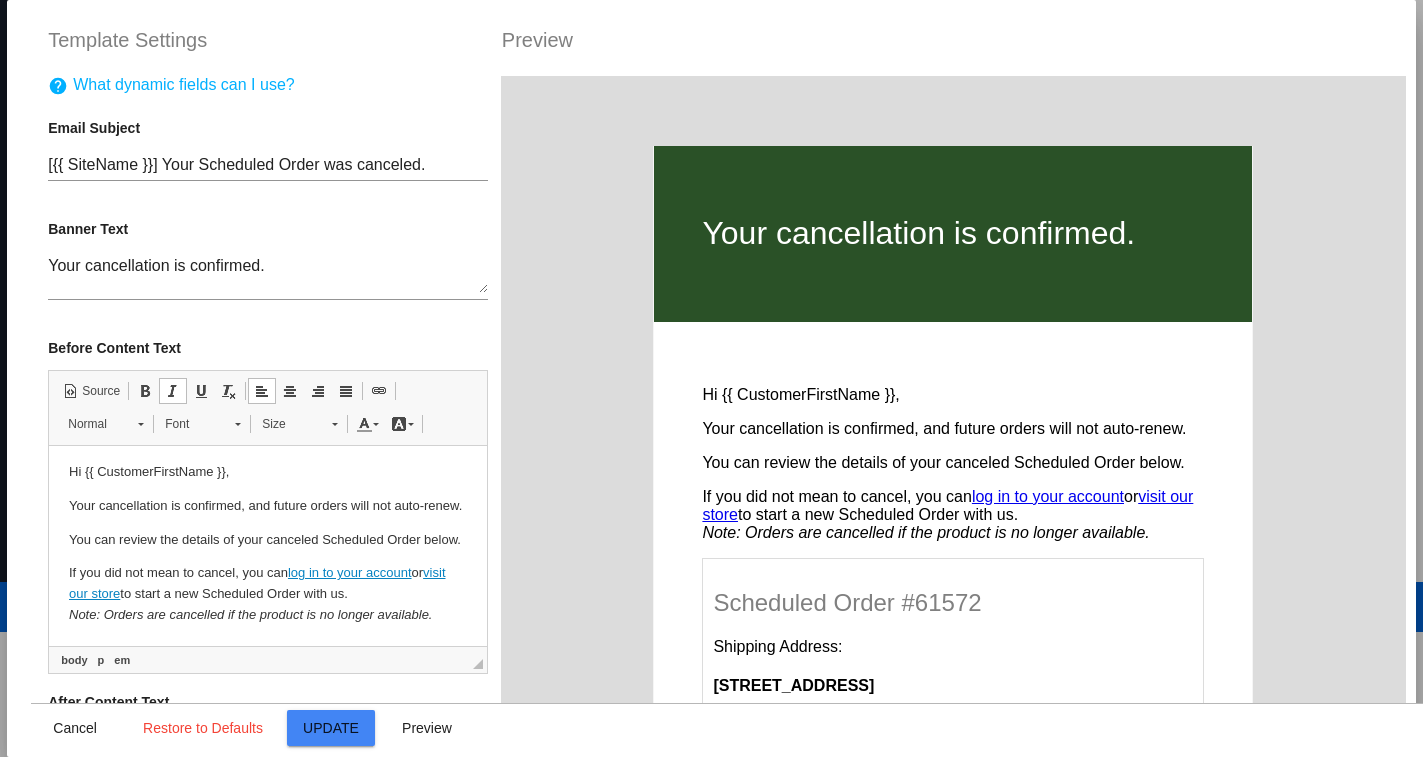 click on "Note: Orders are cancelled if the product is no longer available." at bounding box center (250, 614) 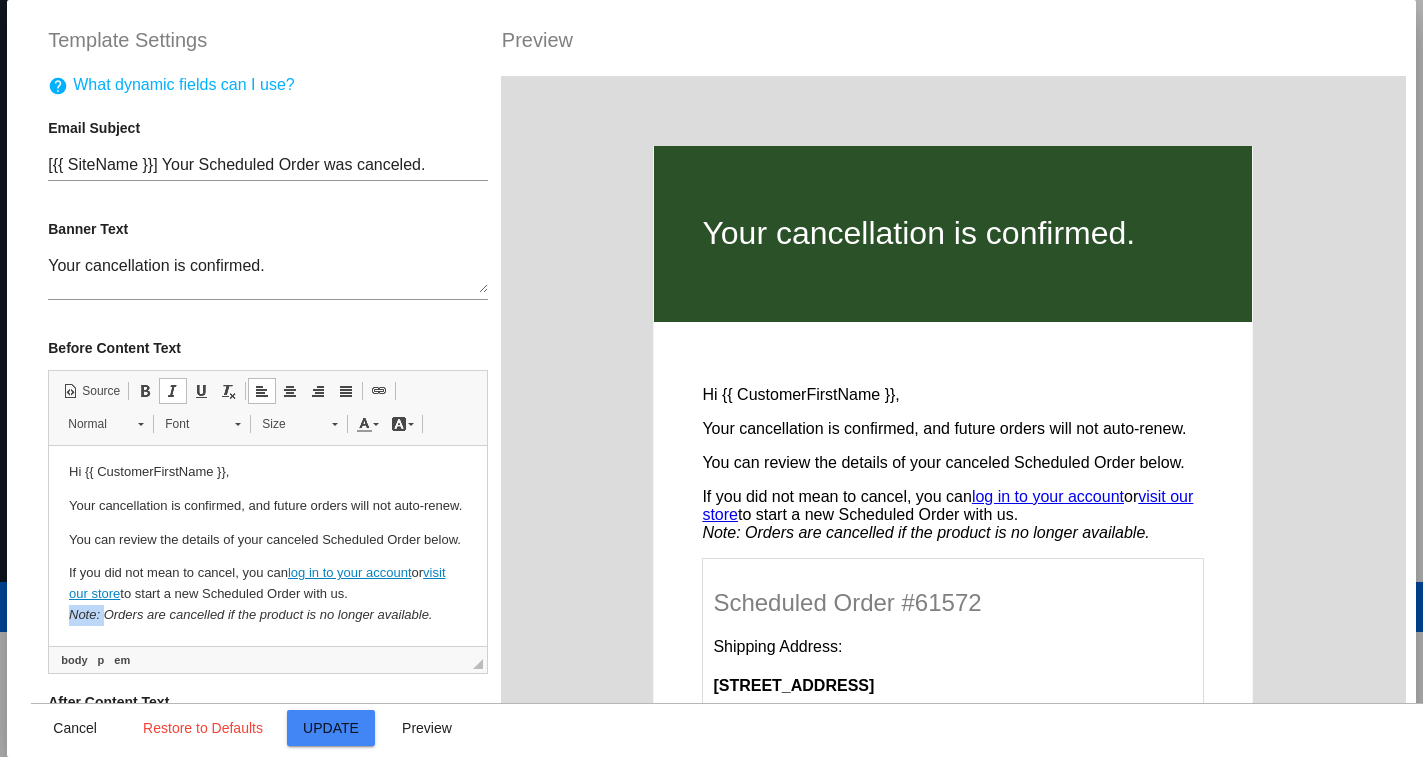 drag, startPoint x: 105, startPoint y: 615, endPoint x: 69, endPoint y: 614, distance: 36.013885 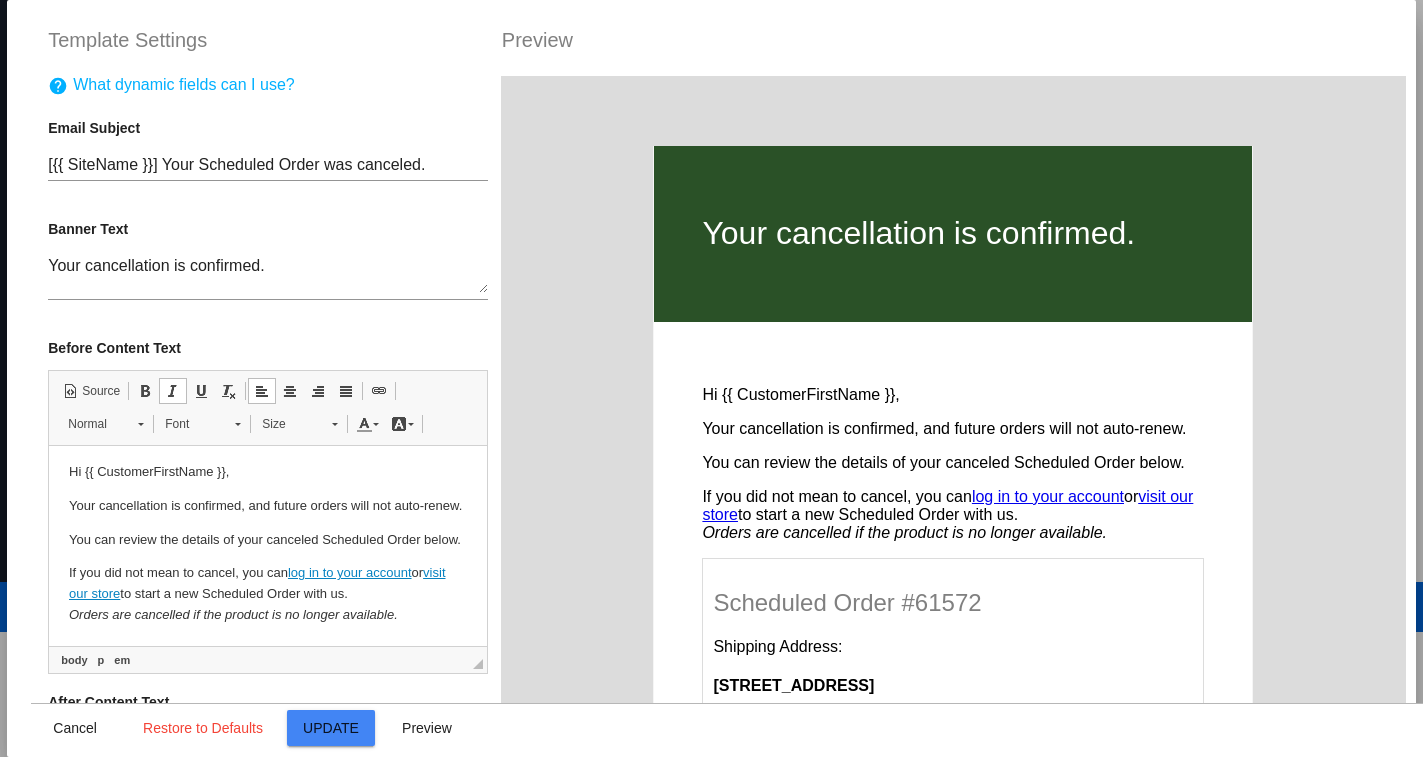 click on "Orders are cancelled if the product is no longer available." at bounding box center [233, 614] 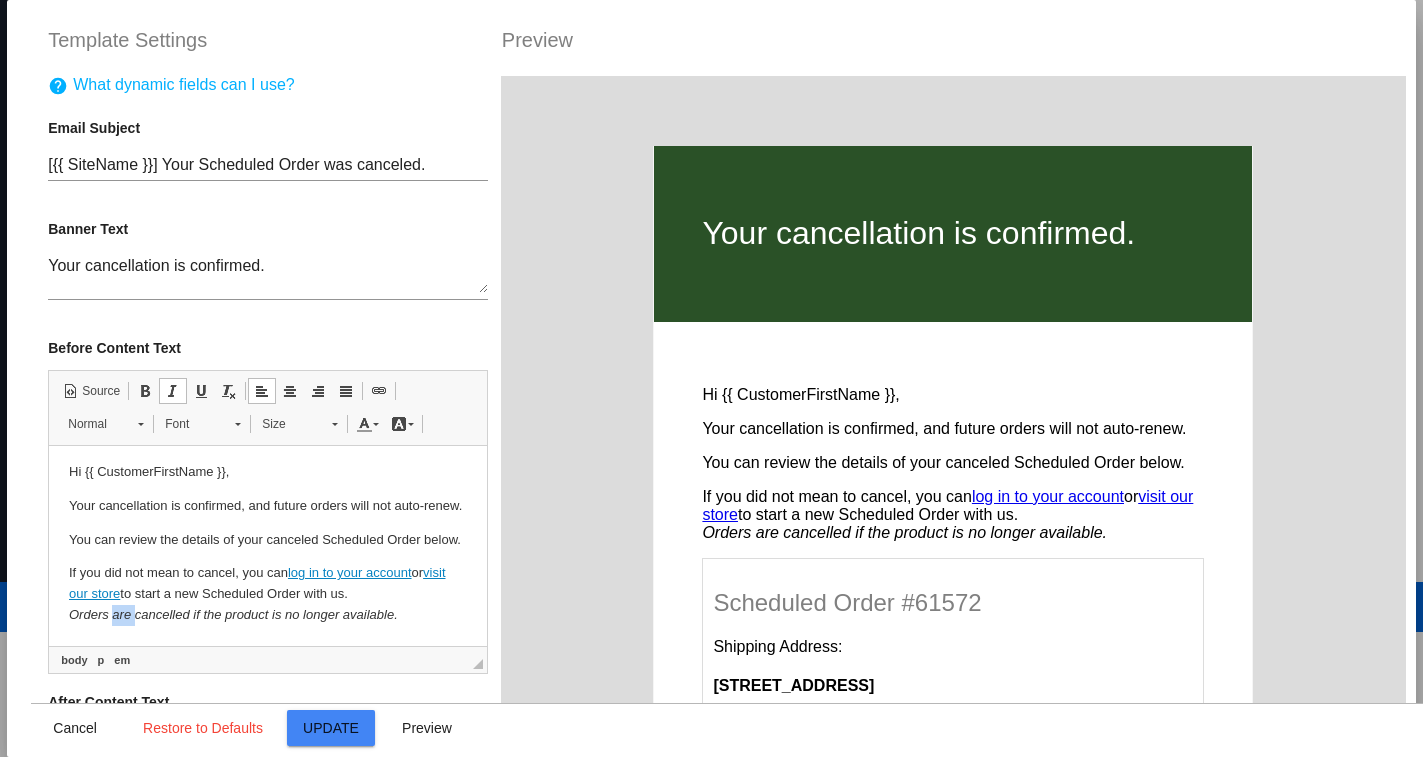 click on "Orders are cancelled if the product is no longer available." at bounding box center [233, 614] 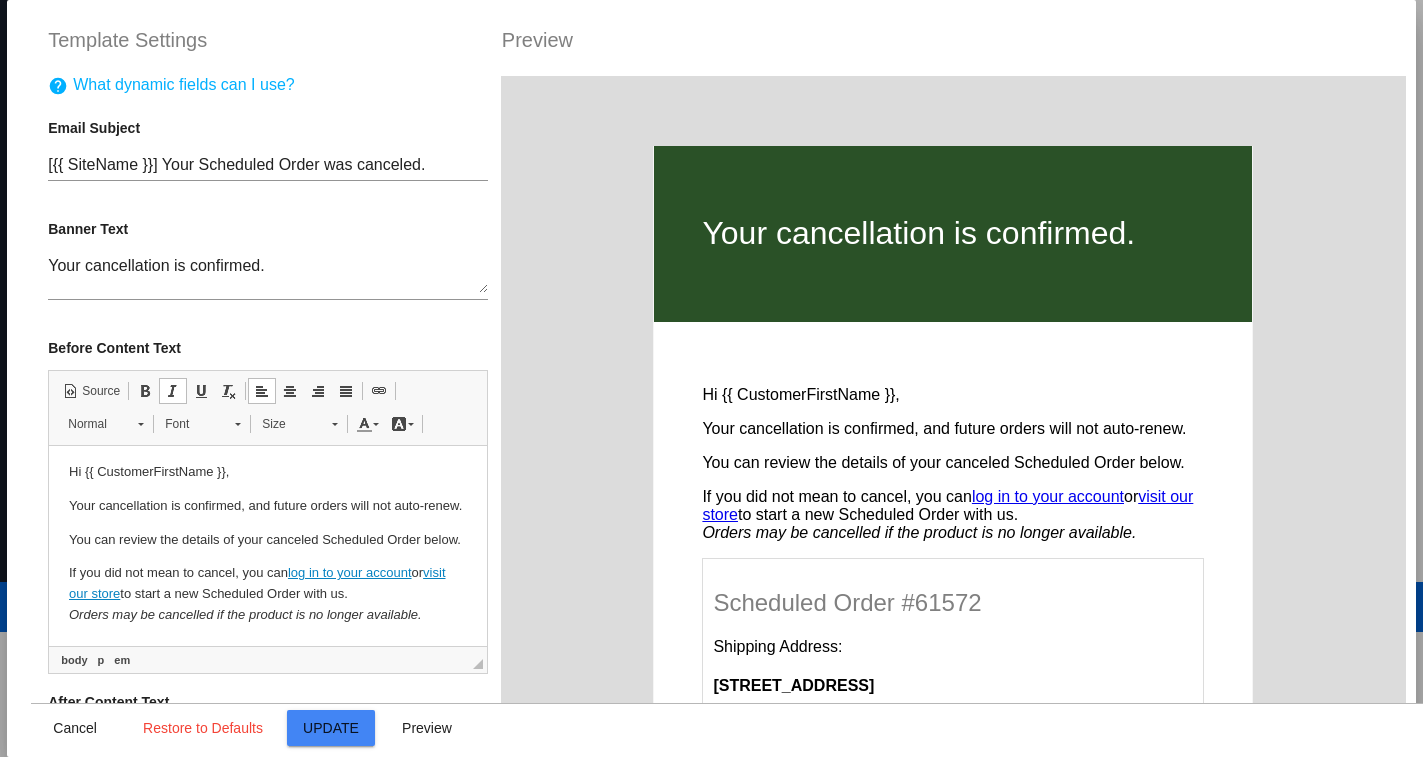click on "If you did not mean to cancel, you can  log in to your account  or  visit our store  to start a new Scheduled Order with us.  Orders may be cancelled if the product is no longer available." at bounding box center [268, 594] 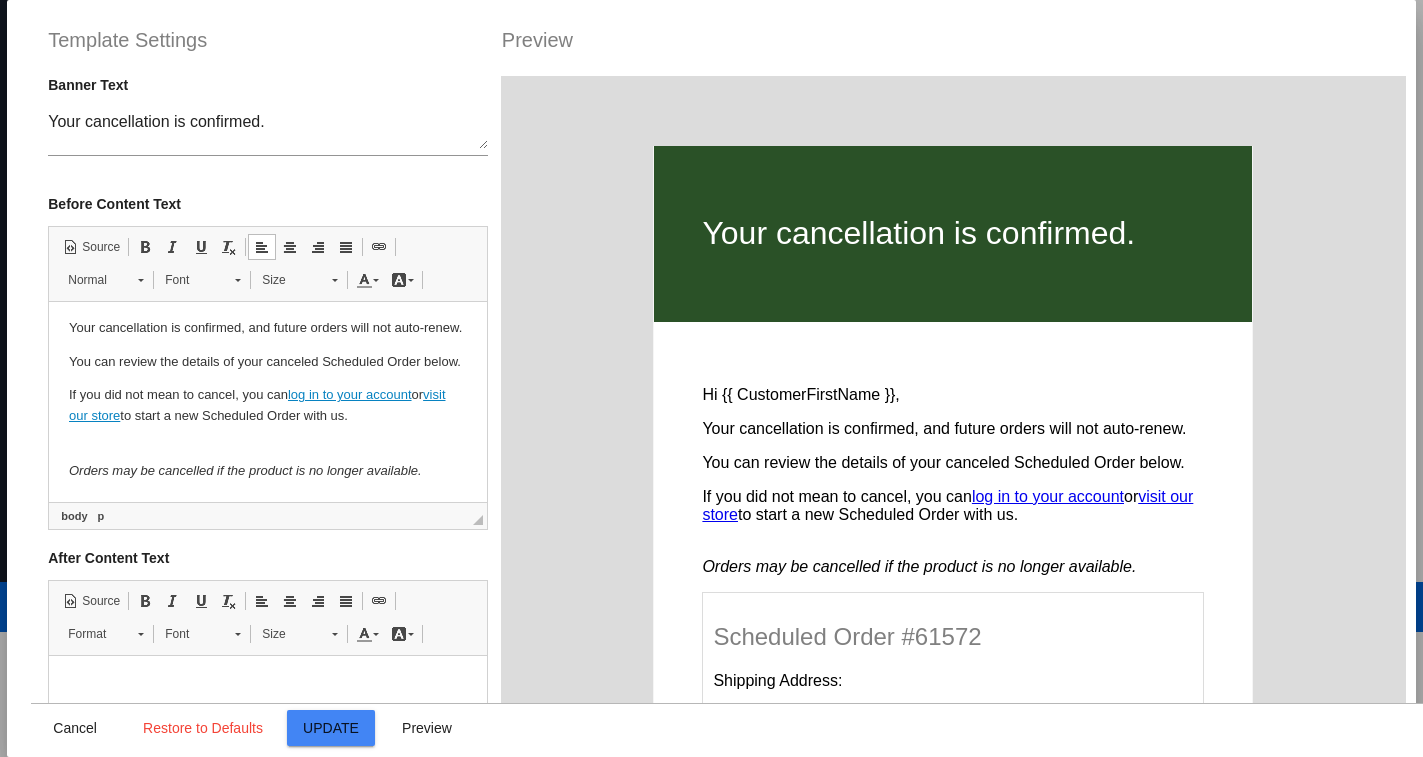 scroll, scrollTop: 200, scrollLeft: 0, axis: vertical 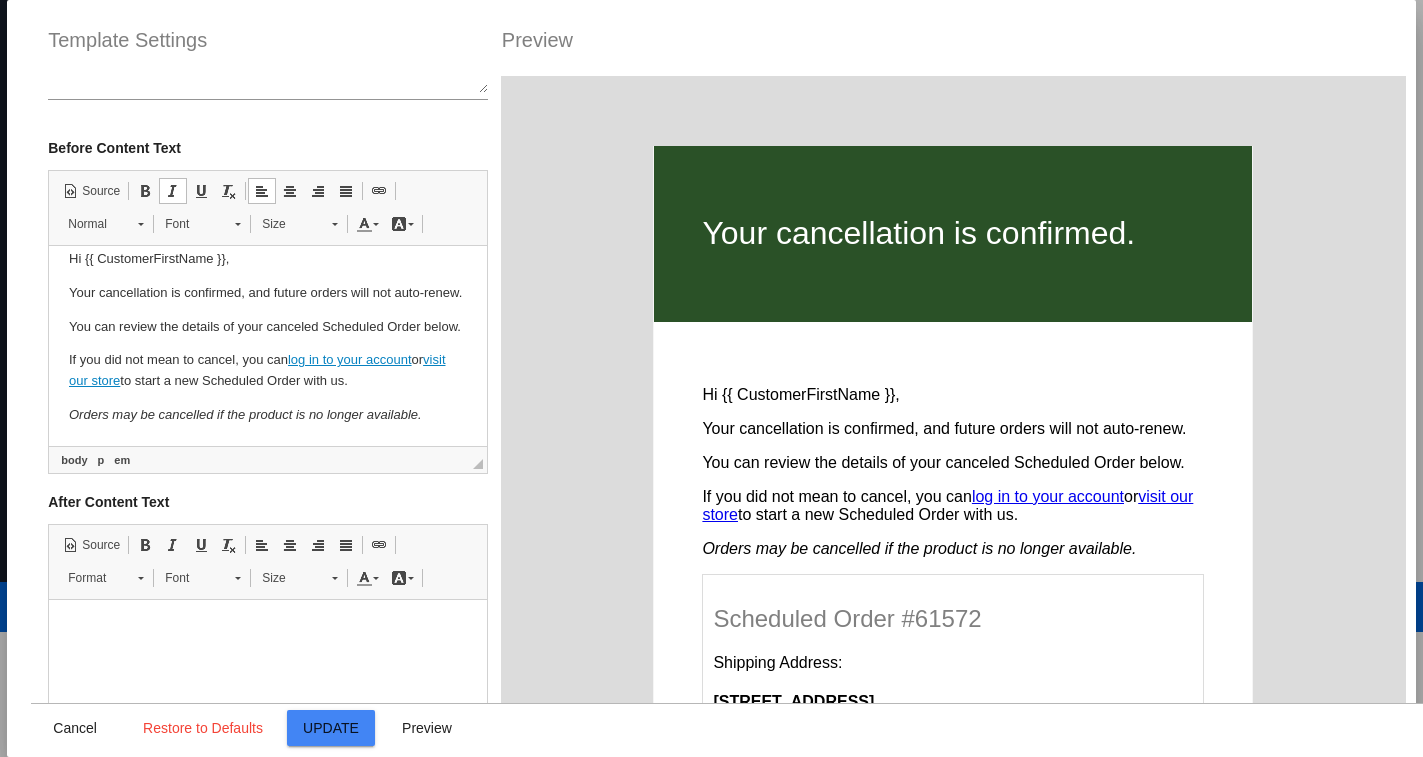 click on "Update" 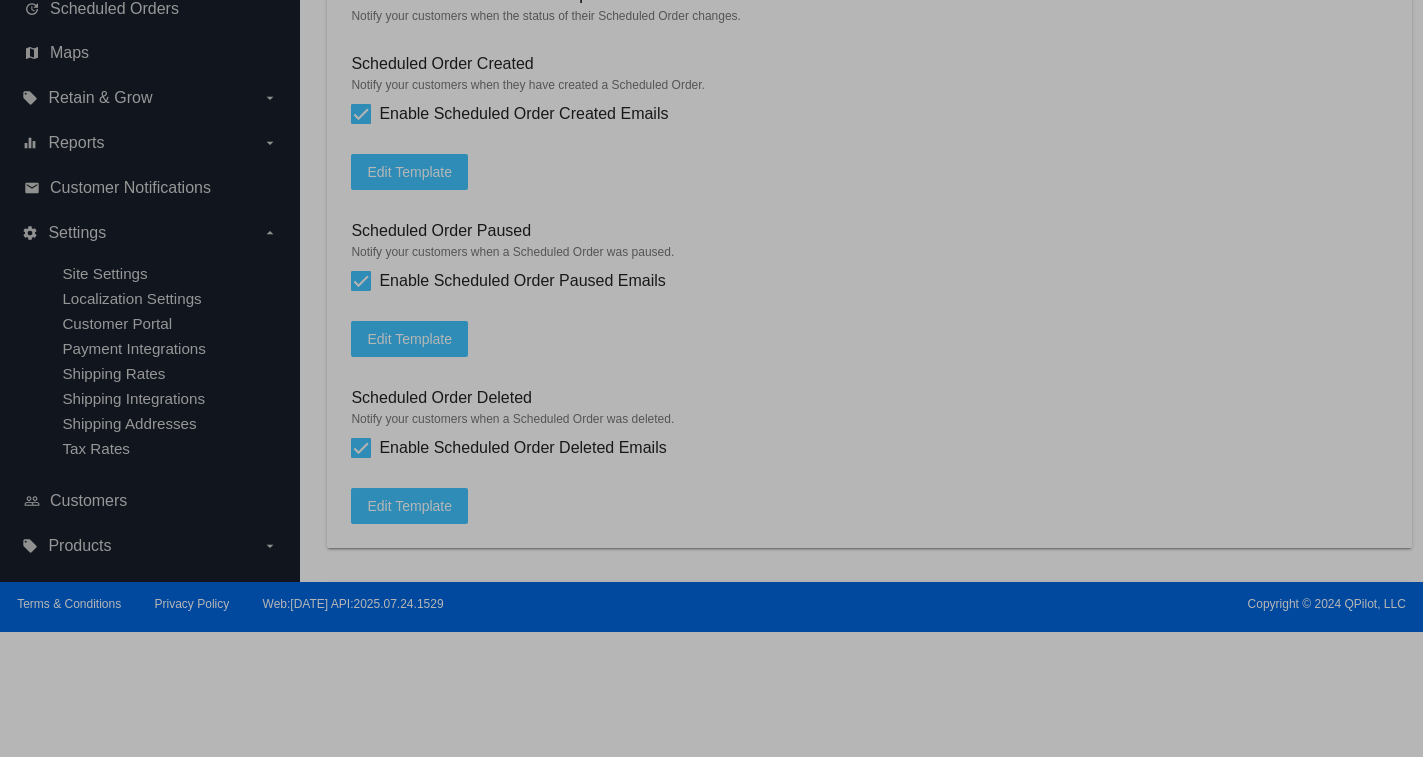 type on "[{{ ScheduledOrder.Customer.Site.Name }}] Your Scheduled Order was canceled." 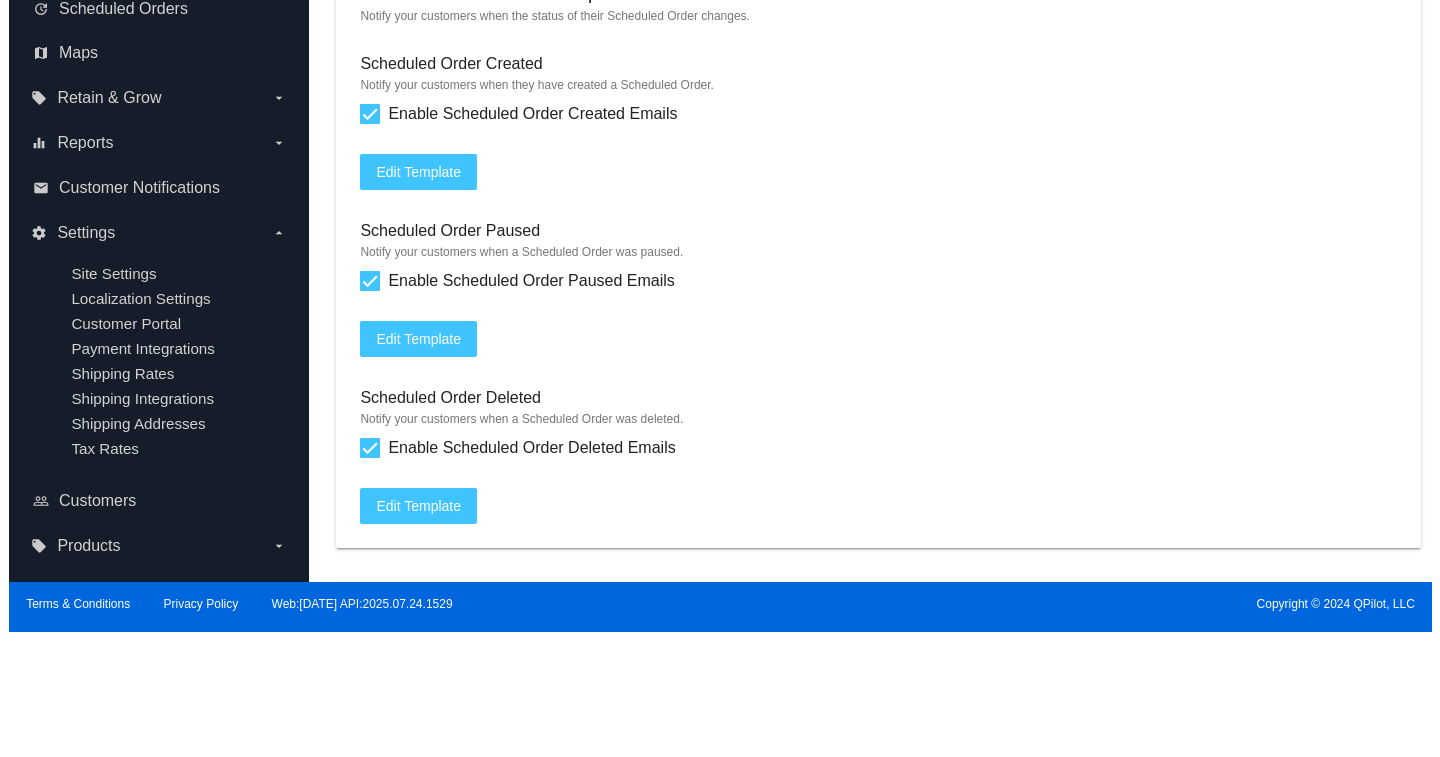 scroll, scrollTop: 0, scrollLeft: 0, axis: both 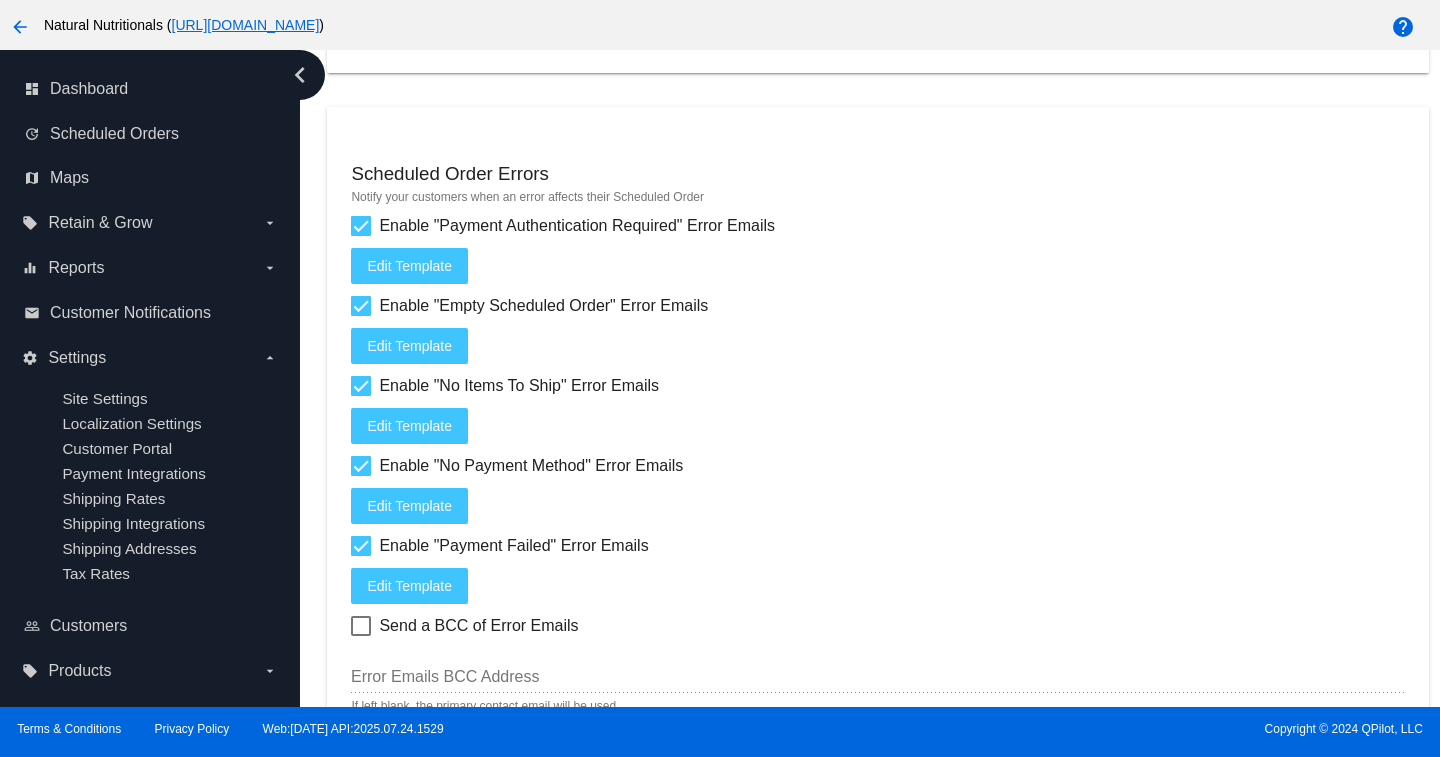 click on "Edit
Template" 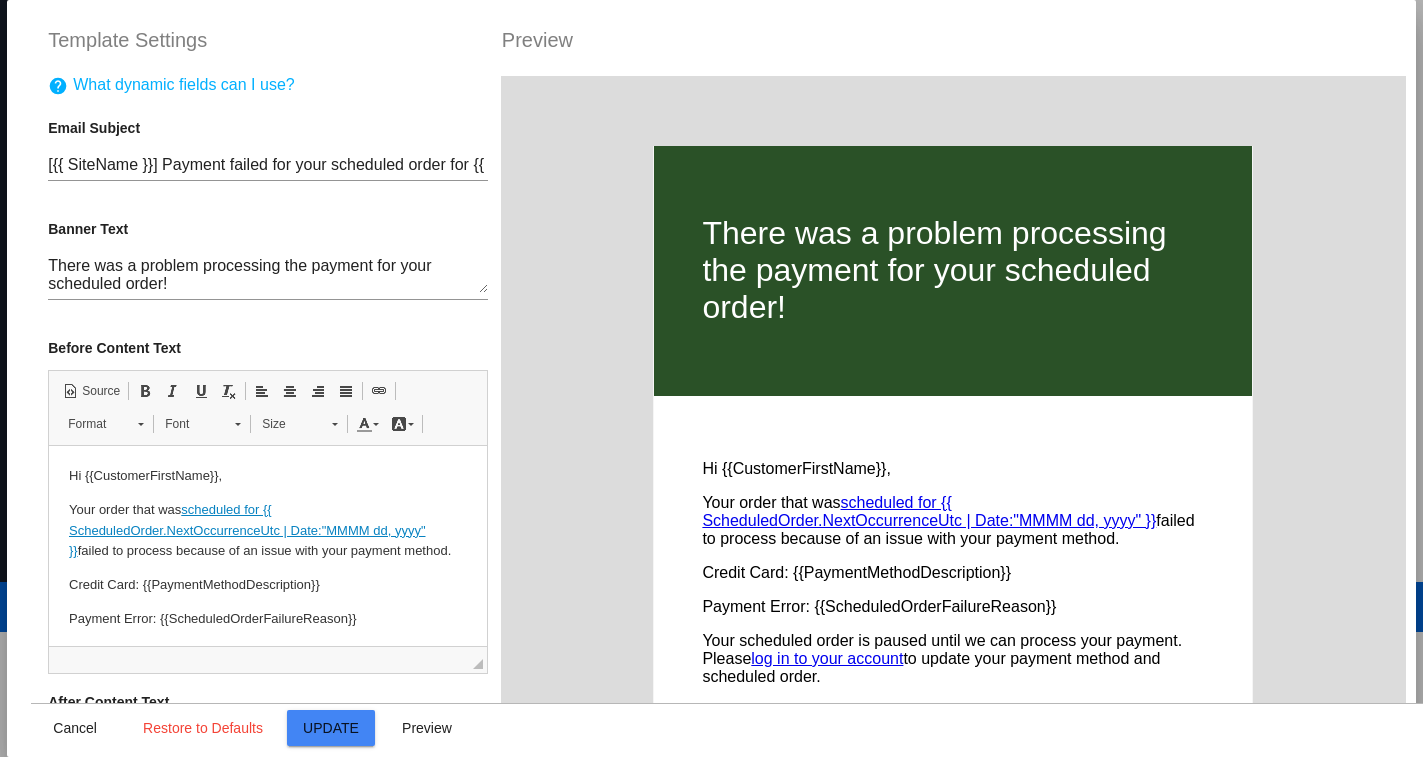 scroll, scrollTop: 0, scrollLeft: 0, axis: both 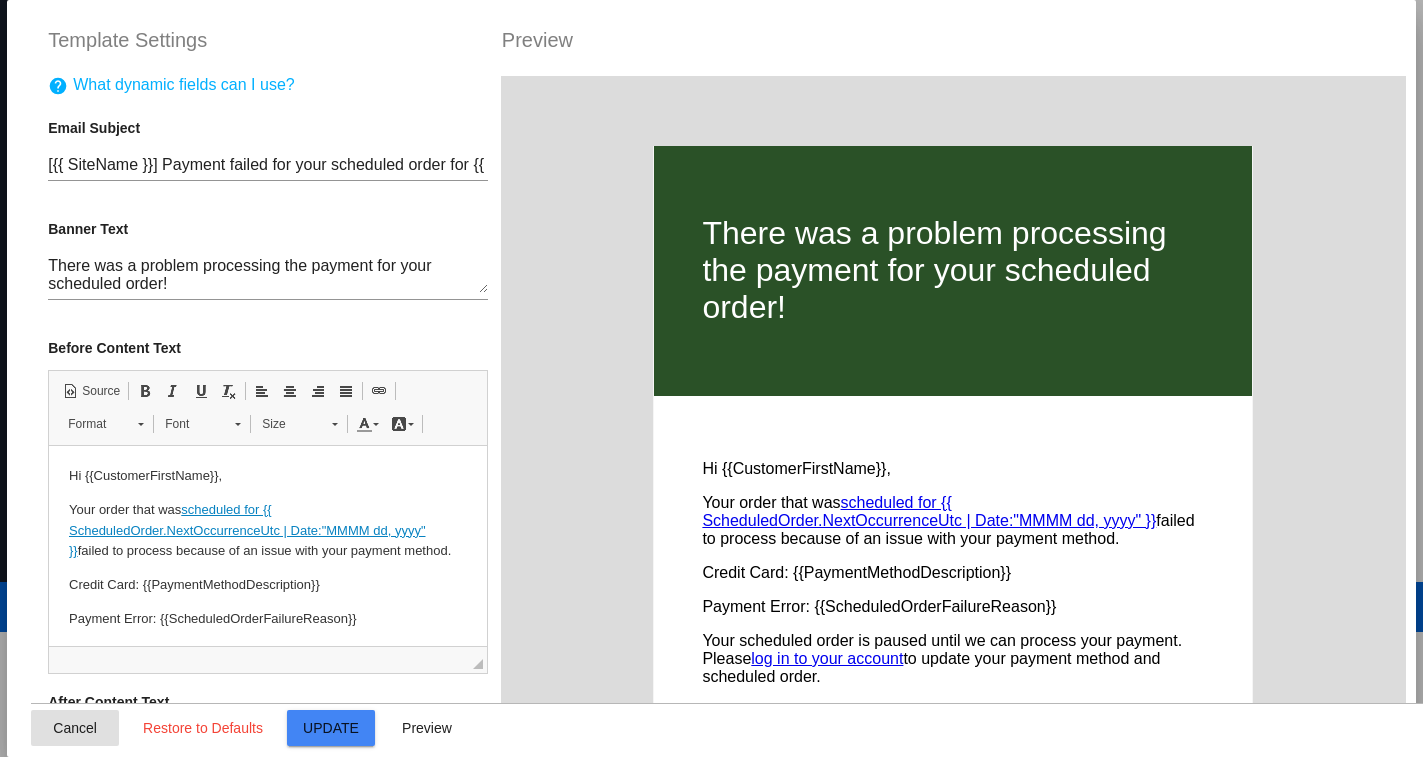 click on "Cancel" 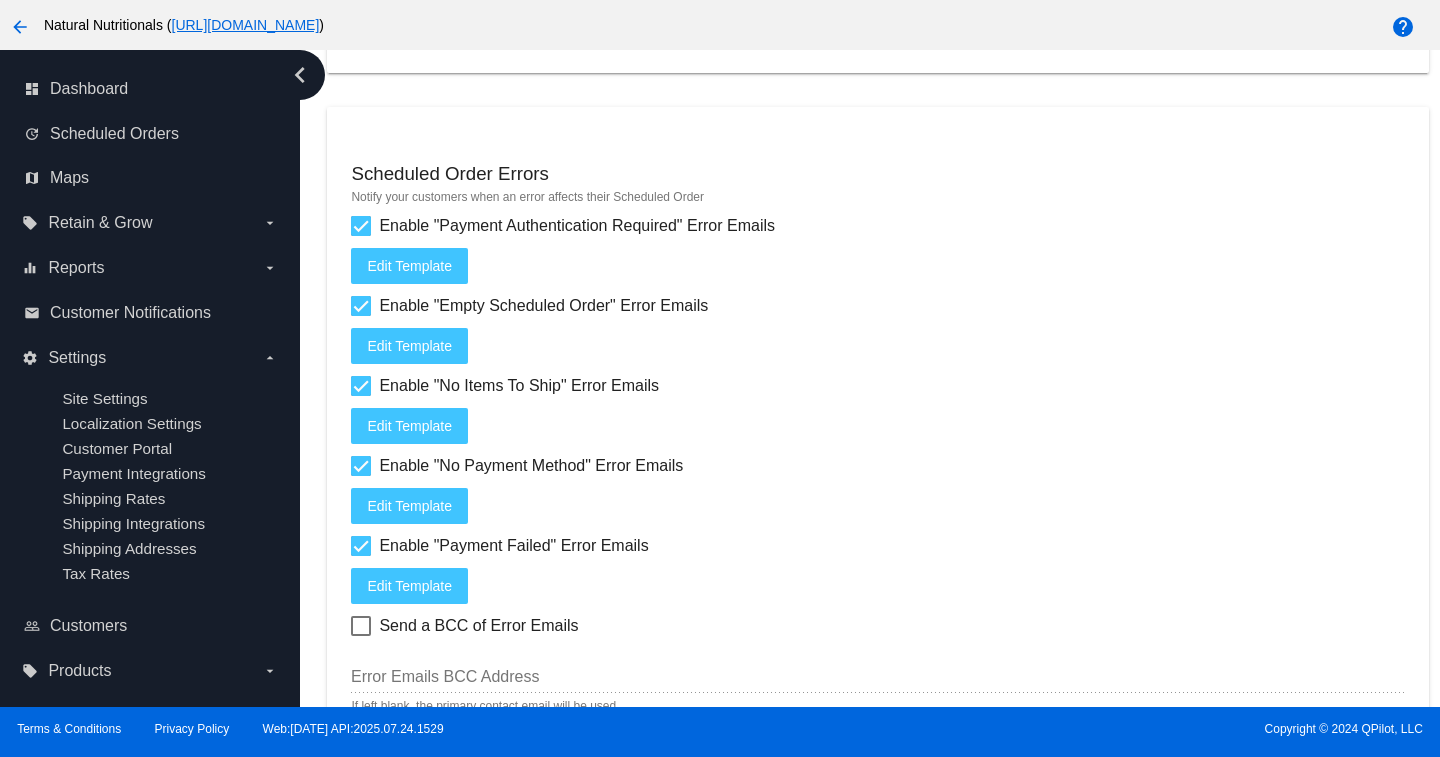 click on "Edit
Template" 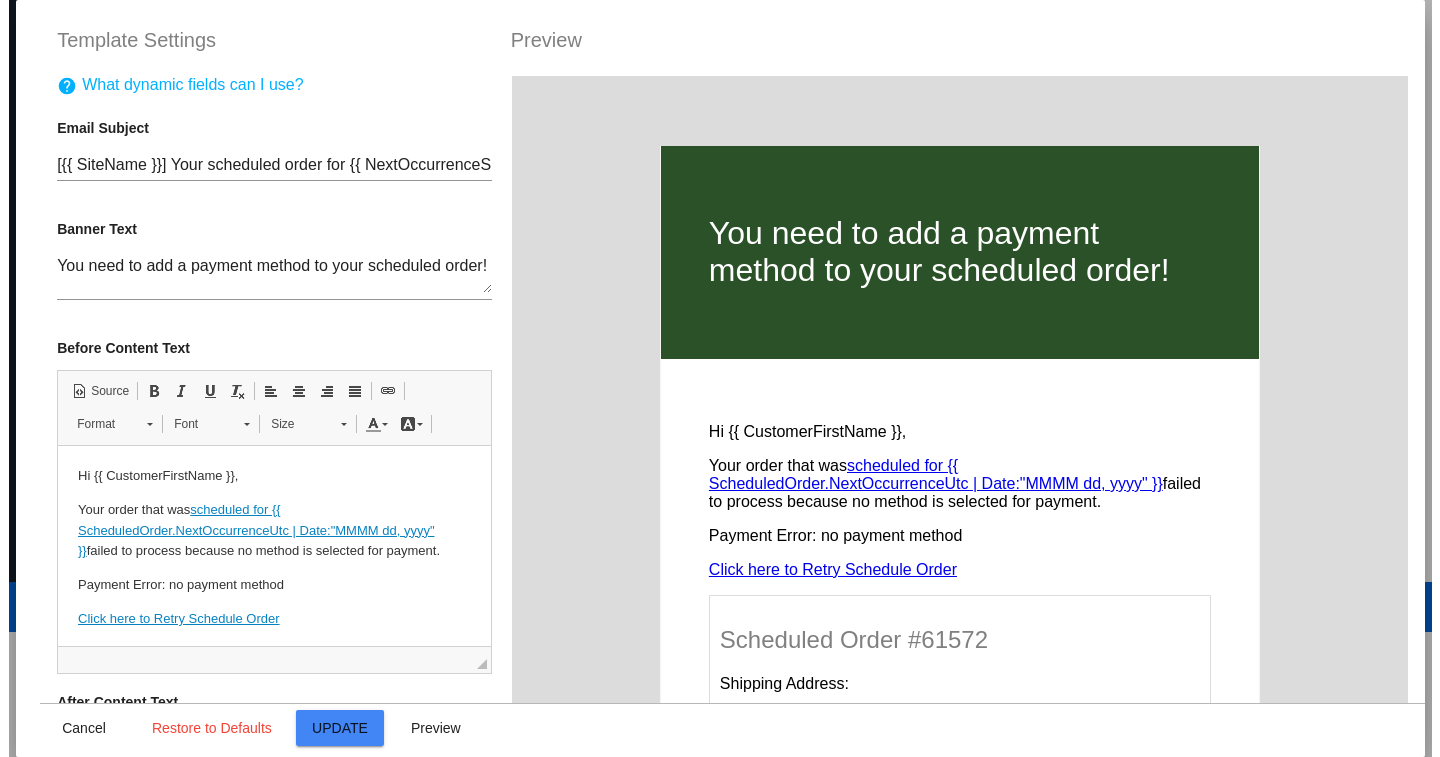 scroll, scrollTop: 0, scrollLeft: 0, axis: both 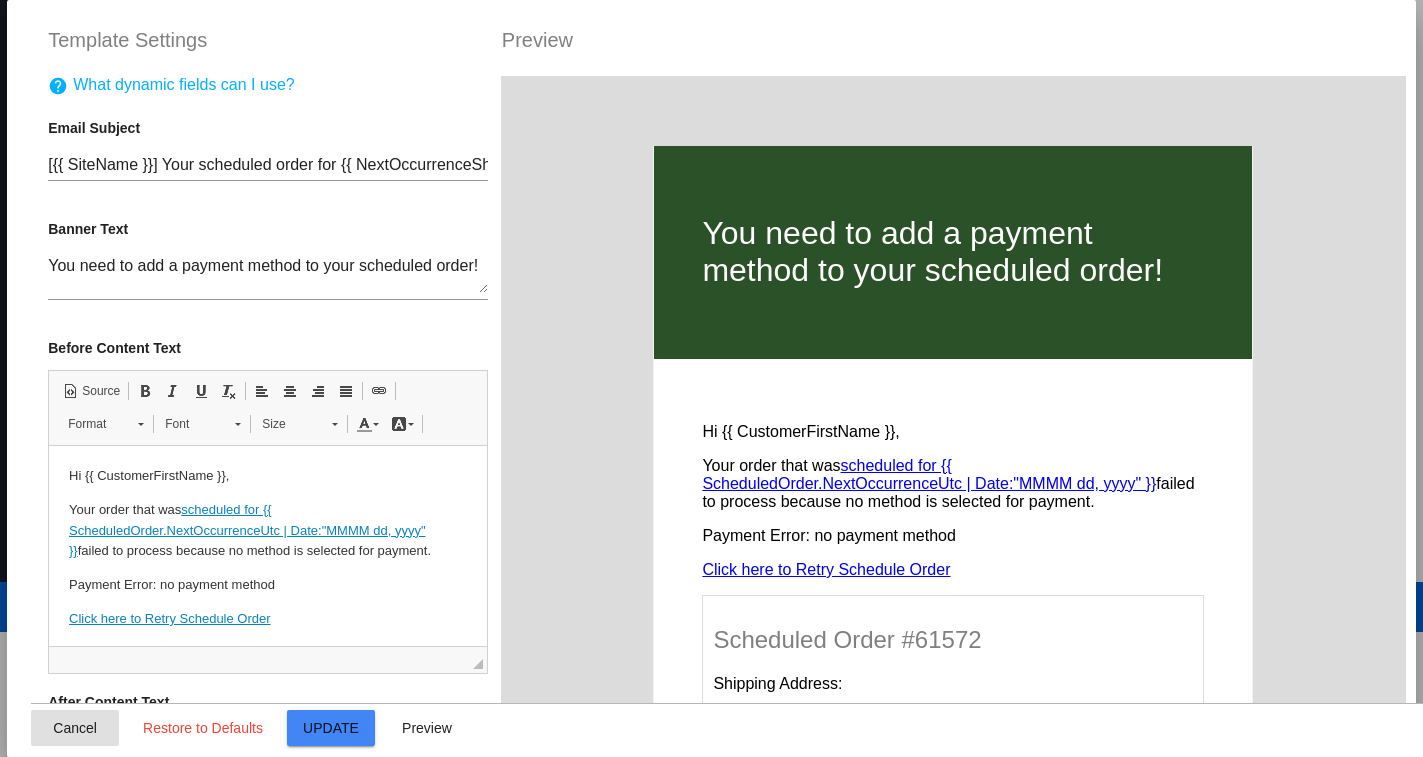 click on "Cancel" 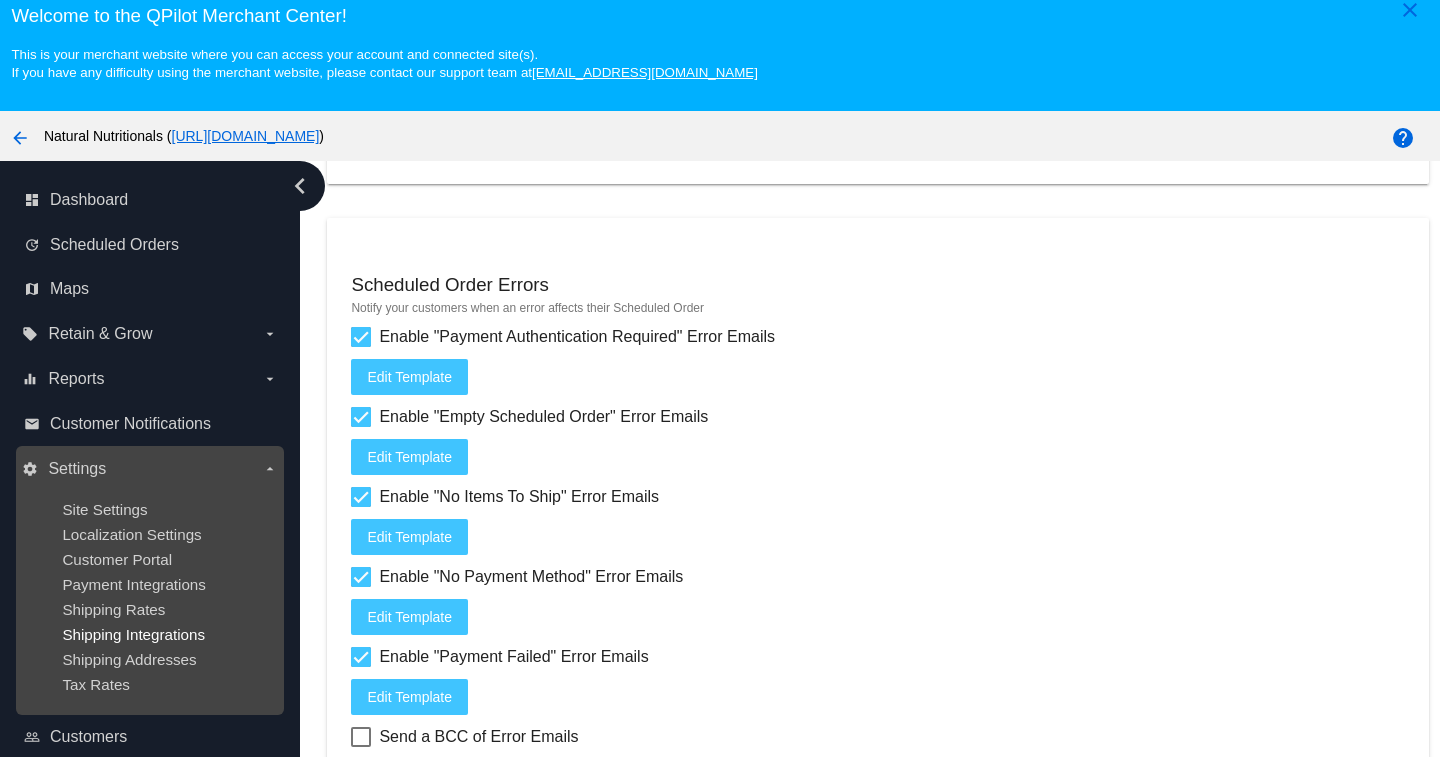 scroll, scrollTop: 0, scrollLeft: 0, axis: both 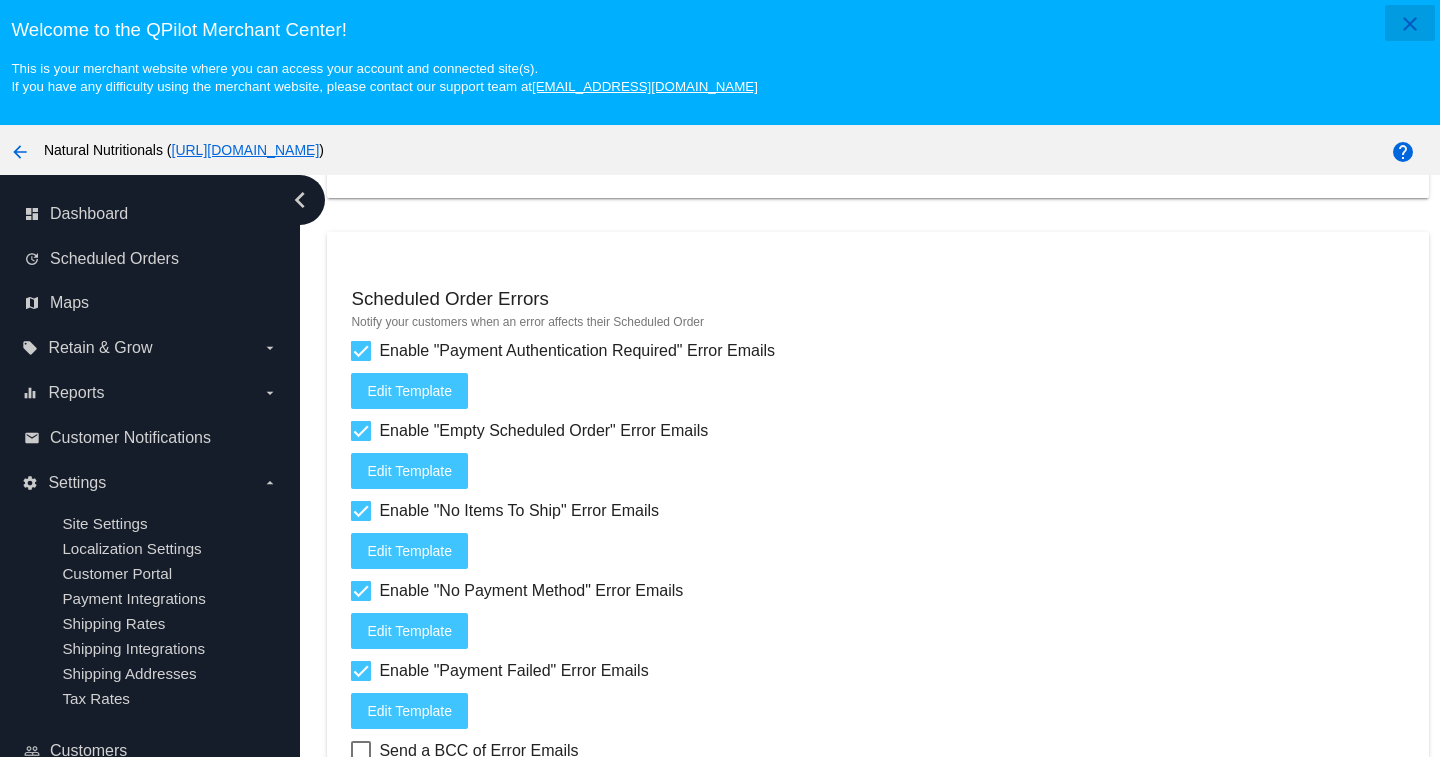 click on "close" at bounding box center (1410, 24) 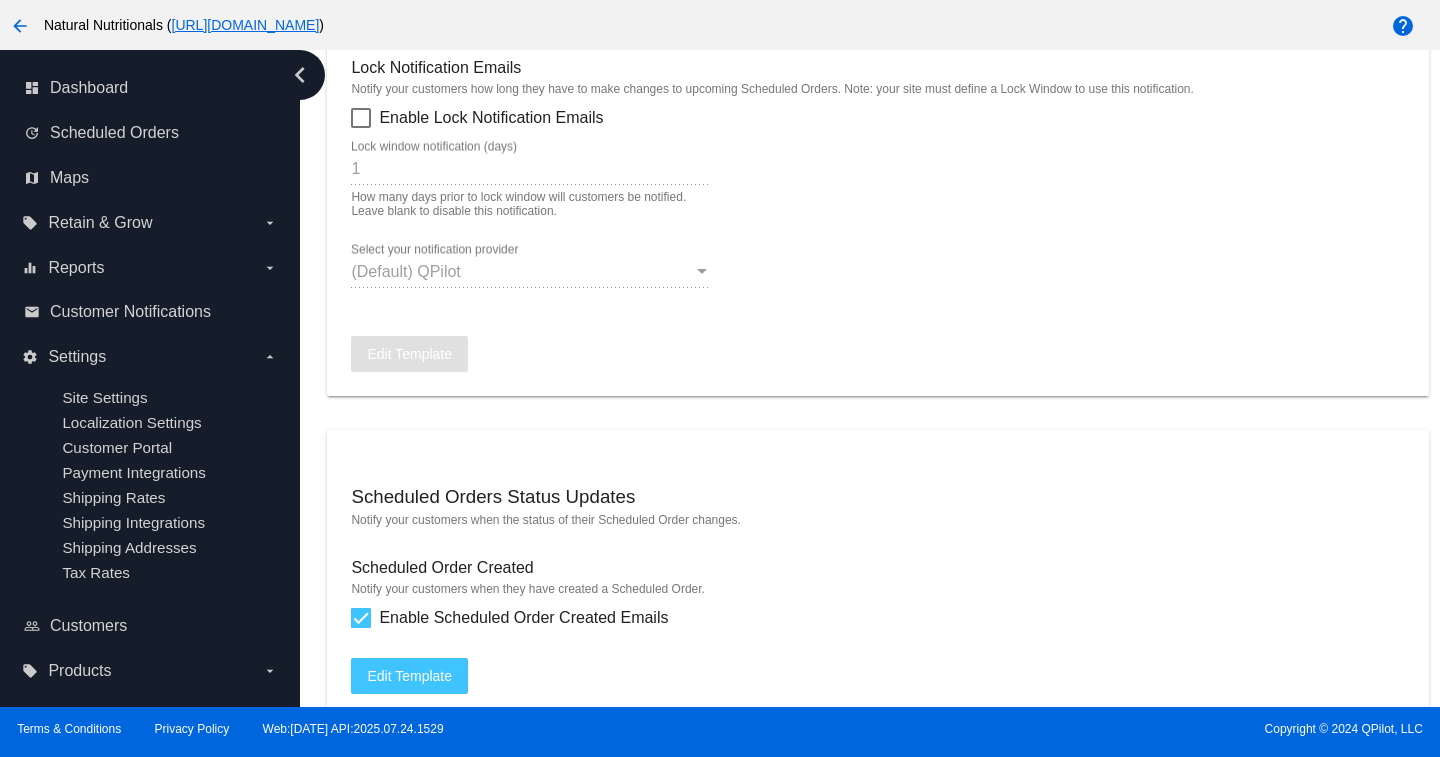 scroll, scrollTop: 1498, scrollLeft: 0, axis: vertical 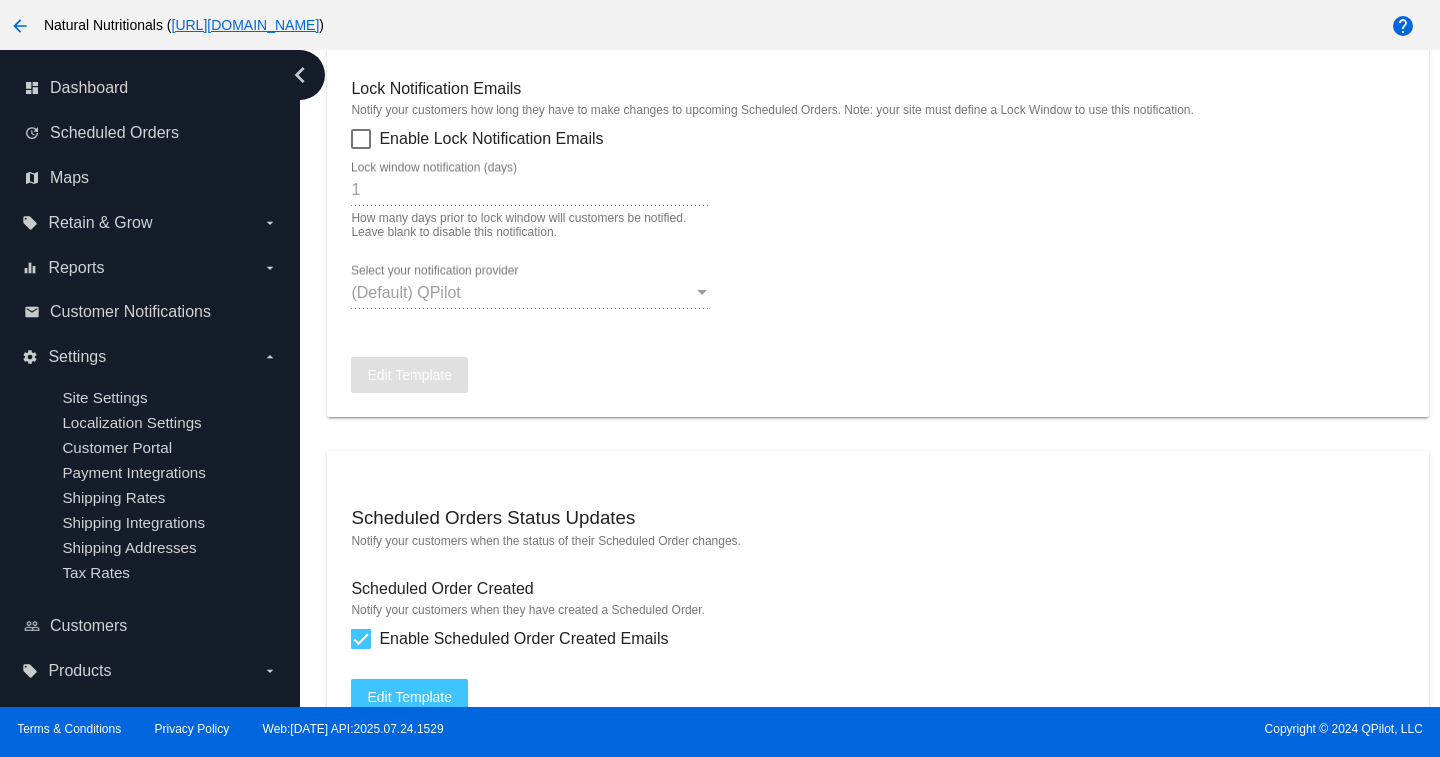 click on "arrow_back" at bounding box center (20, 26) 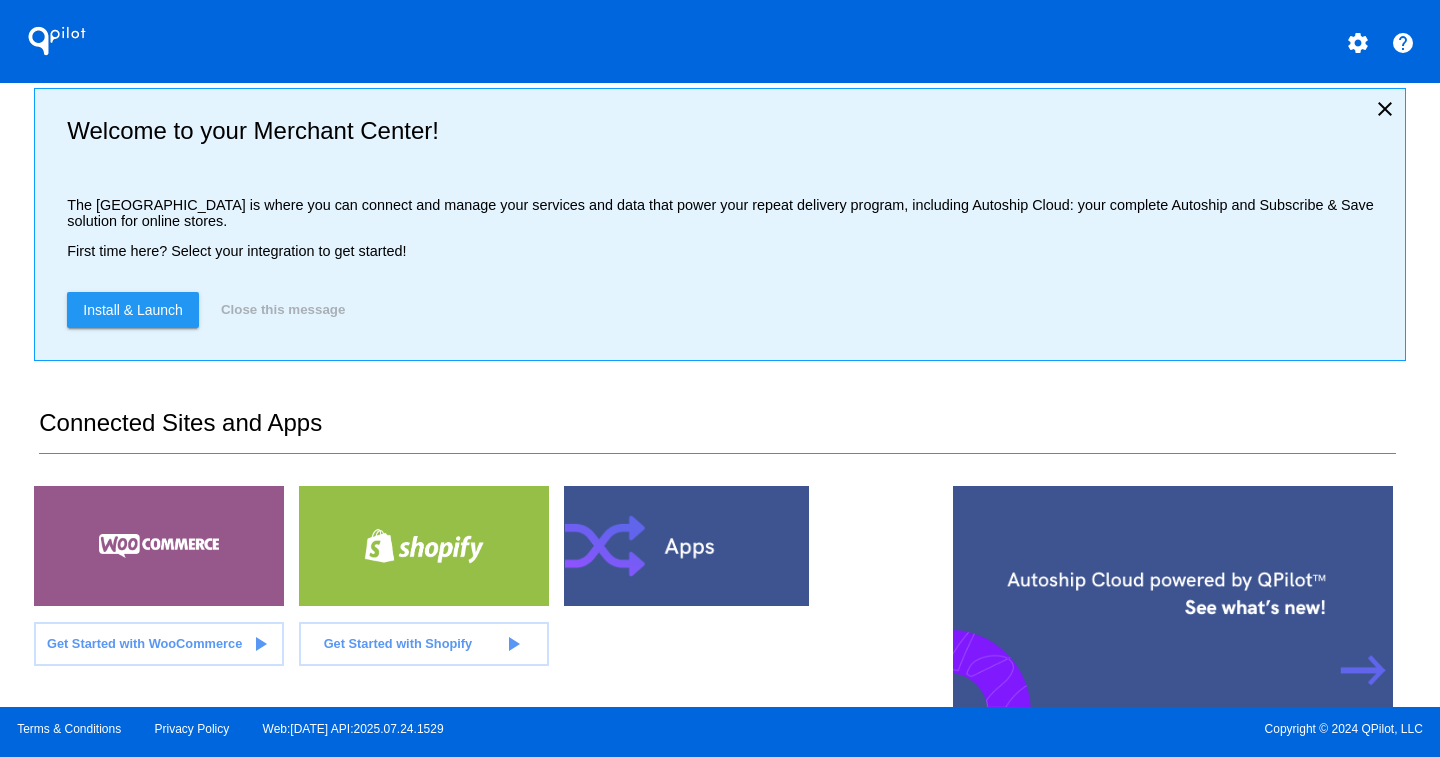 scroll, scrollTop: 0, scrollLeft: 0, axis: both 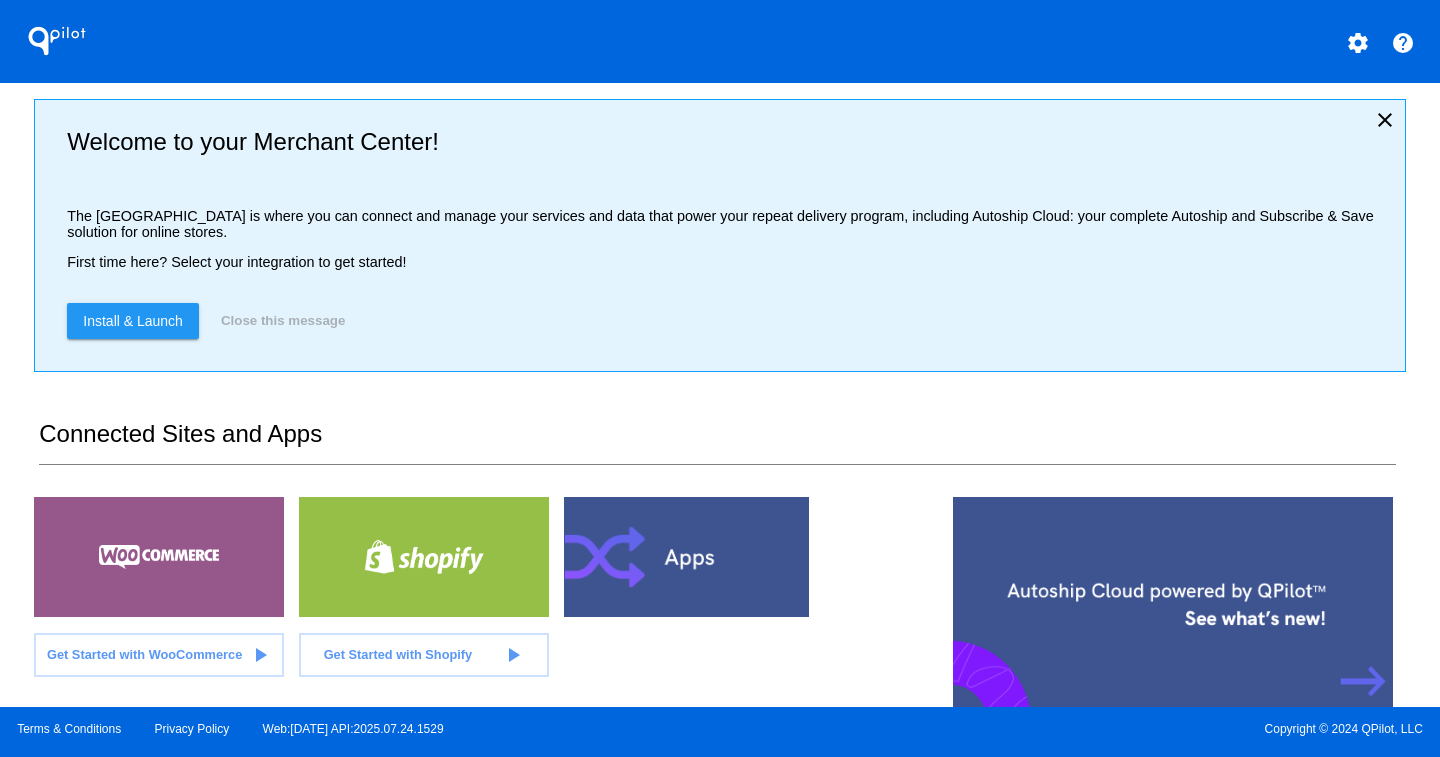 click on "QPilot" 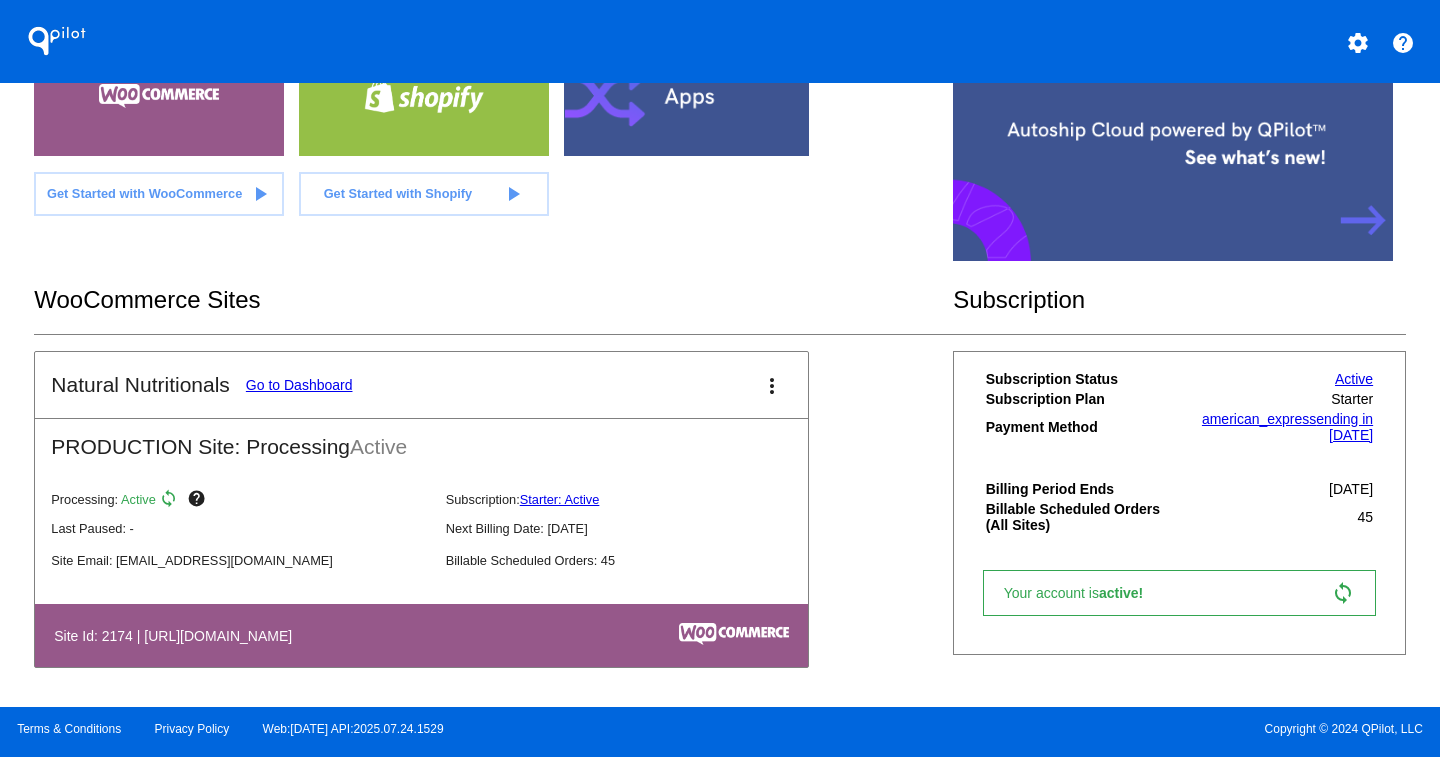 scroll, scrollTop: 173, scrollLeft: 0, axis: vertical 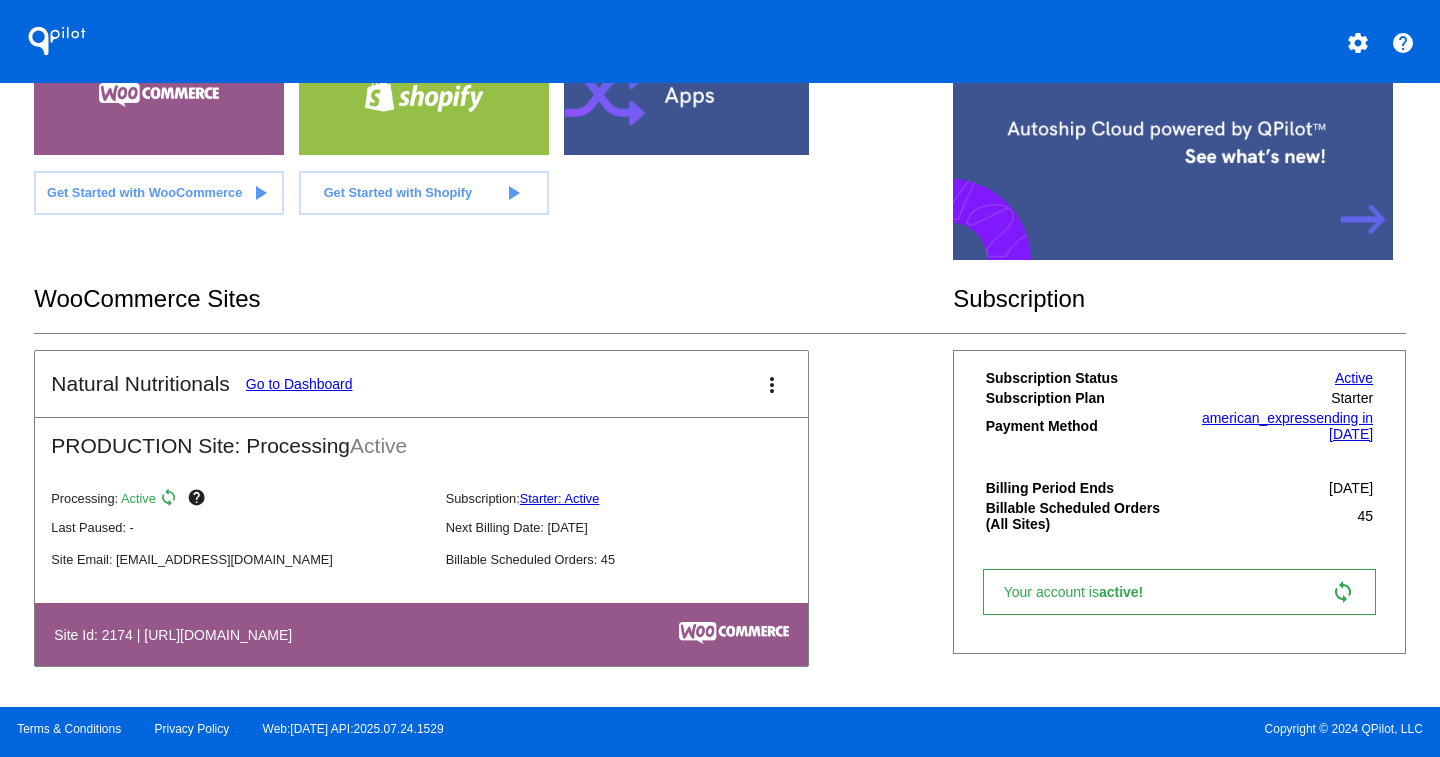 click on "settings" at bounding box center (1358, 43) 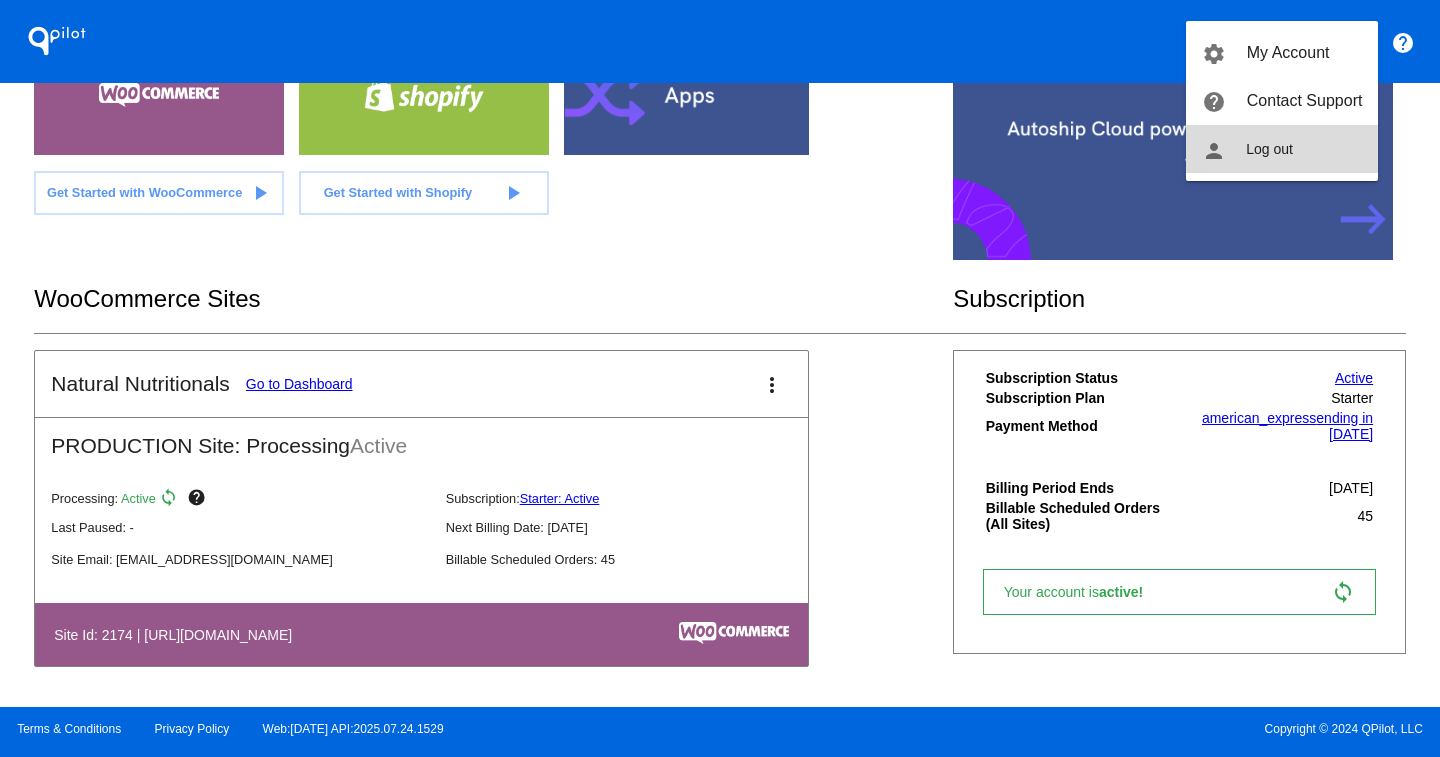 click on "Log out" at bounding box center [1269, 149] 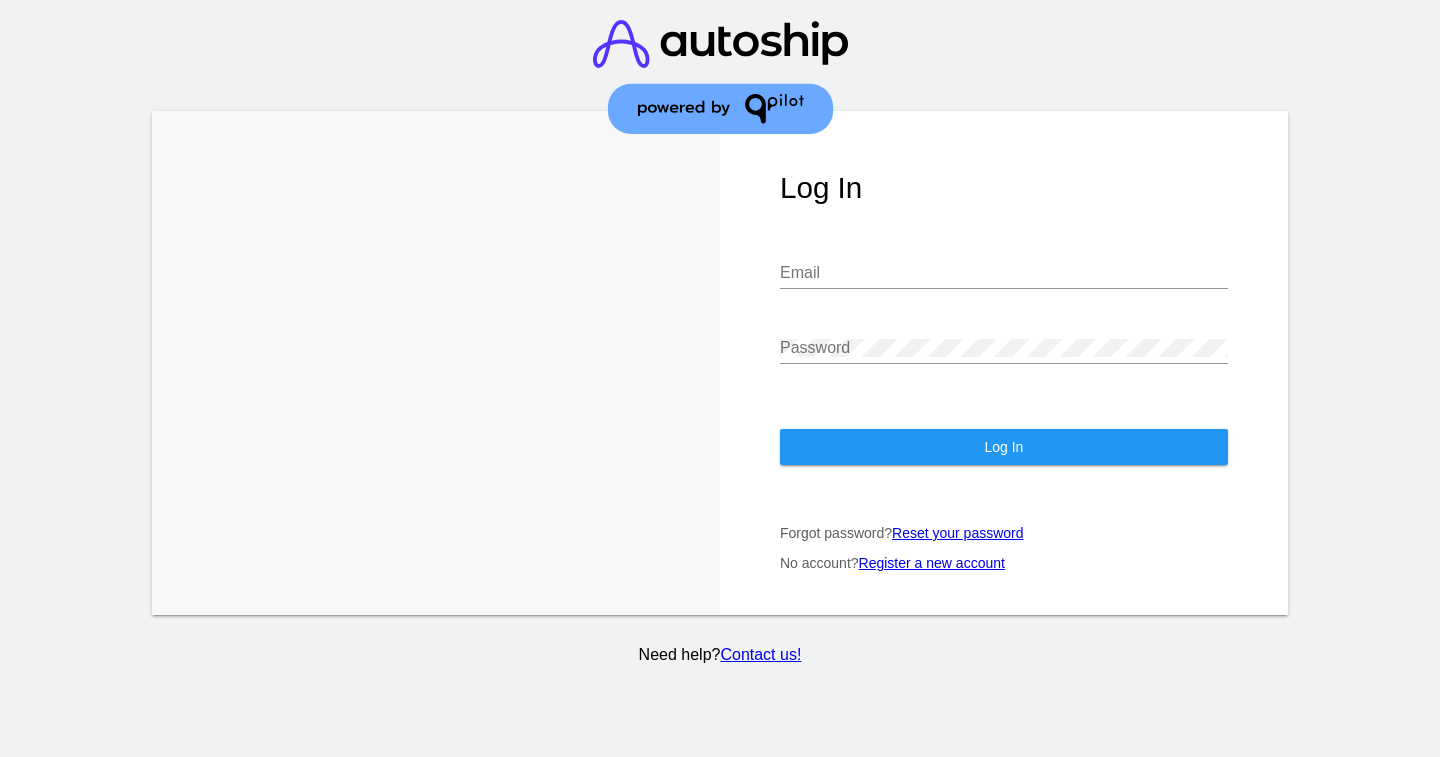 type on "lanieccsviatl@gmail.com" 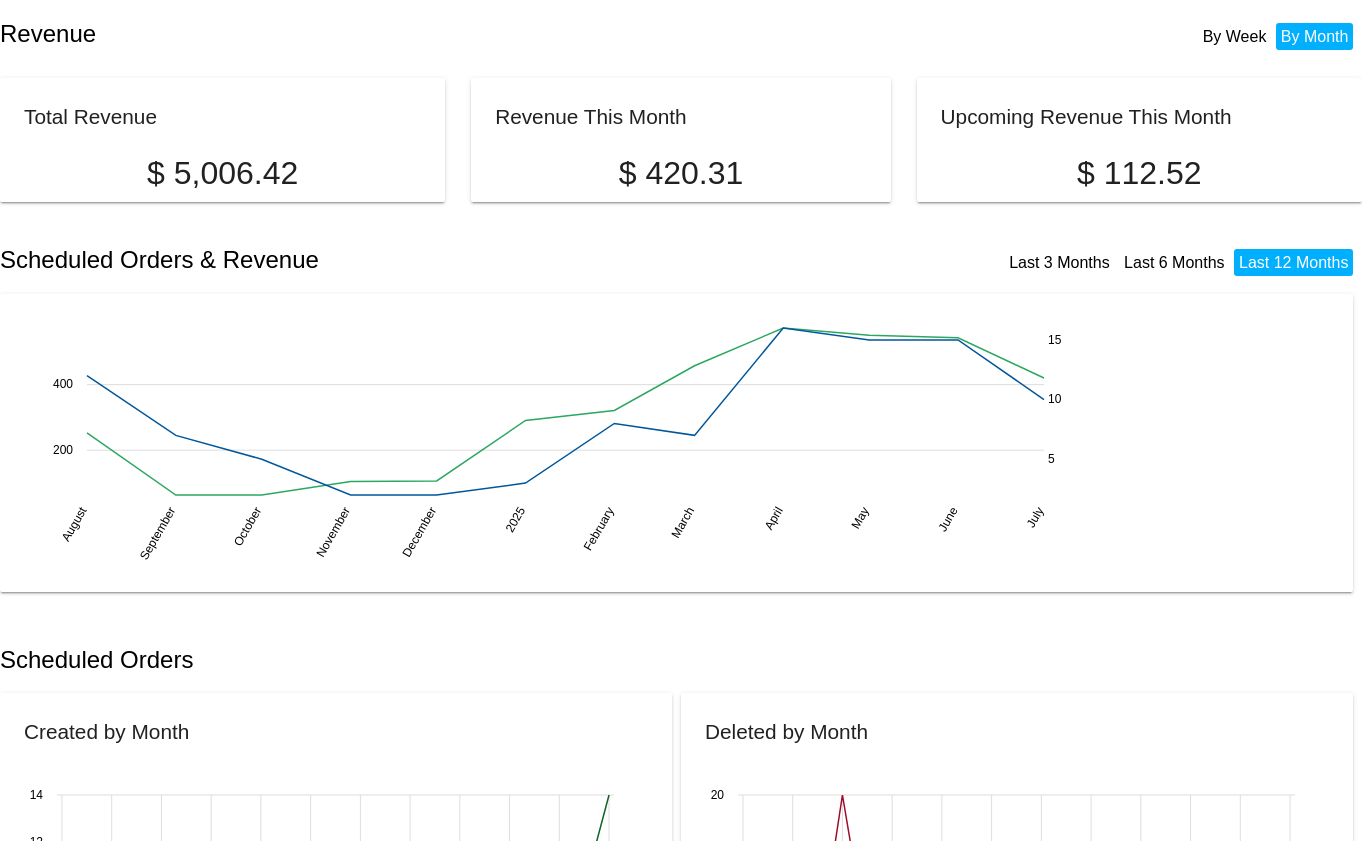 scroll, scrollTop: 0, scrollLeft: 0, axis: both 